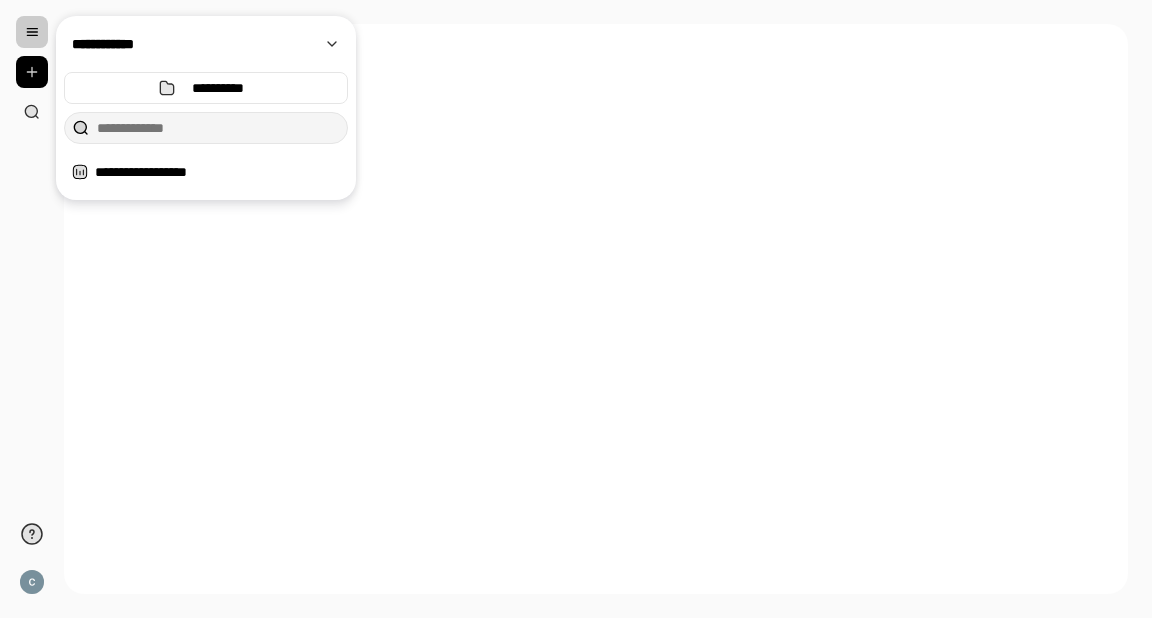 scroll, scrollTop: 0, scrollLeft: 0, axis: both 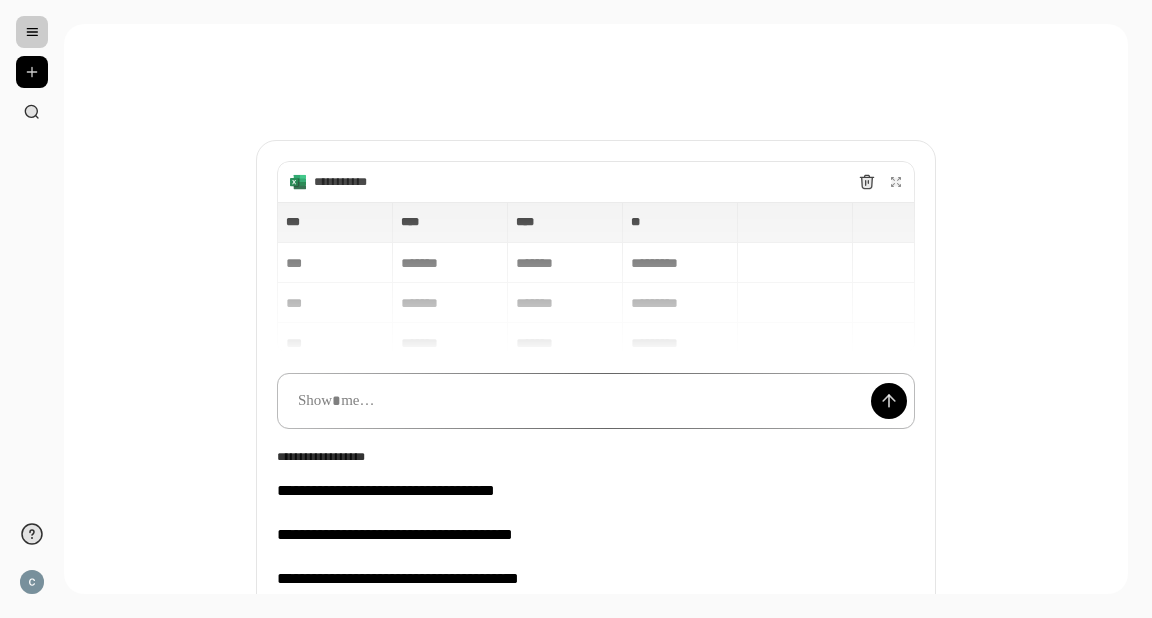 click at bounding box center [596, 401] 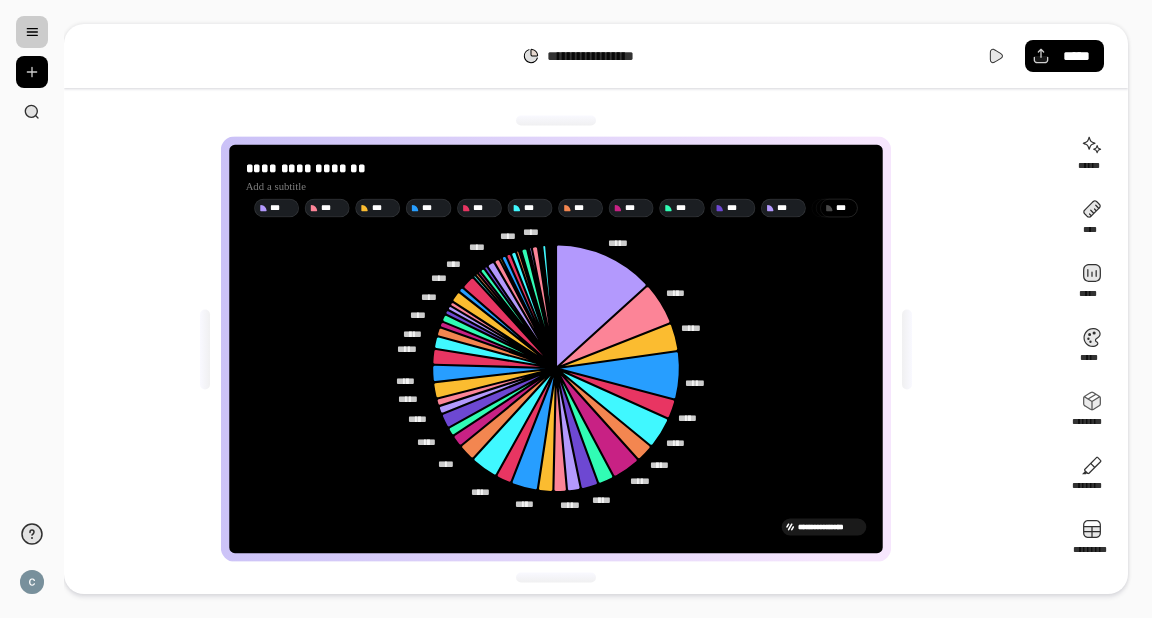 click 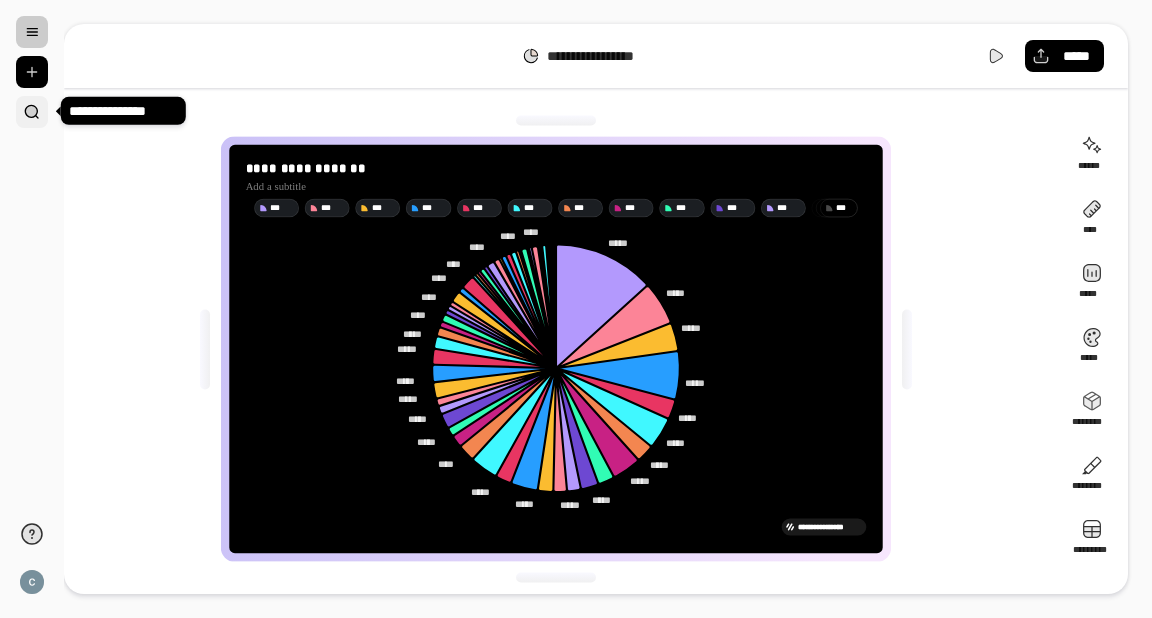 click at bounding box center [32, 112] 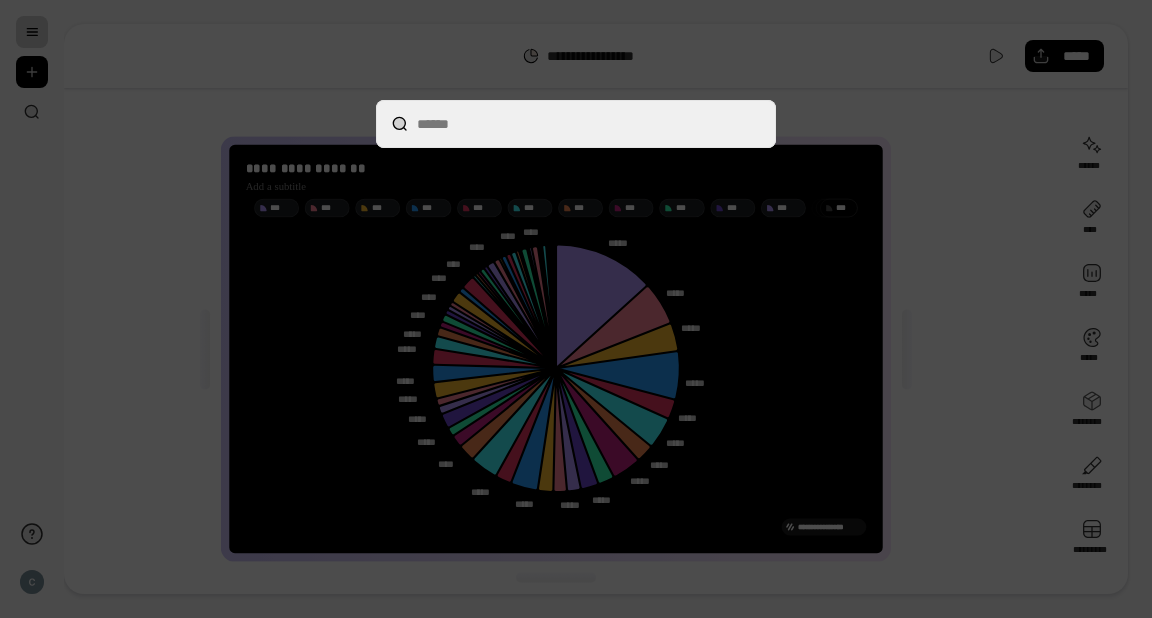 click at bounding box center (576, 309) 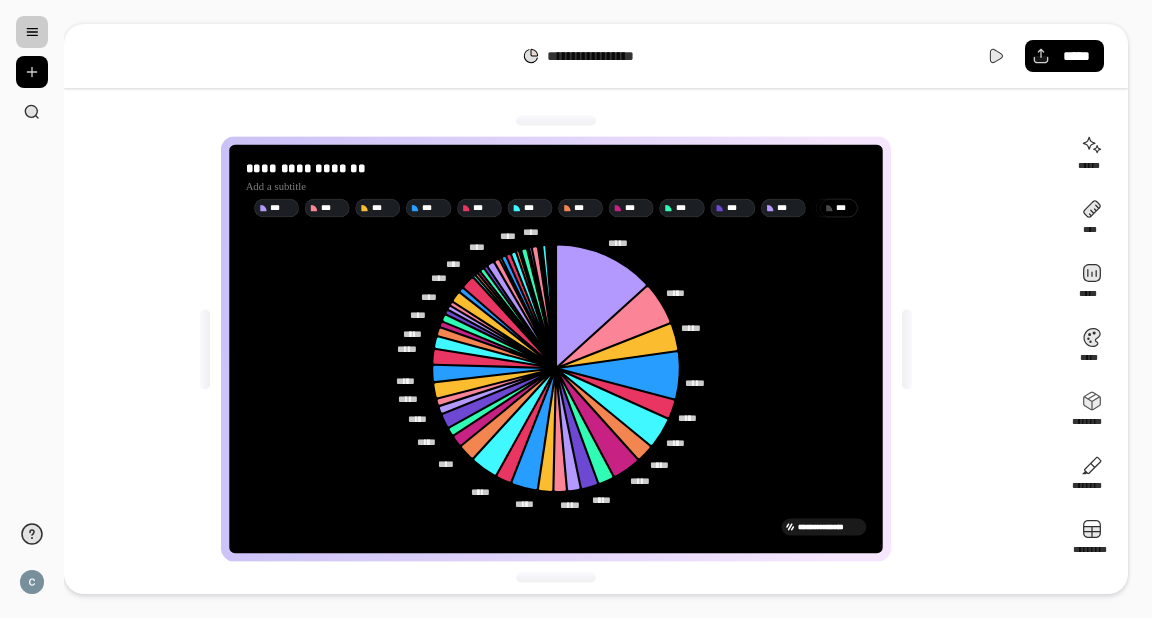 click at bounding box center (32, 32) 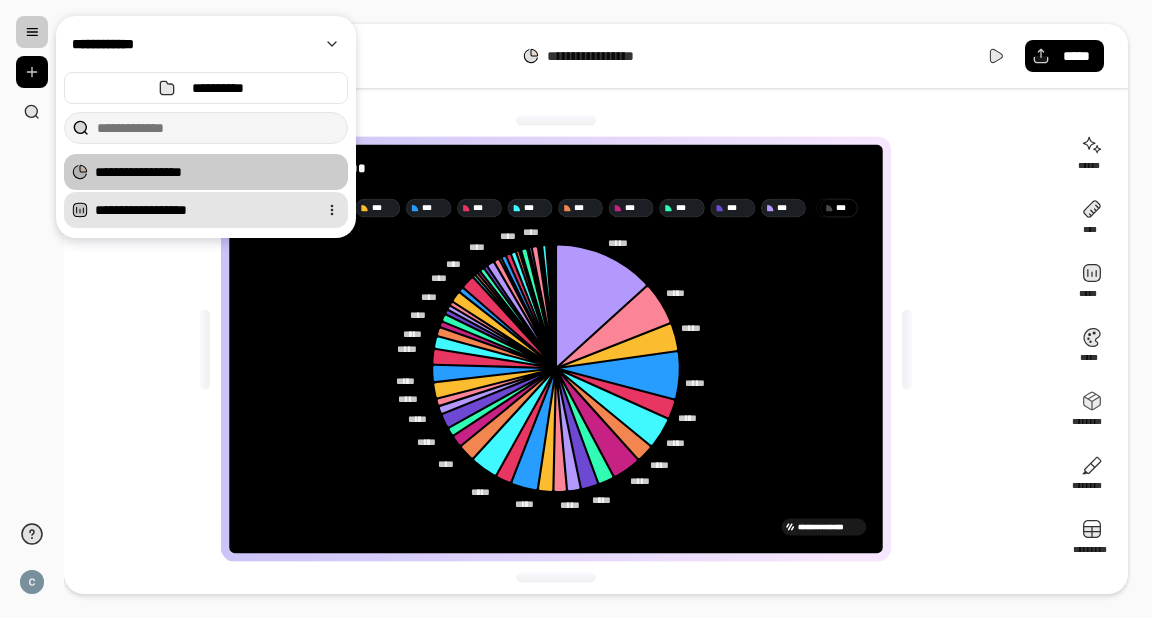 click on "**********" at bounding box center [202, 210] 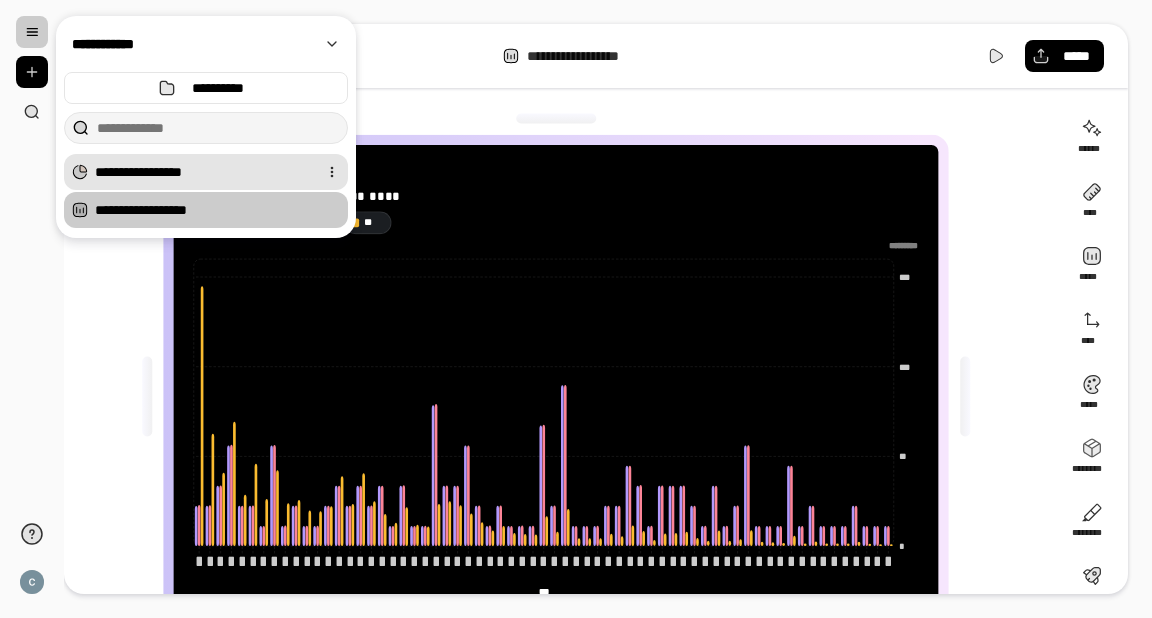 click on "**********" at bounding box center [202, 172] 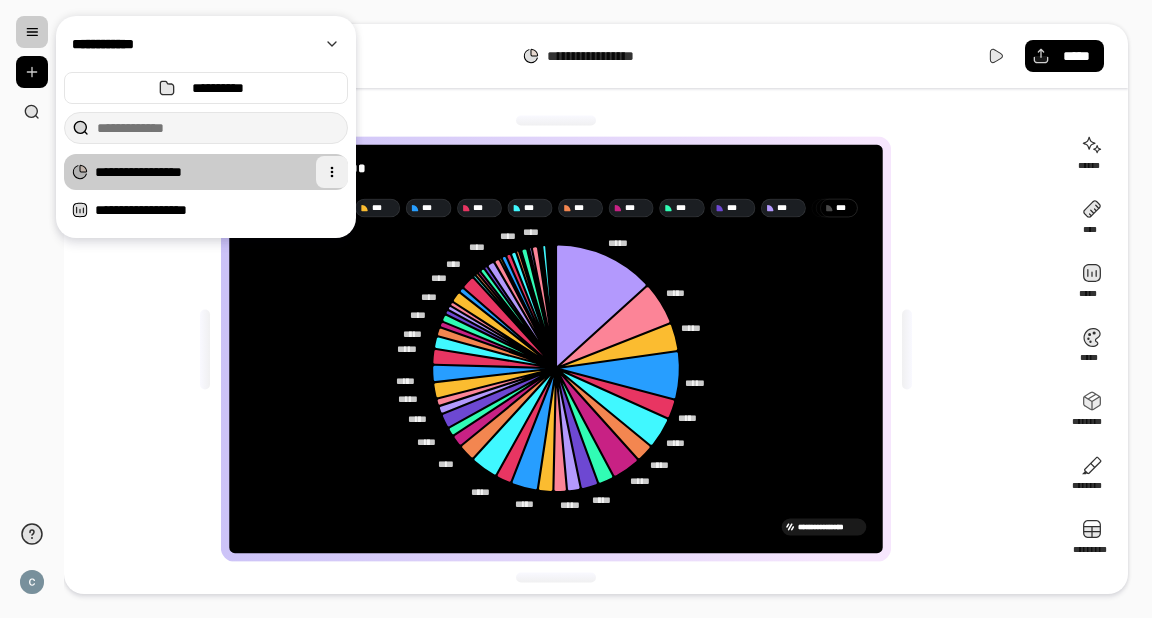 click at bounding box center [332, 172] 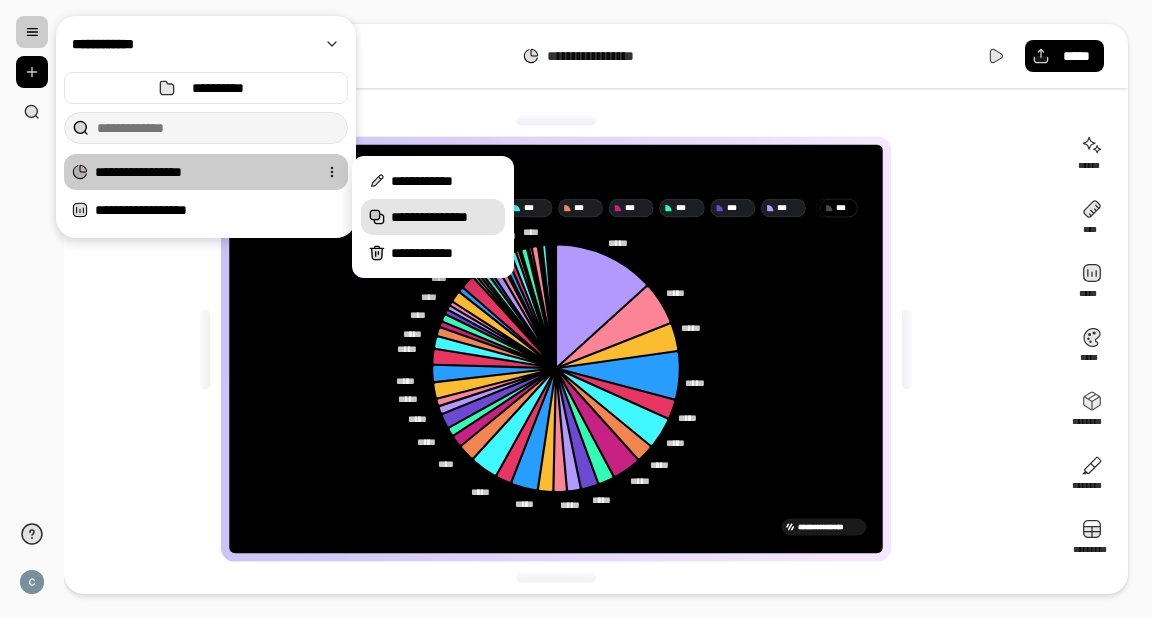 click on "**********" at bounding box center (433, 217) 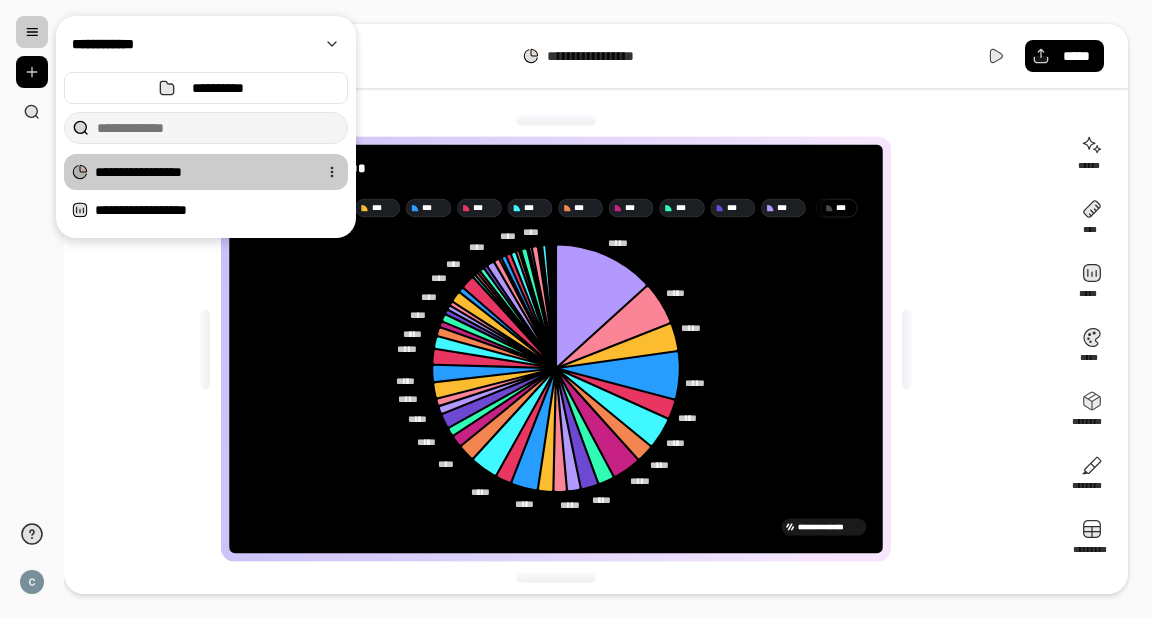 click at bounding box center (332, 172) 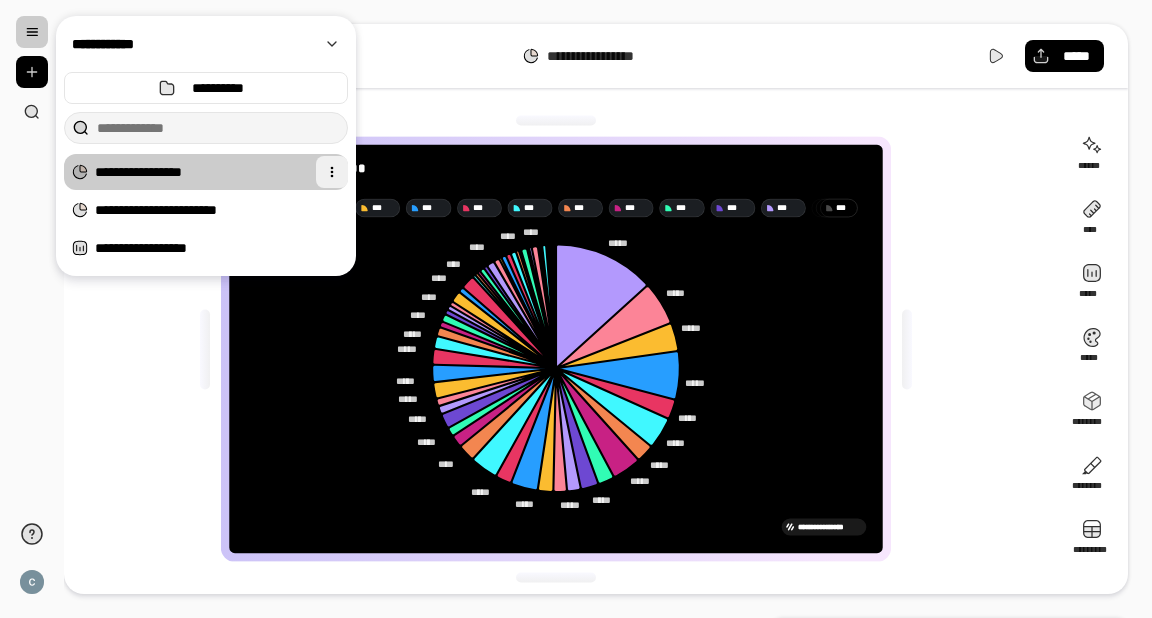 click at bounding box center [332, 172] 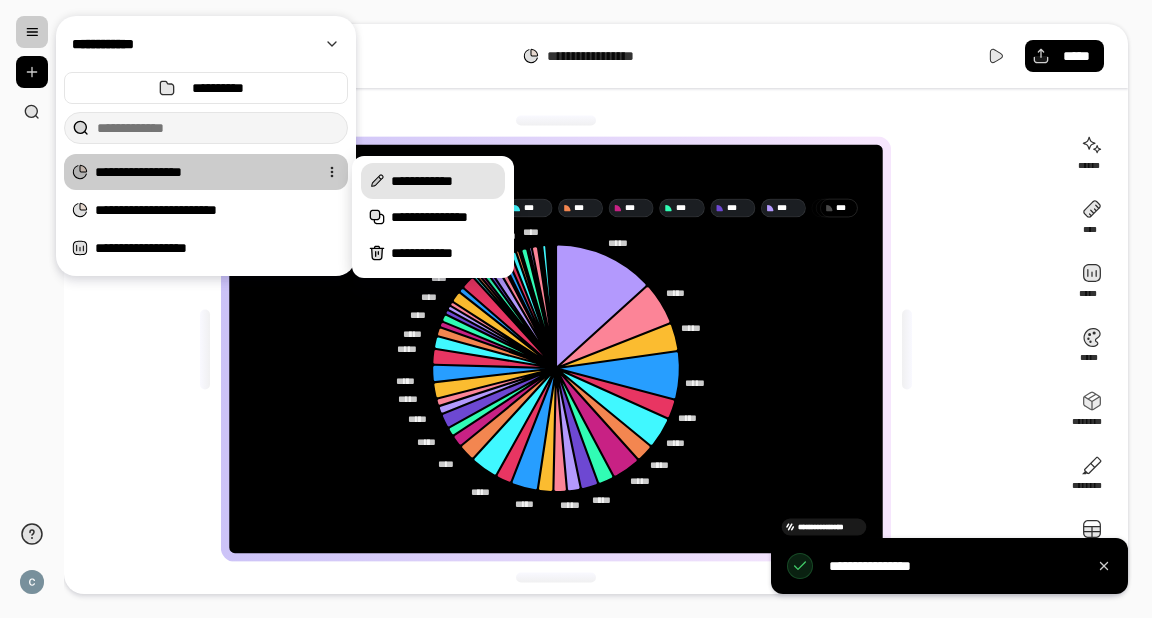 click on "**********" at bounding box center (444, 181) 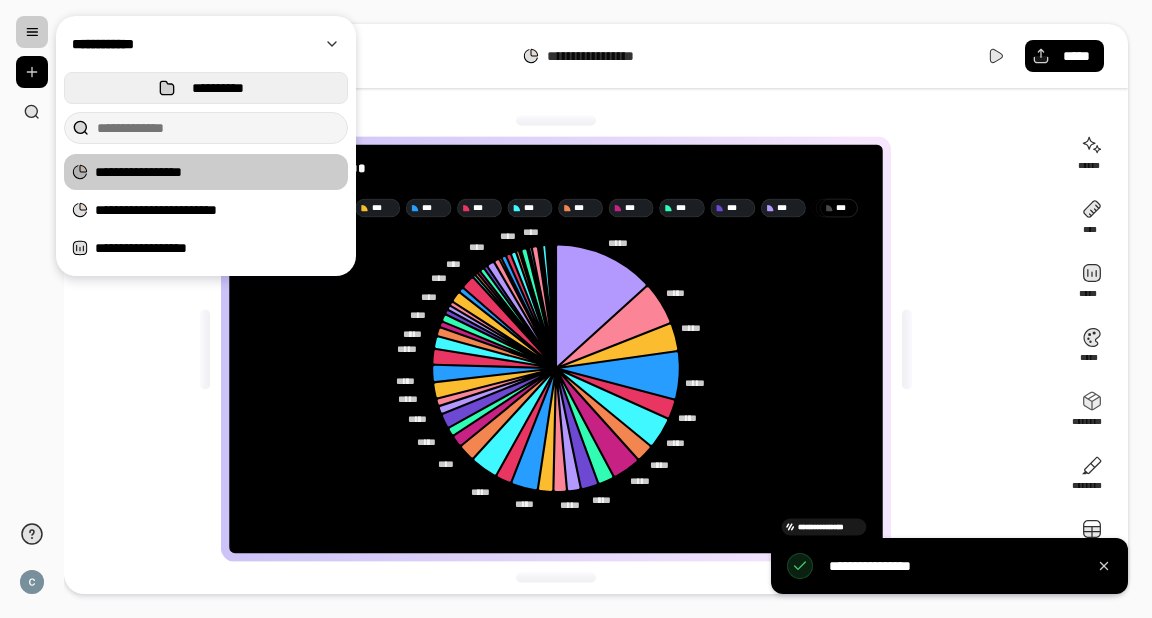click on "**********" at bounding box center [218, 88] 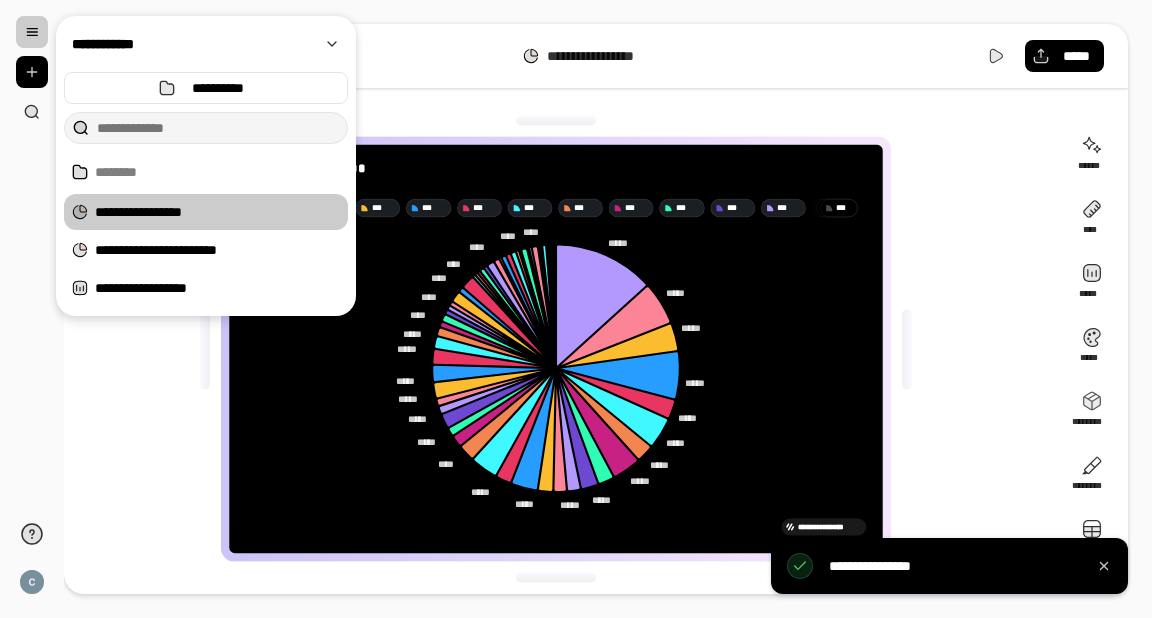 click on "**********" at bounding box center (596, 56) 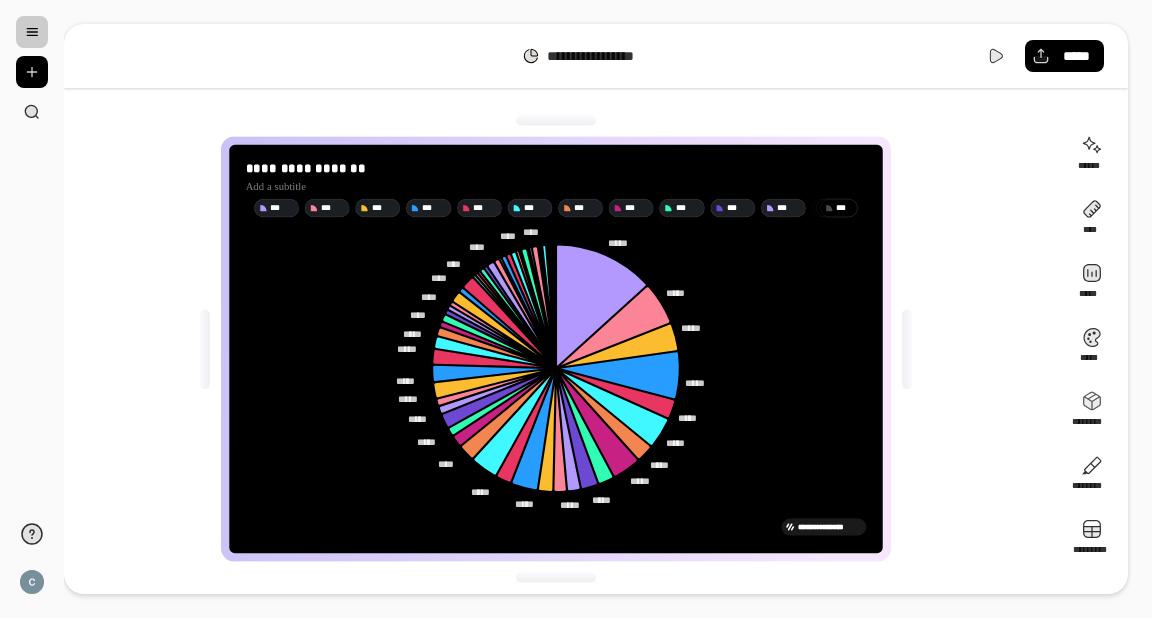 click 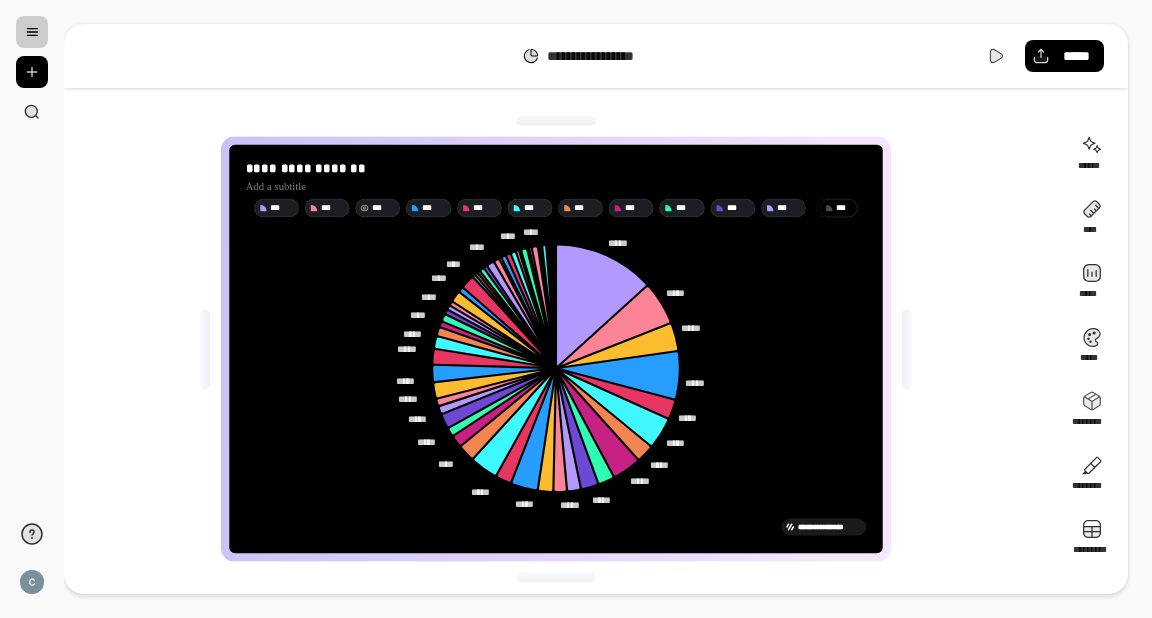click on "***" at bounding box center [384, 208] 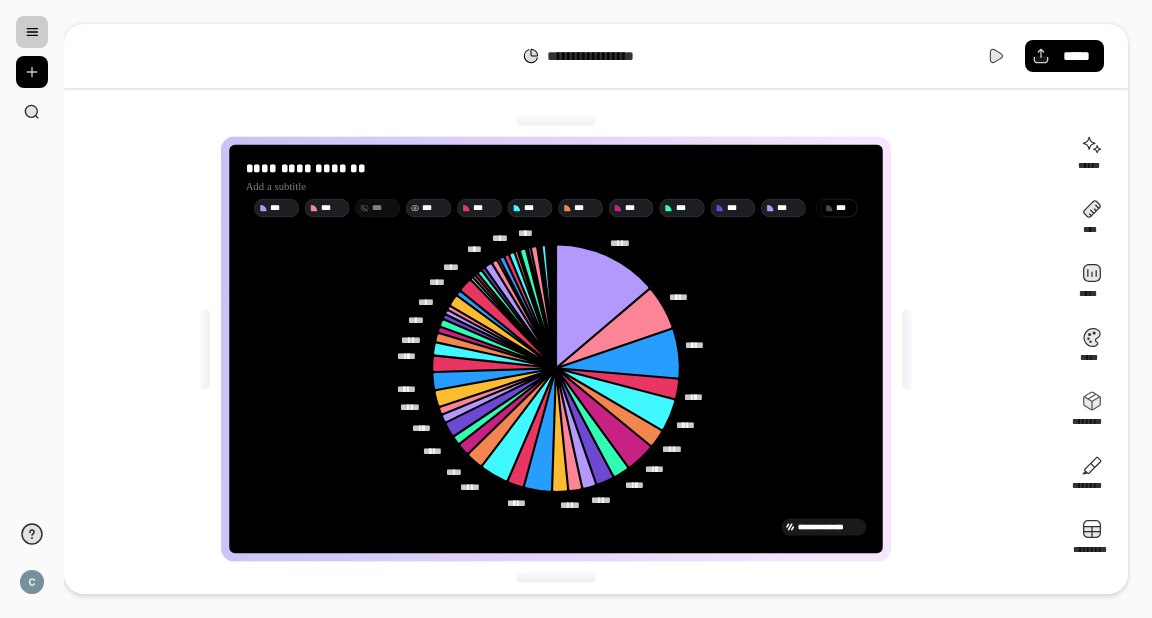 click on "***" at bounding box center (428, 207) 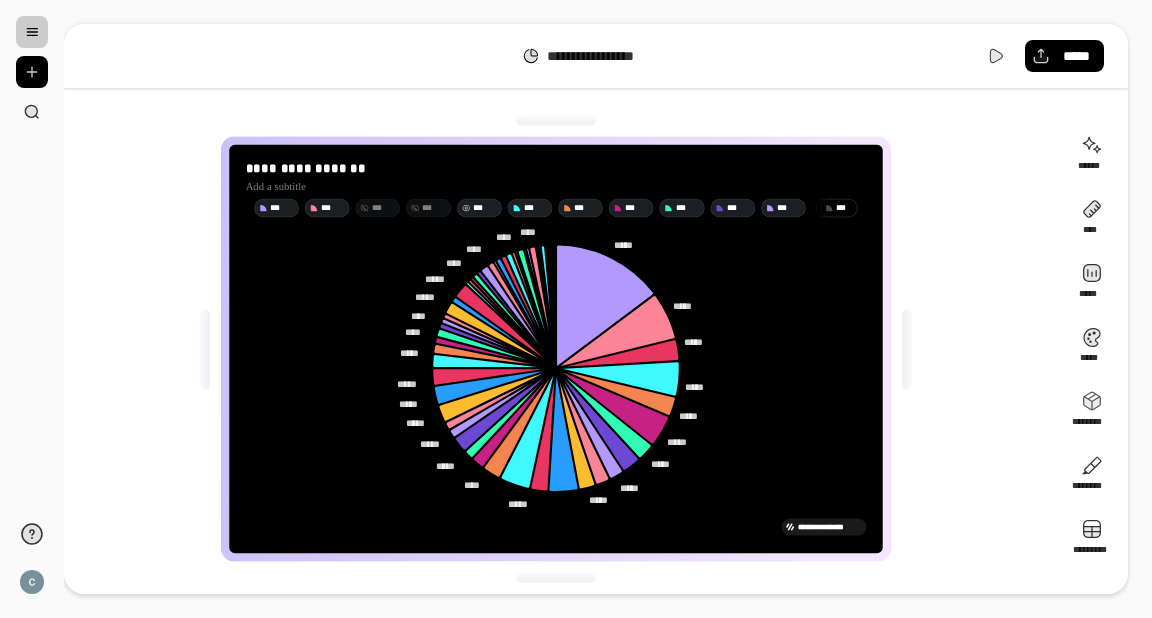 click on "***" at bounding box center [485, 208] 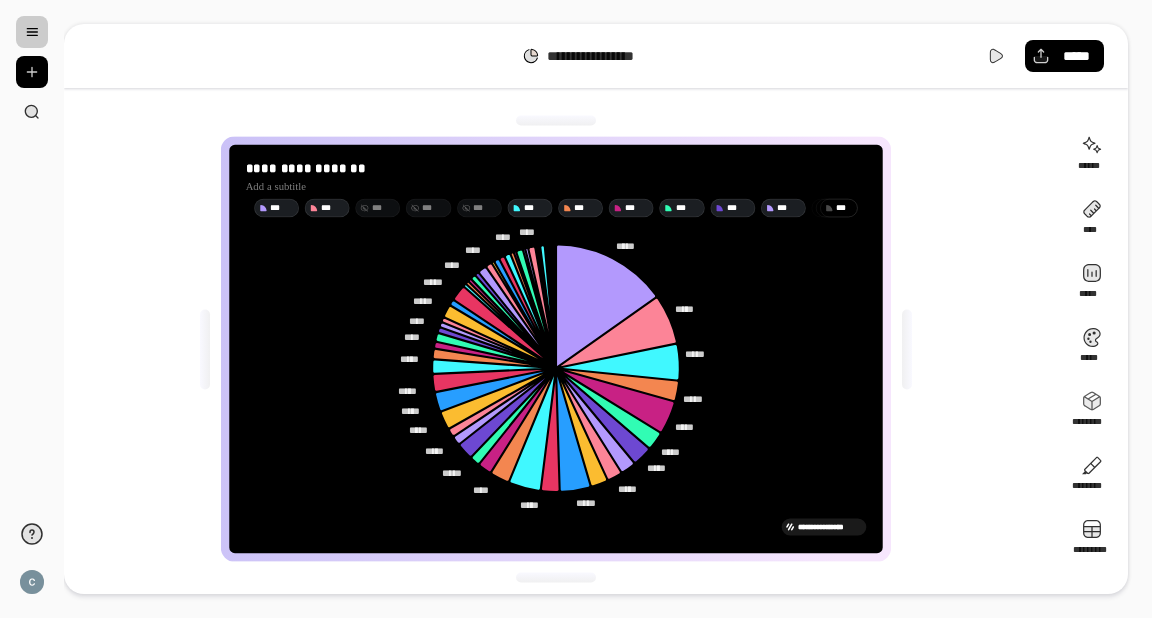 click on "*** *** *** *** *** *** *** *** *** *** *** * **" at bounding box center (556, 207) 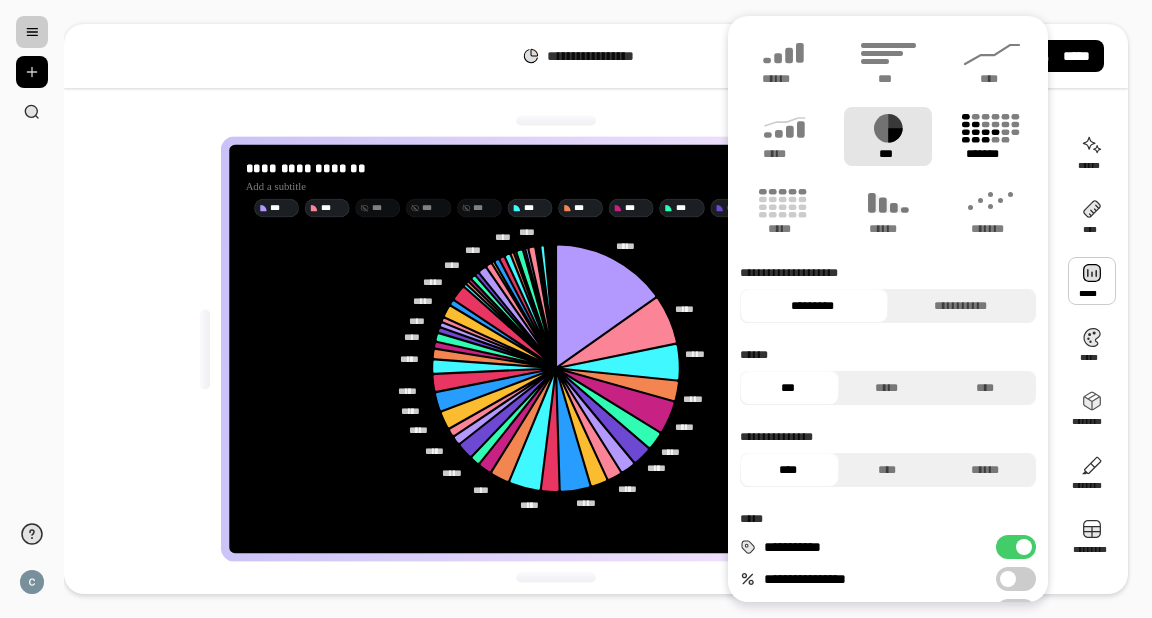 click 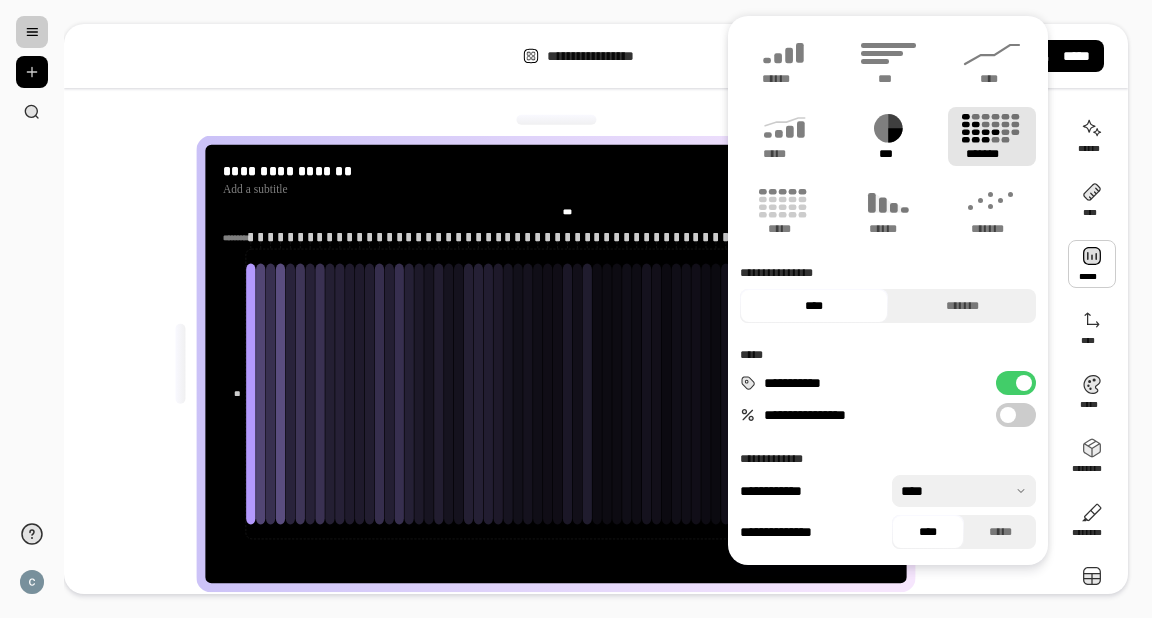 click 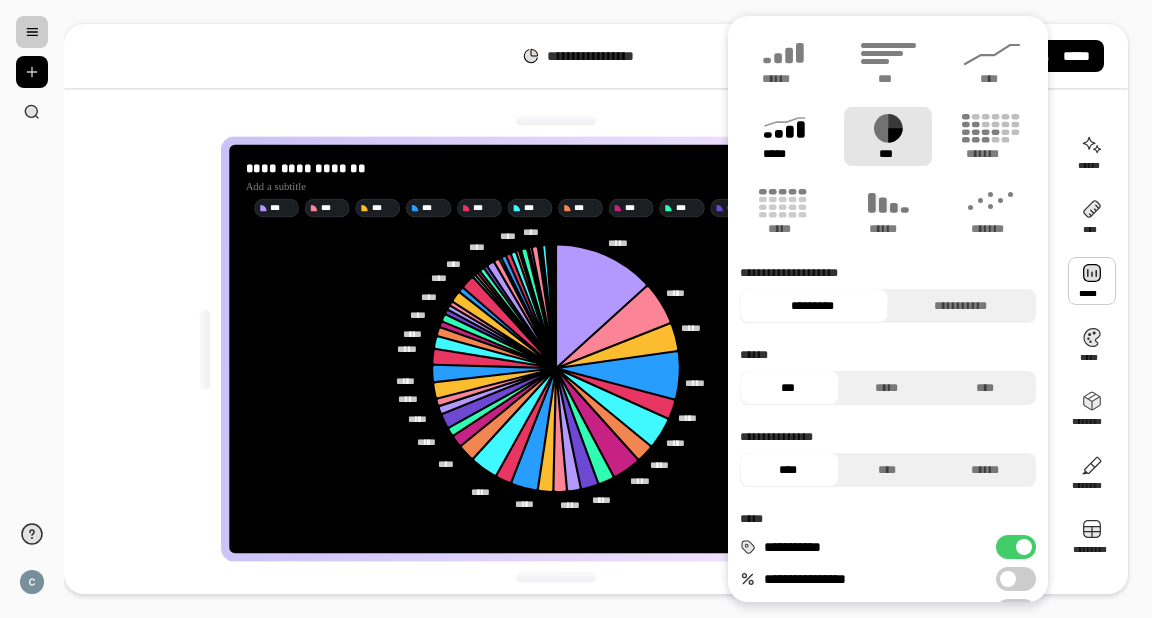 click on "*****" at bounding box center [783, 154] 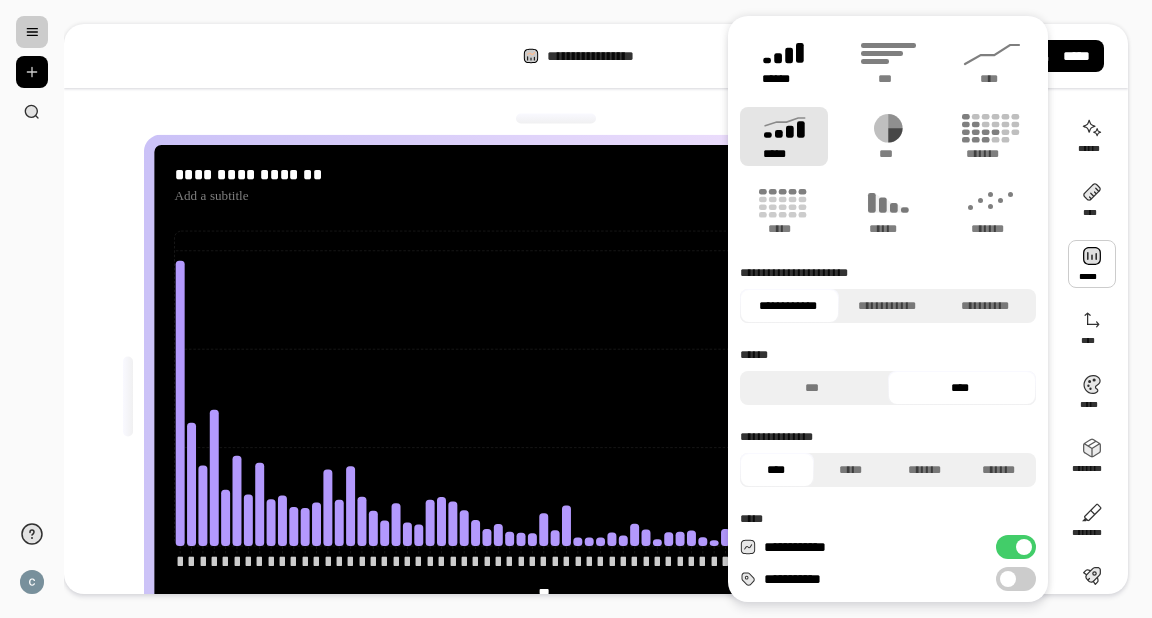 click on "******" at bounding box center [784, 61] 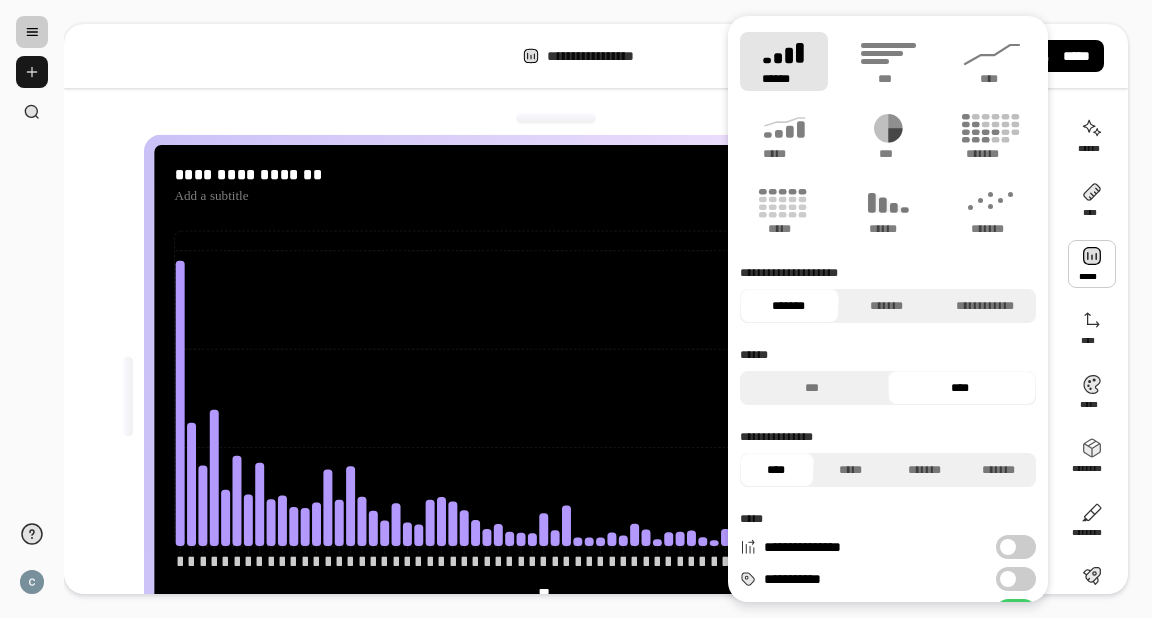 click at bounding box center [32, 72] 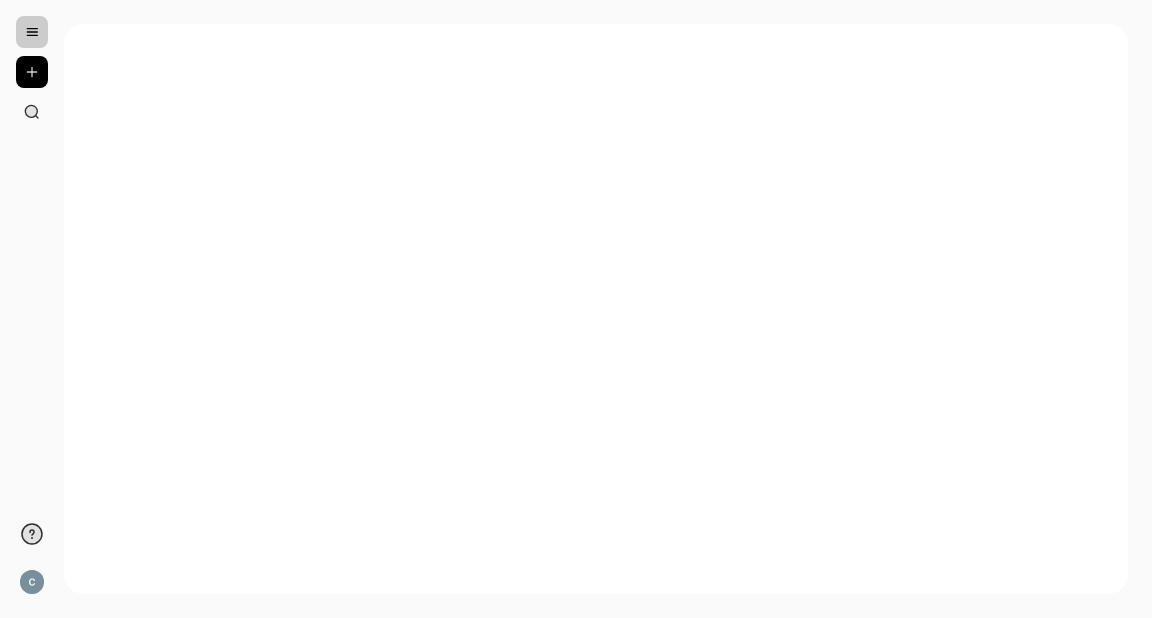 click at bounding box center [32, 32] 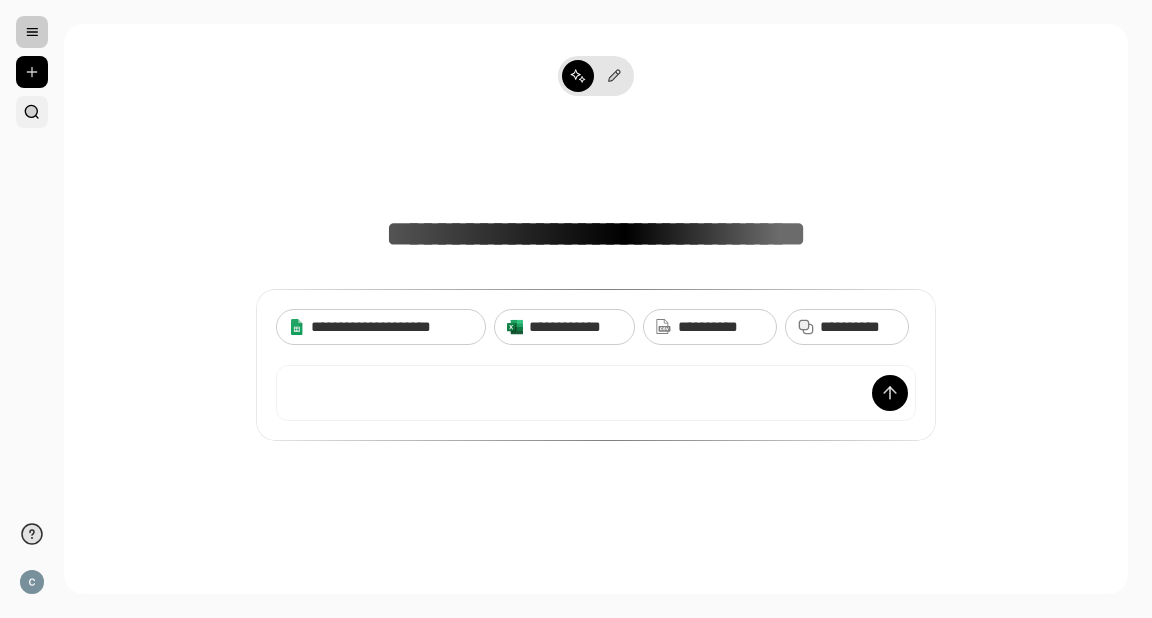 click at bounding box center [32, 112] 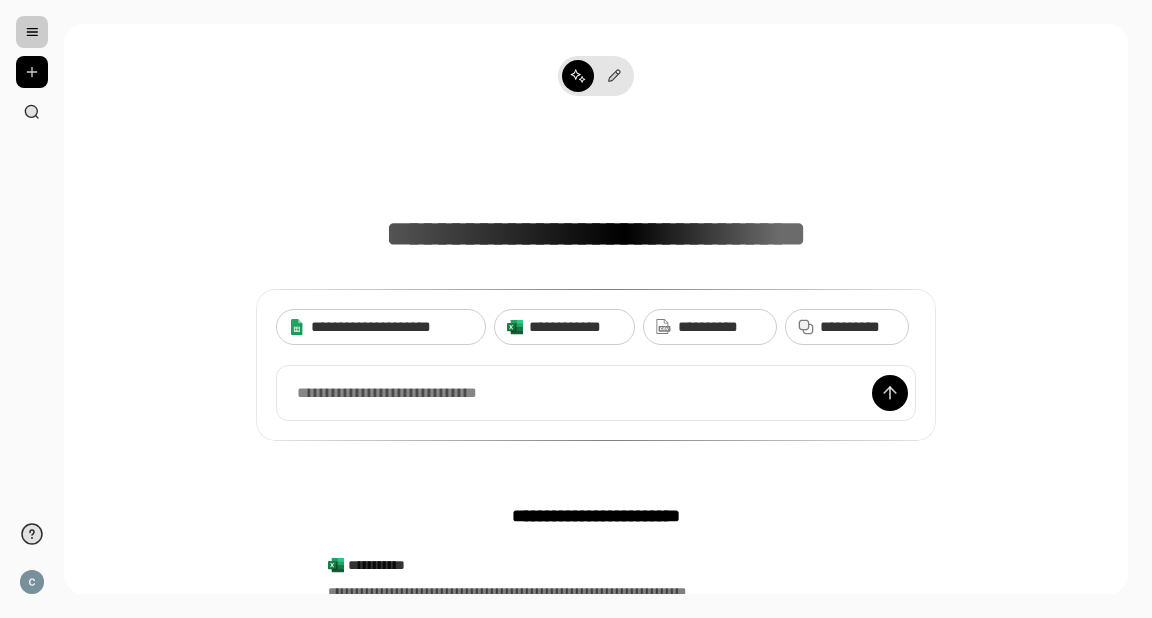 click at bounding box center [32, 32] 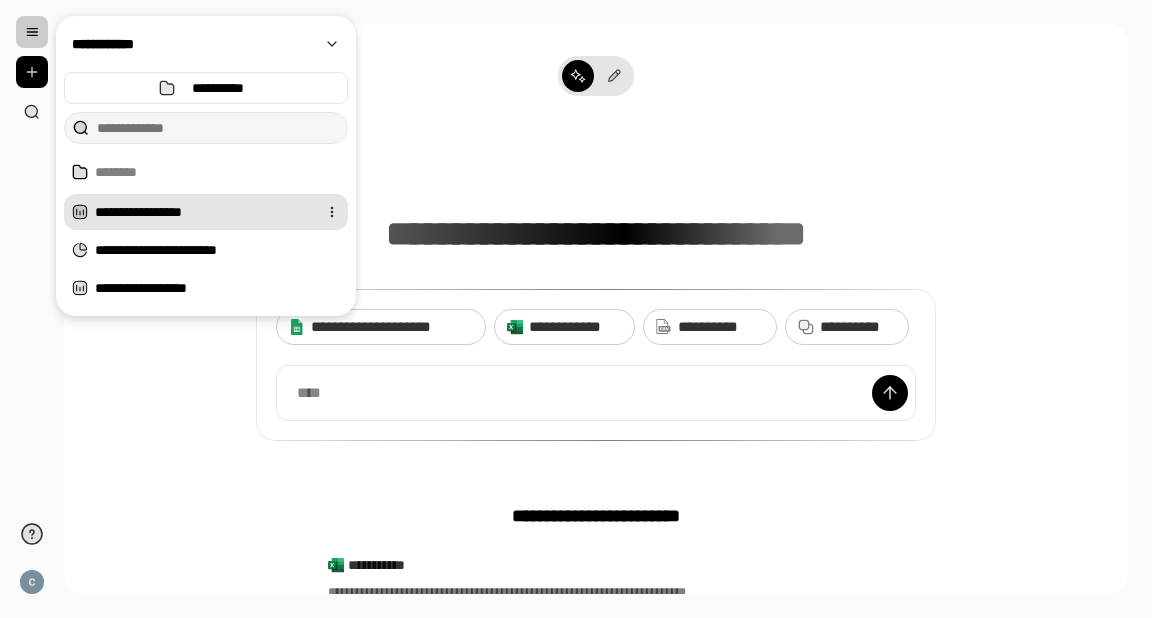 click on "**********" at bounding box center [202, 212] 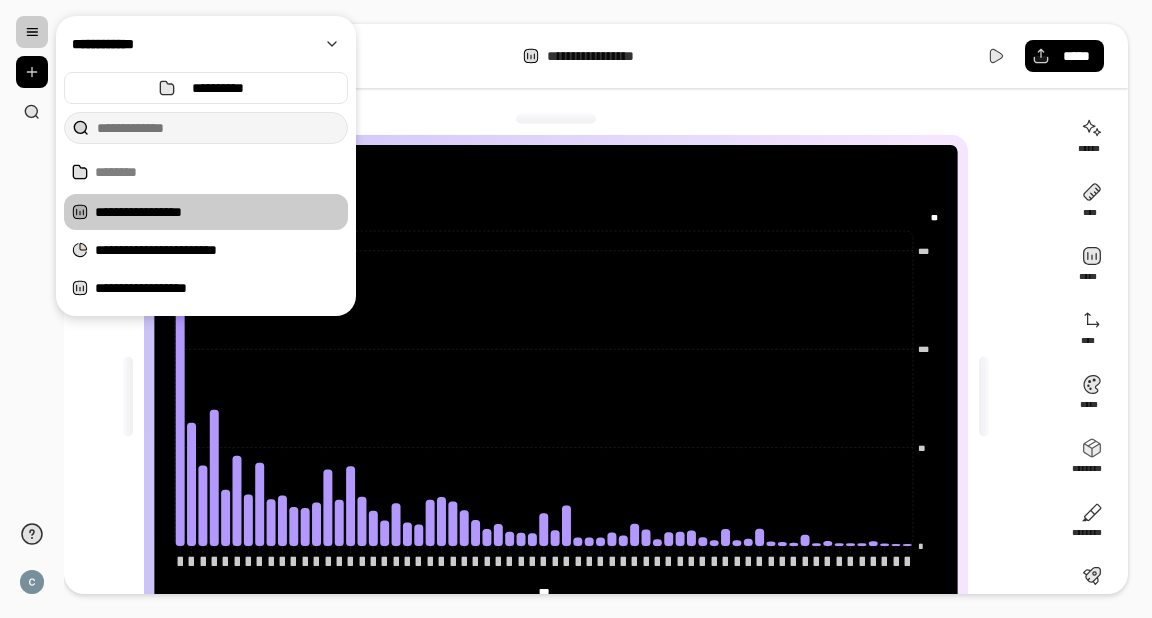 click on "**********" at bounding box center [596, 309] 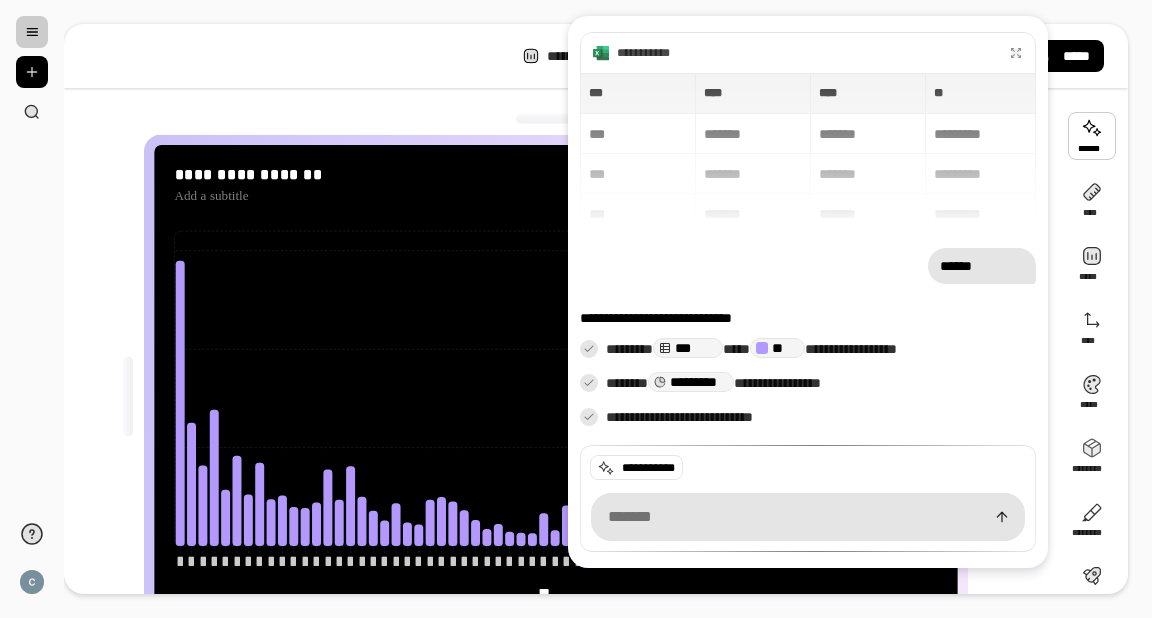 click on "******" at bounding box center (982, 266) 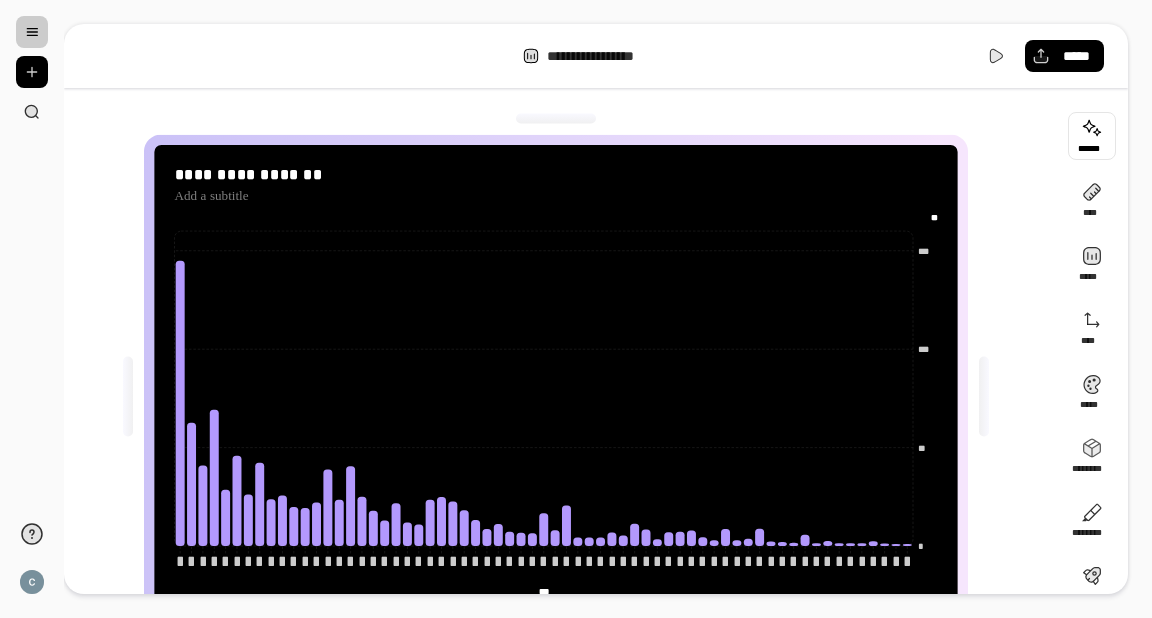 click at bounding box center (1092, 136) 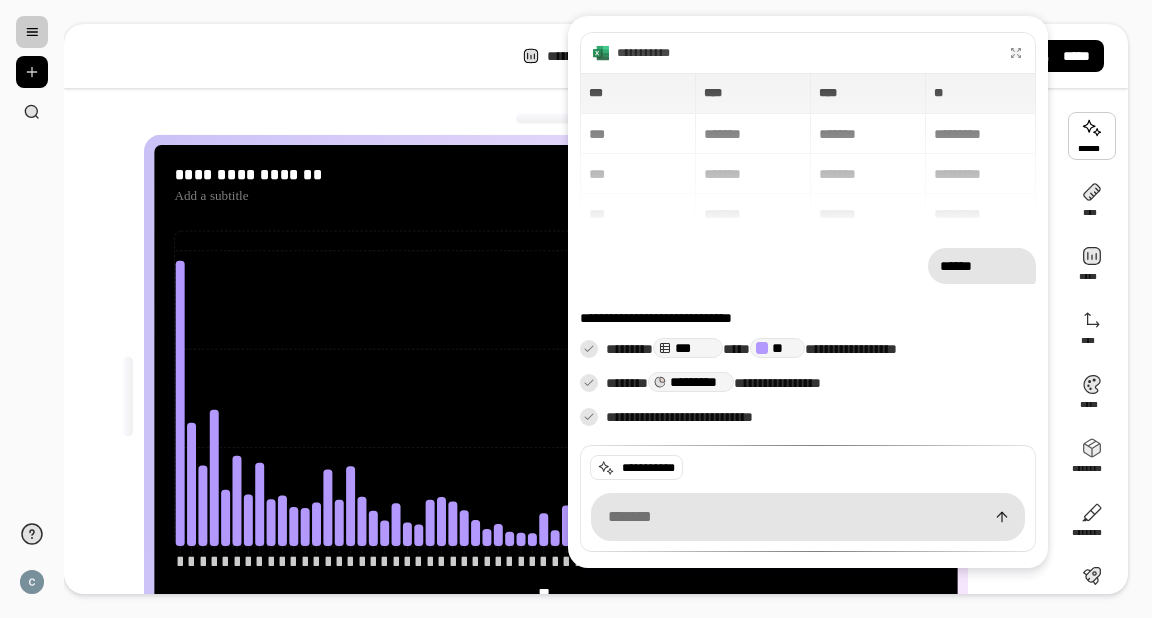 click on "**********" at bounding box center [791, 53] 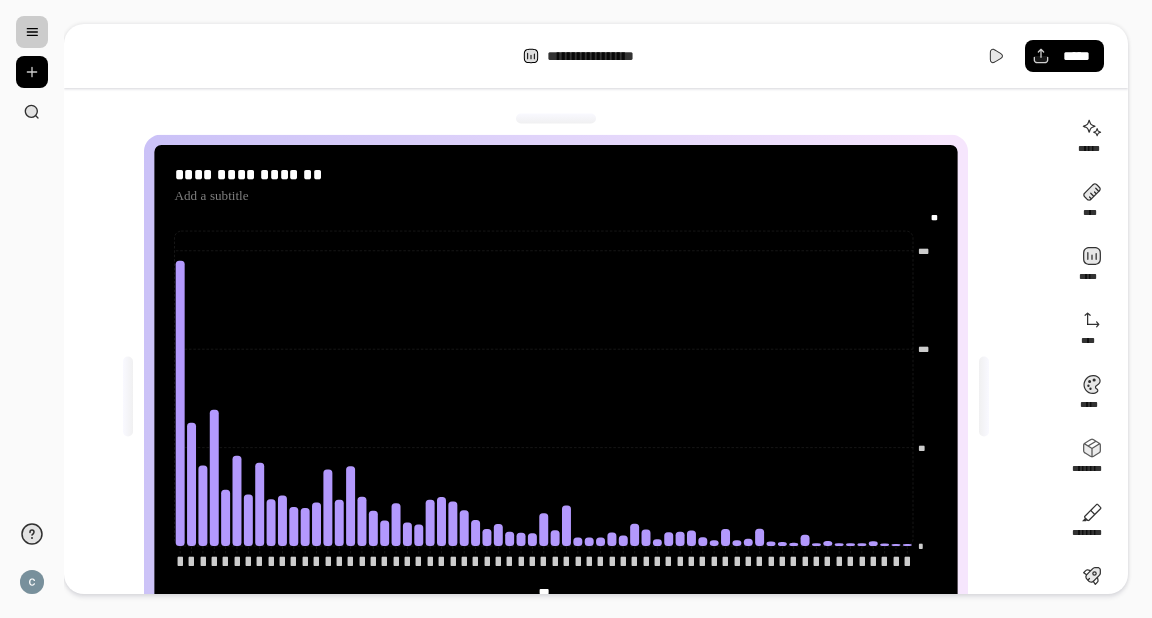 click on "**********" at bounding box center (596, 56) 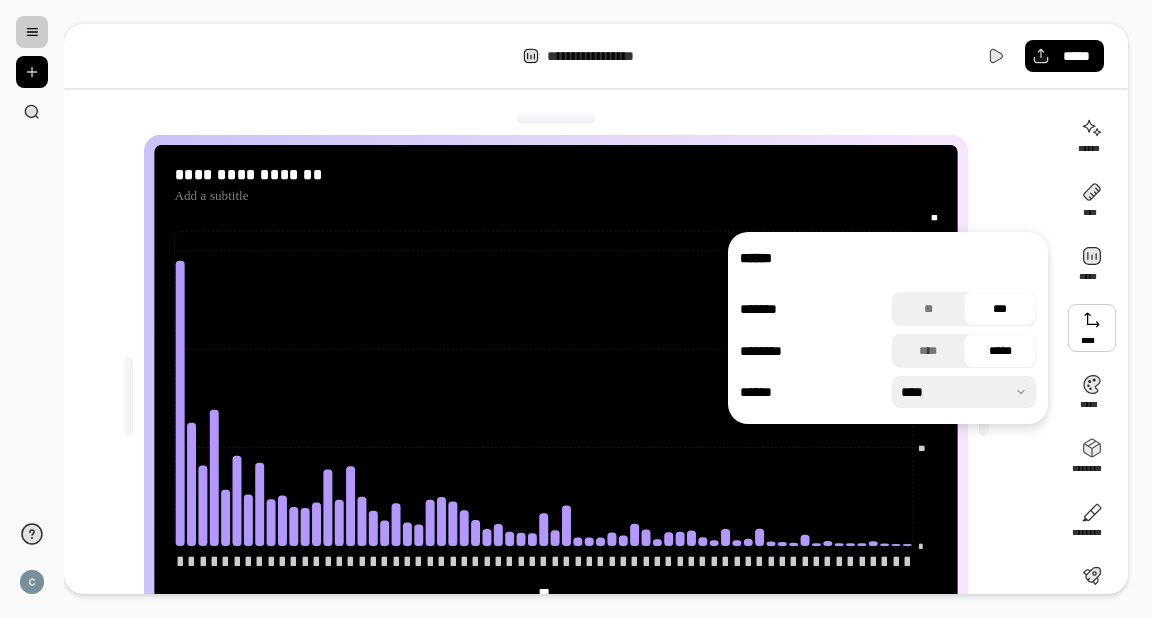 click on "**********" at bounding box center (556, 396) 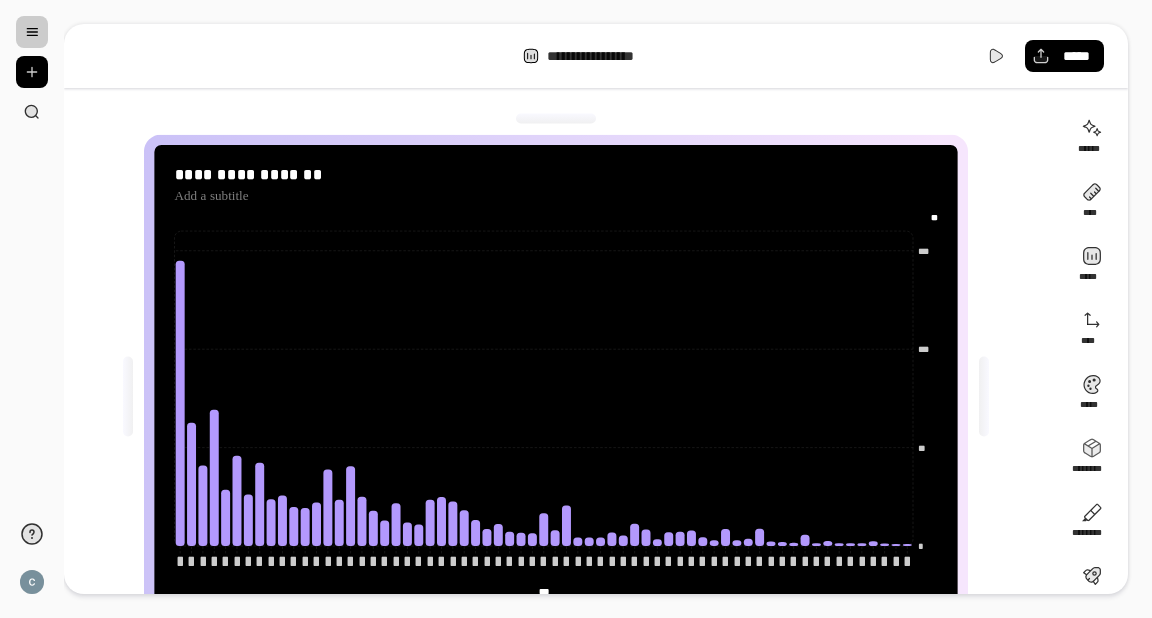 click on "**********" at bounding box center (556, 396) 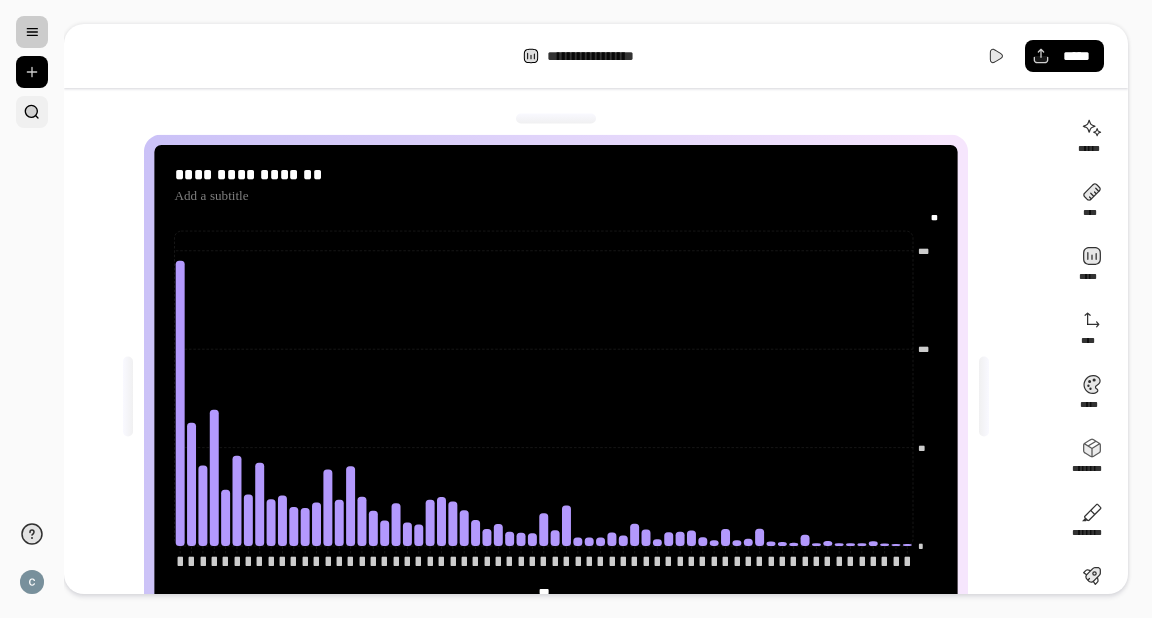 click at bounding box center (32, 112) 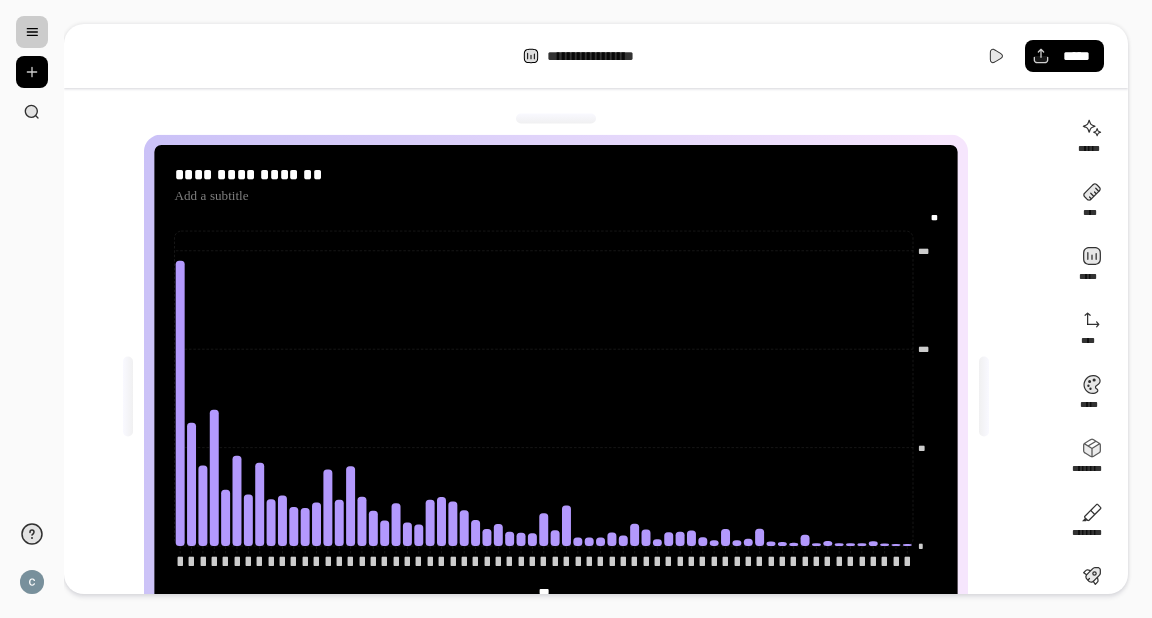 click on "* ** *** *** ** ** *** *** *** *** *** *** *** *** *** *** *** *** *** *** *** *** *** *** *** *** *** *** *** *** *** *** *** *** *** *** *** *** *** *** *** *** *** *** *** *** *** *** *** *** *** *** *** *** *** *** *** *** *** *** *** *** *** *** *** *** *** *** *** *** *** *** *** *** *** *** *** *** *** *** *** *** *** *** *** *** *** *** *** *** *** *** *** *** *** *** *** *** *** *** *** *** *** *** *** *** *** *** *** *** *** *** *** *** *** *** *** *** *** *** *** *** *** *** *** *** *** *** *** *** *** *** *** *** *** *** *** ***" 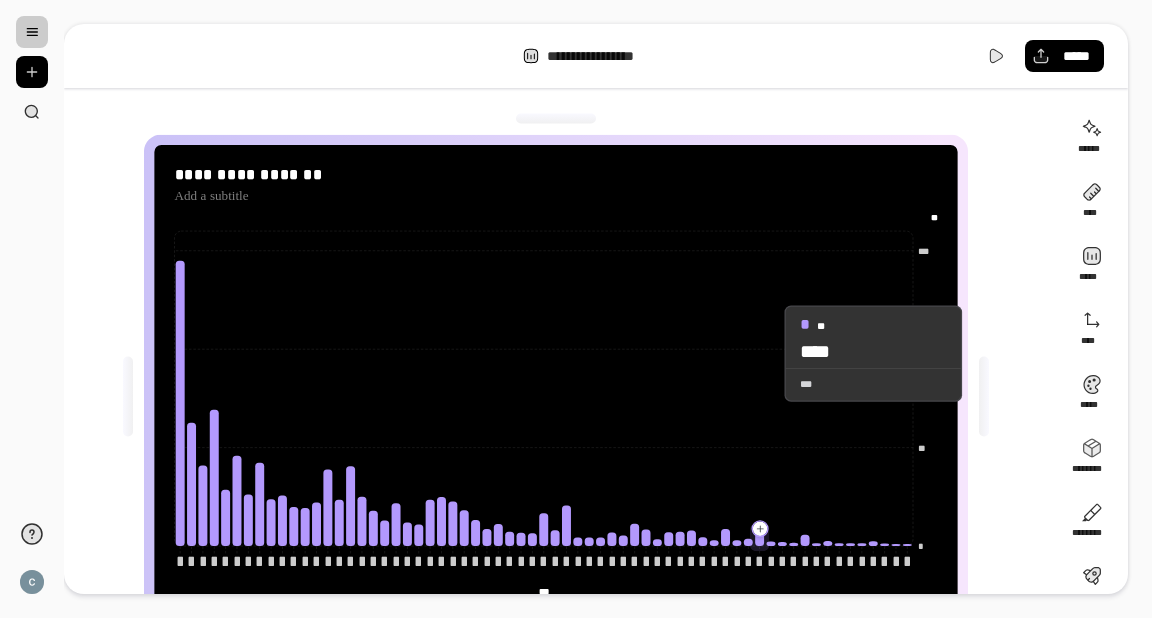 click 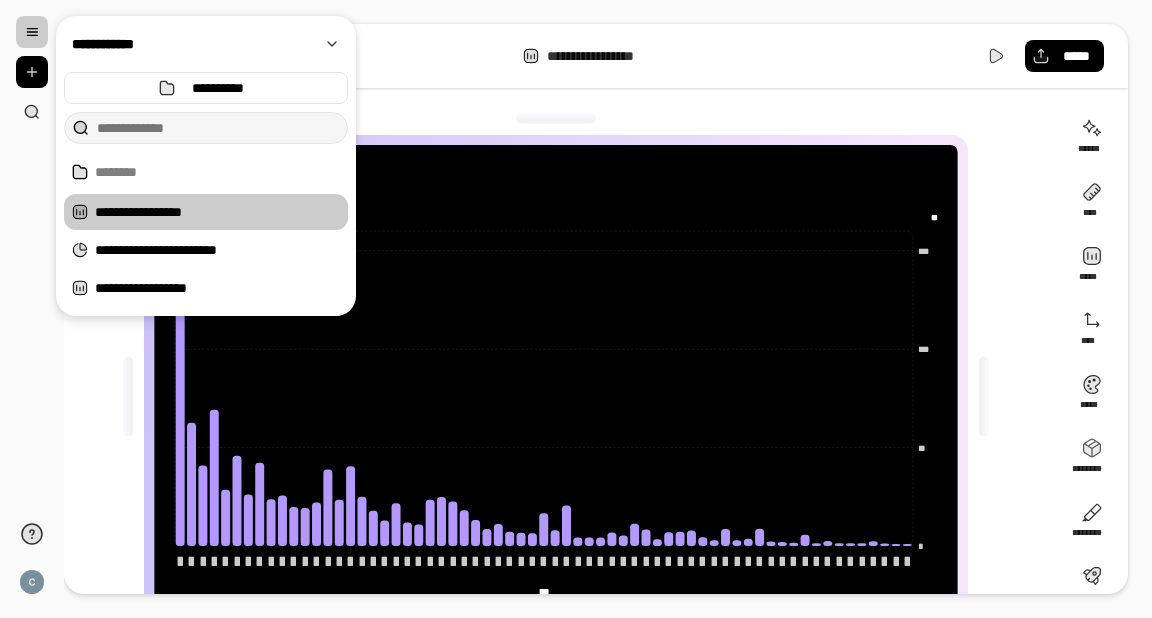 click at bounding box center [32, 32] 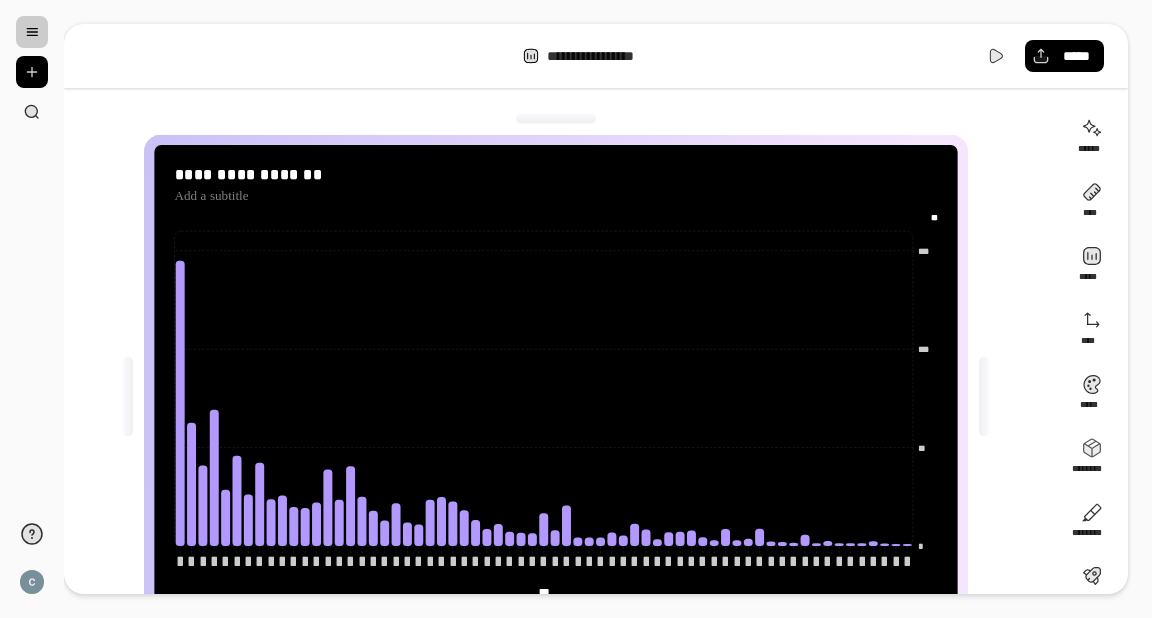 click at bounding box center (32, 32) 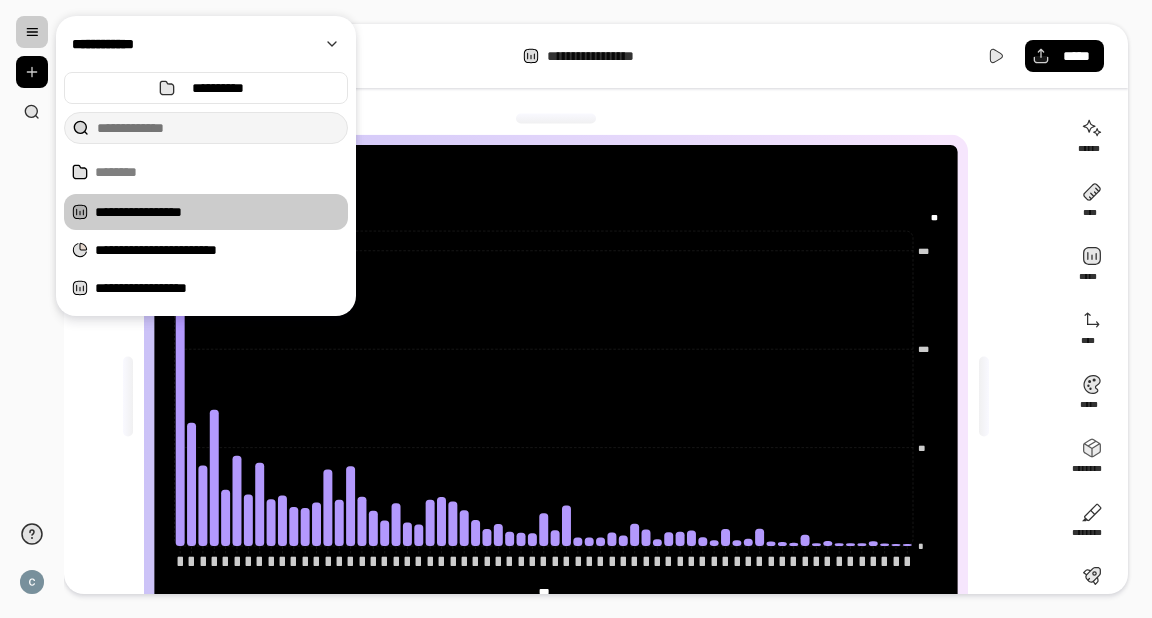 click at bounding box center [218, 128] 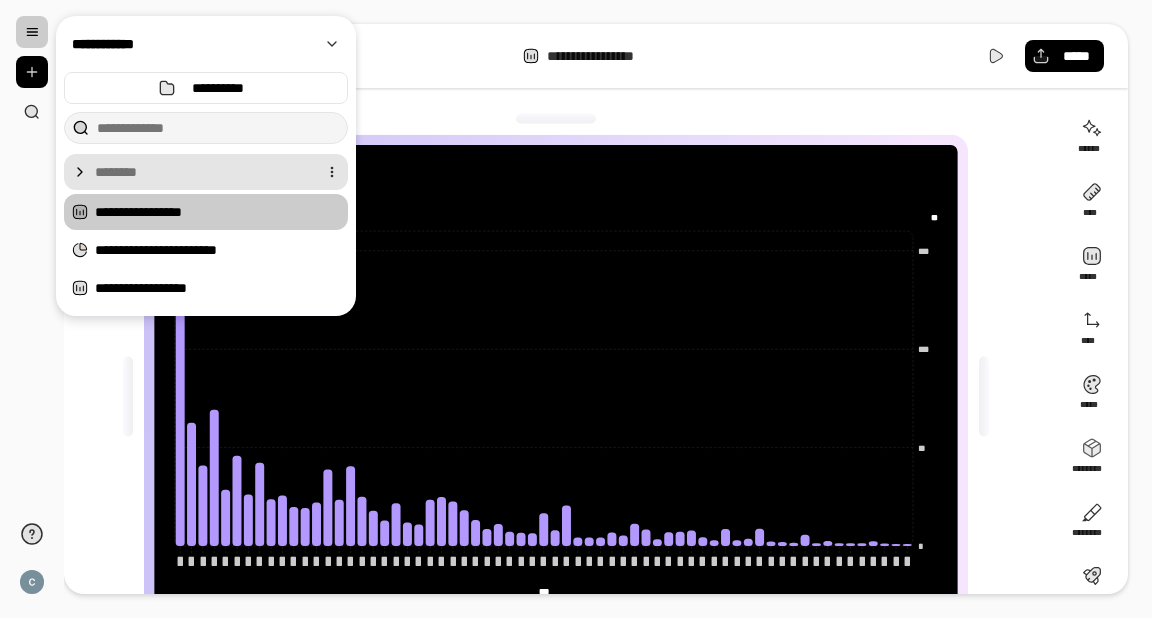 click 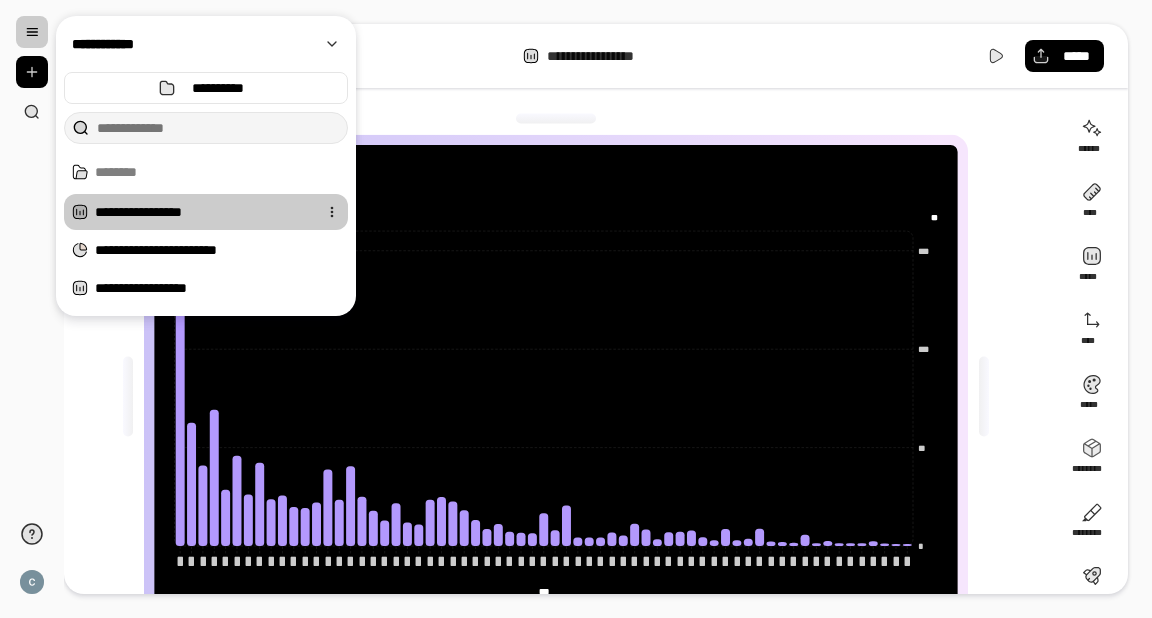 click on "**********" at bounding box center (206, 212) 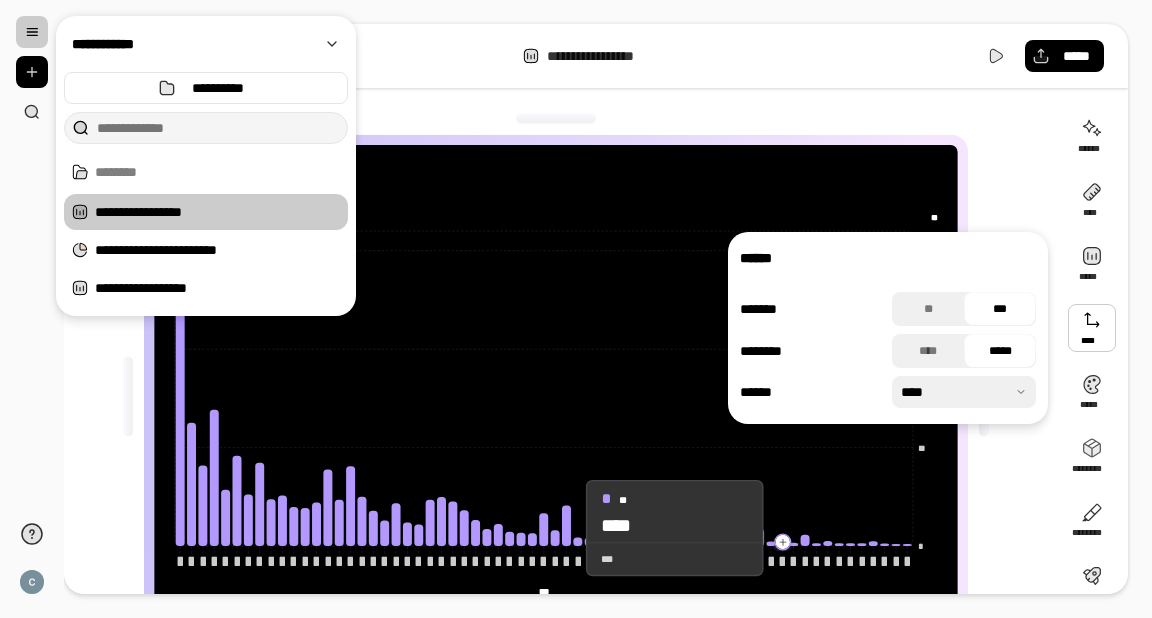 click 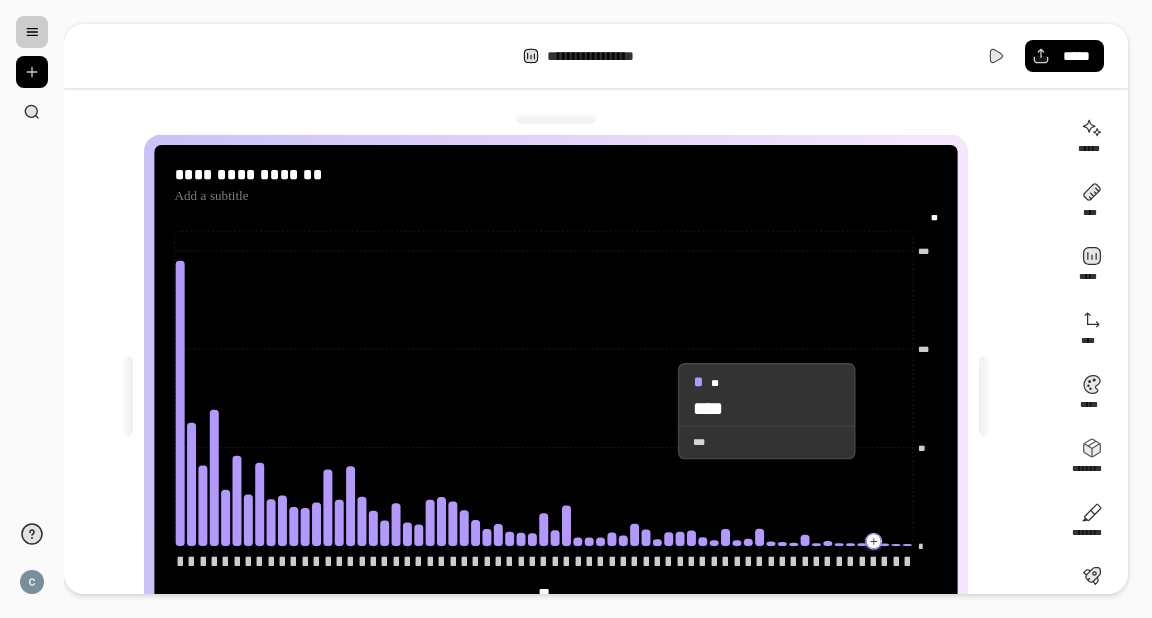 click 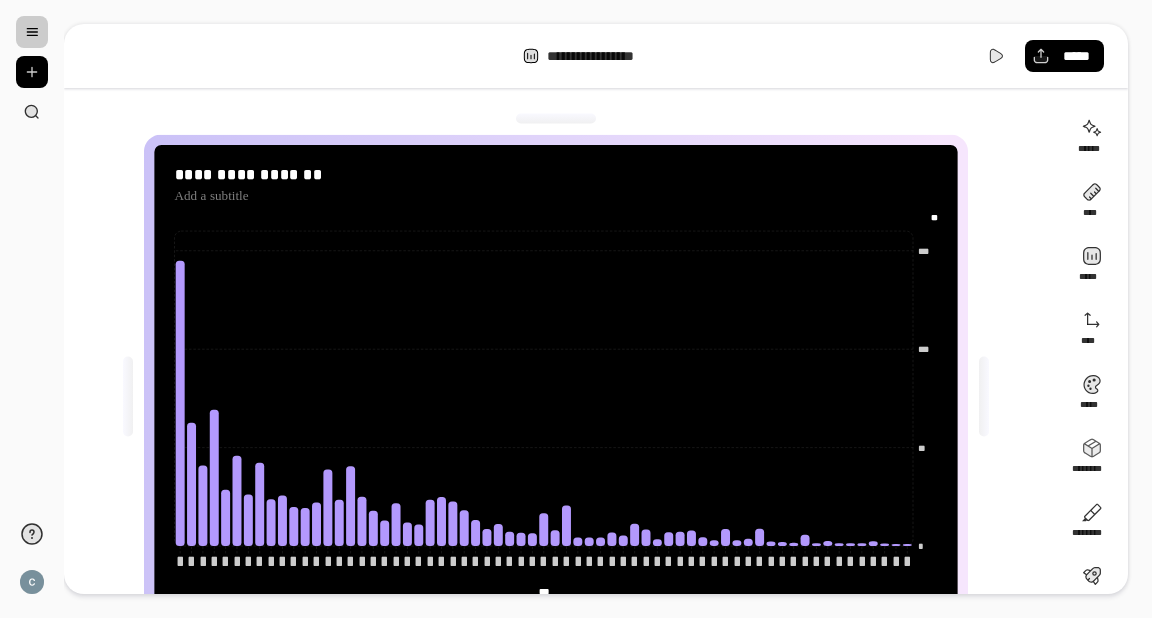 click on "* ** *** *** ** ** *** *** *** *** *** *** *** *** *** *** *** *** *** *** *** *** *** *** *** *** *** *** *** *** *** *** *** *** *** *** *** *** *** *** *** *** *** *** *** *** *** *** *** *** *** *** *** *** *** *** *** *** *** *** *** *** *** *** *** *** *** *** *** *** *** *** *** *** *** *** *** *** *** *** *** *** *** *** *** *** *** *** *** *** *** *** *** *** *** *** *** *** *** *** *** *** *** *** *** *** *** *** *** *** *** *** *** *** *** *** *** *** *** *** *** *** *** *** *** *** *** *** *** *** *** *** *** *** *** *** *** ***" 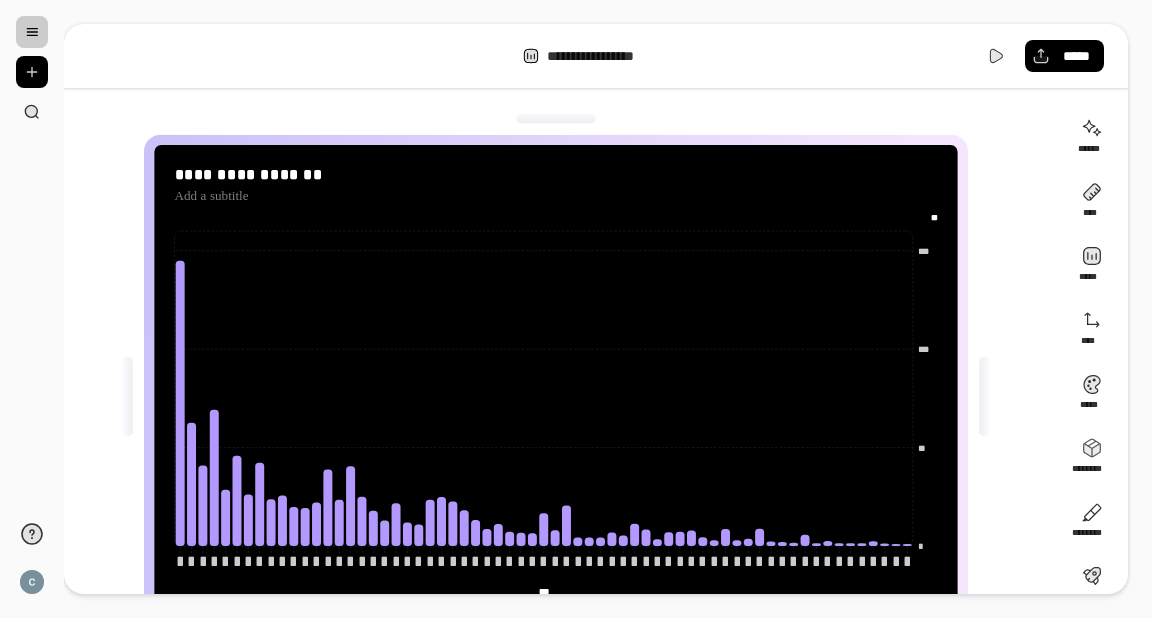 click on "* ** *** *** ** ** *** *** *** *** *** *** *** *** *** *** *** *** *** *** *** *** *** *** *** *** *** *** *** *** *** *** *** *** *** *** *** *** *** *** *** *** *** *** *** *** *** *** *** *** *** *** *** *** *** *** *** *** *** *** *** *** *** *** *** *** *** *** *** *** *** *** *** *** *** *** *** *** *** *** *** *** *** *** *** *** *** *** *** *** *** *** *** *** *** *** *** *** *** *** *** *** *** *** *** *** *** *** *** *** *** *** *** *** *** *** *** *** *** *** *** *** *** *** *** *** *** *** *** *** *** *** *** *** *** *** *** ***" 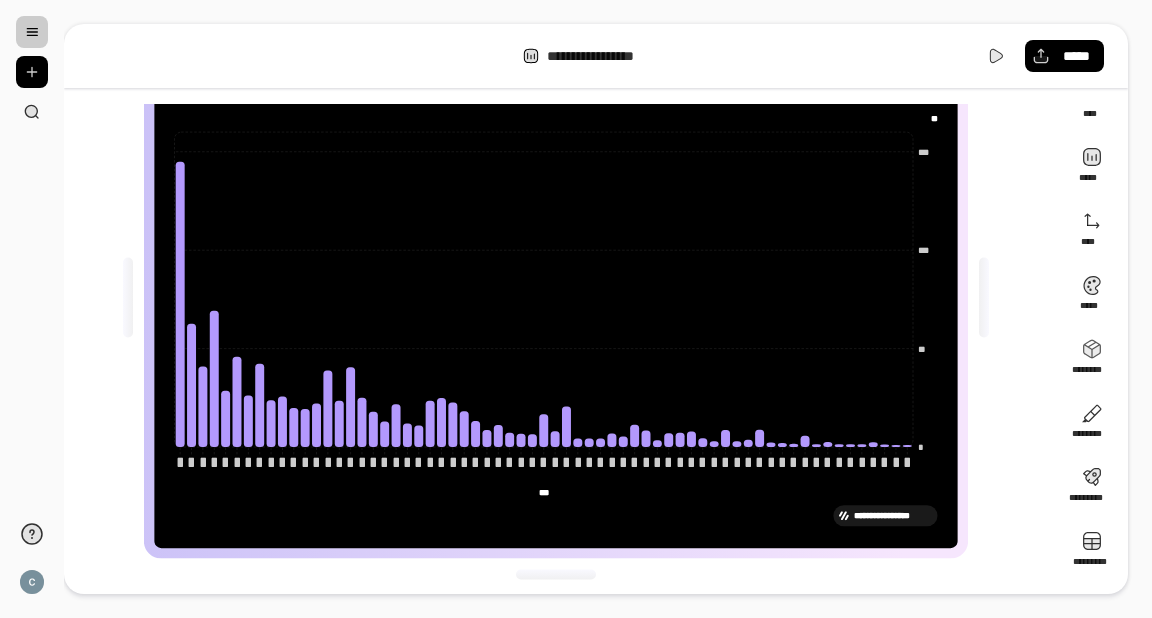 scroll, scrollTop: 0, scrollLeft: 0, axis: both 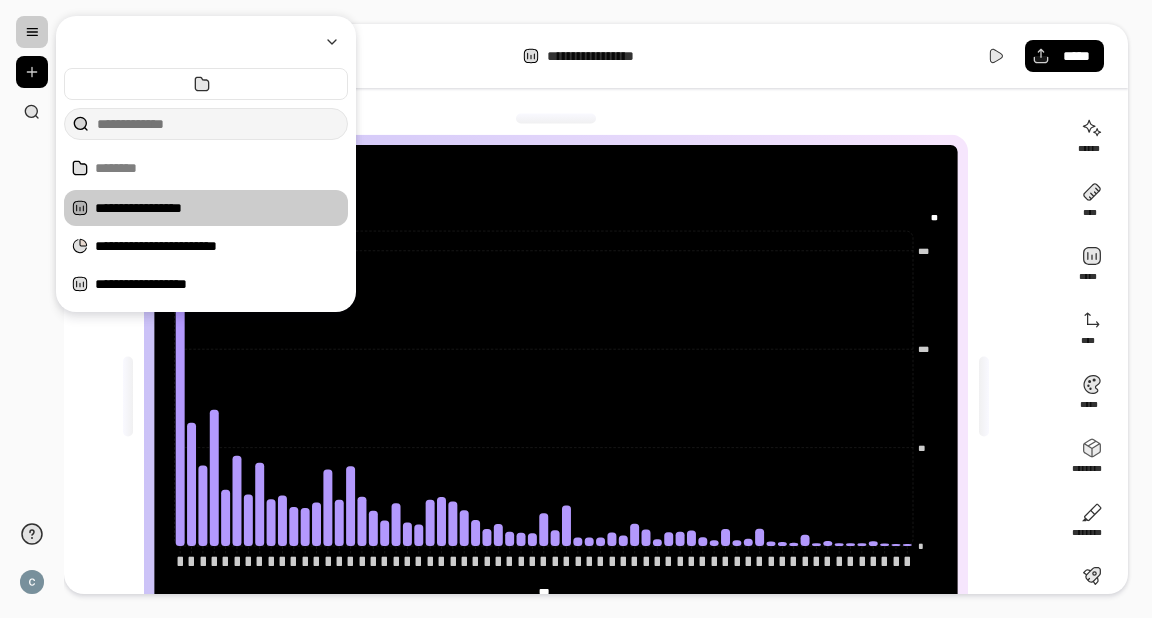 click at bounding box center (32, 32) 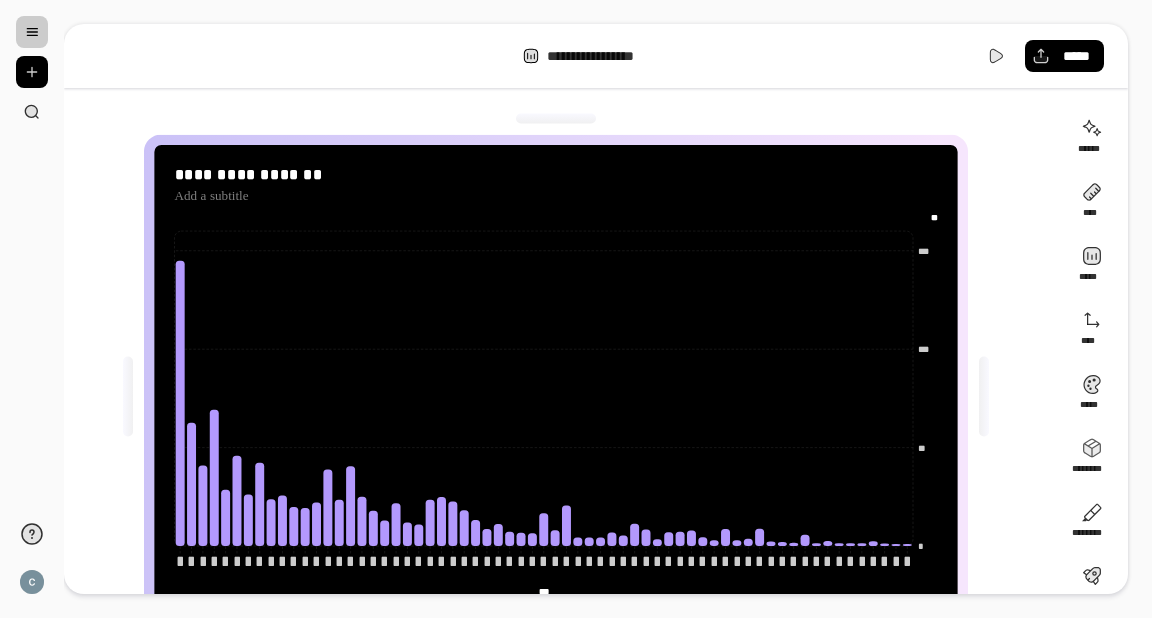 click on "**" at bounding box center [32, 309] 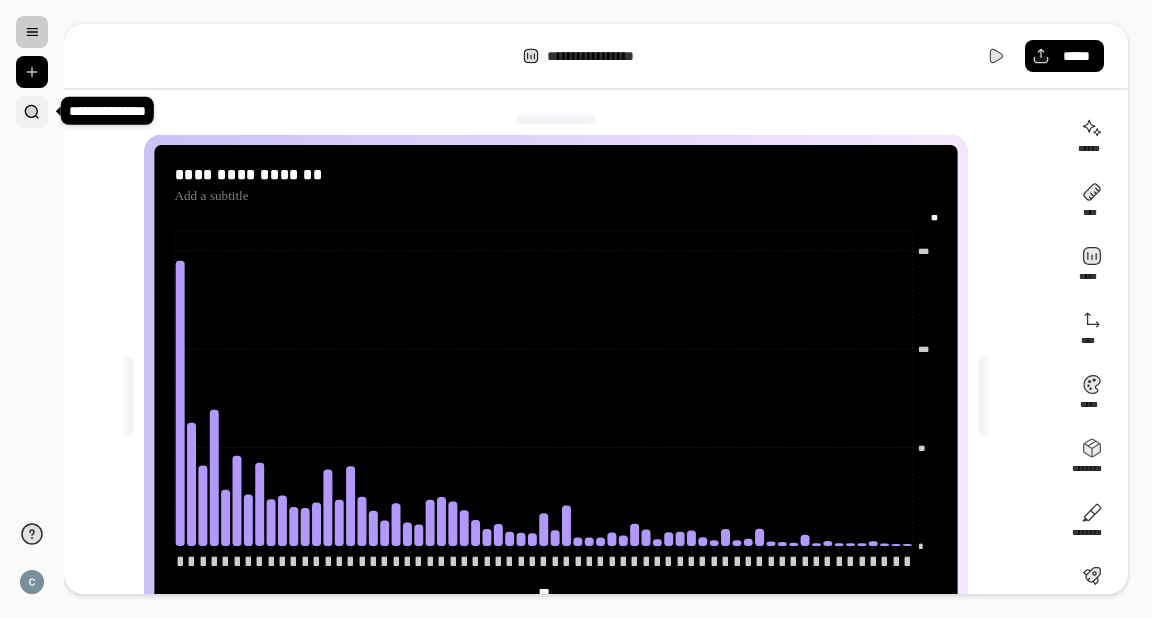 click at bounding box center [32, 112] 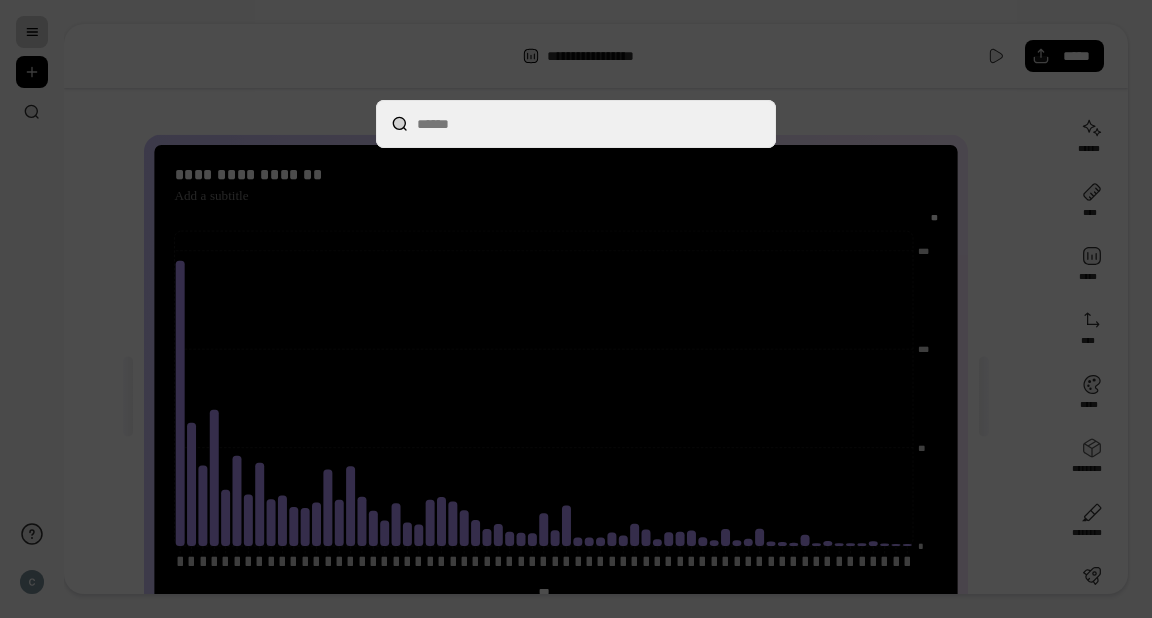 click at bounding box center [576, 309] 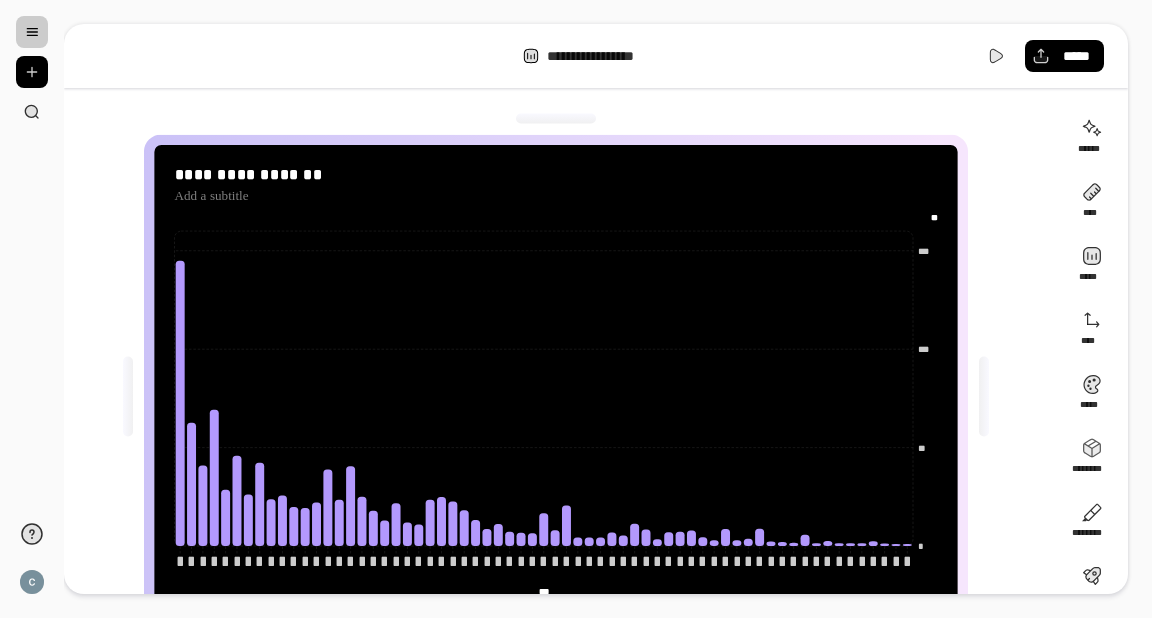 click at bounding box center [32, 32] 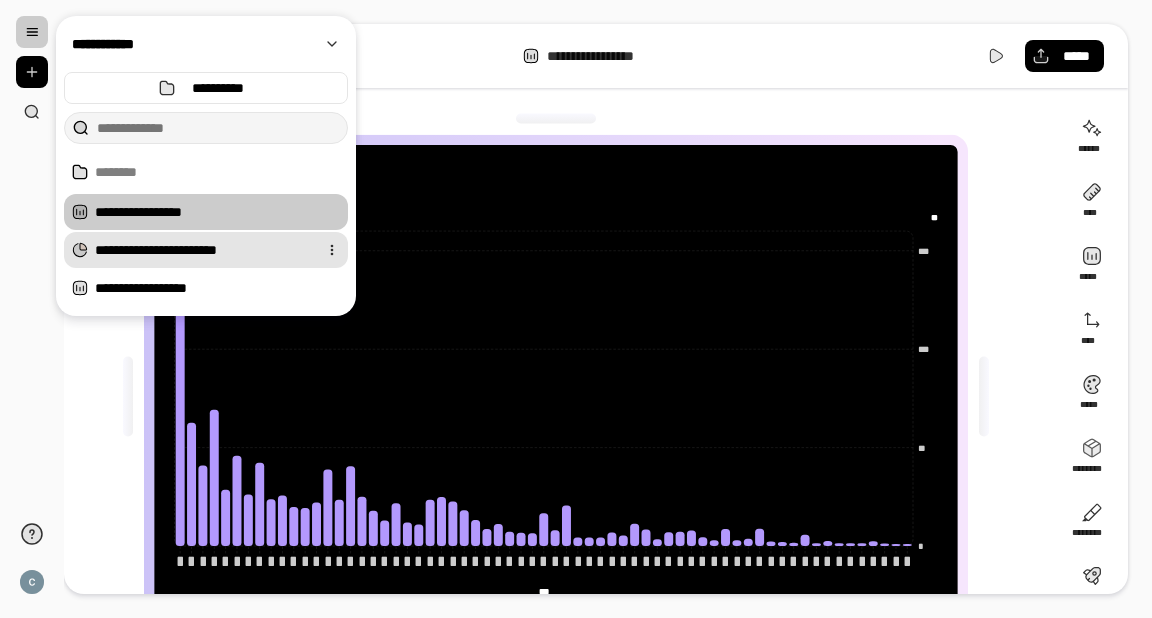 click on "**********" at bounding box center (202, 250) 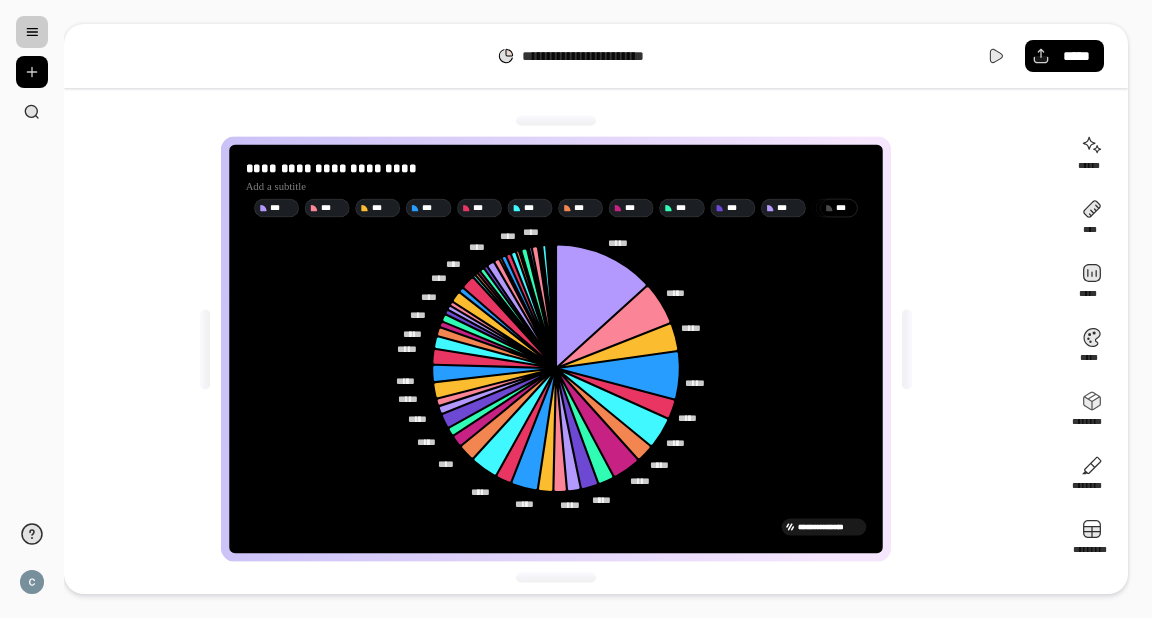 click on "**" at bounding box center (32, 309) 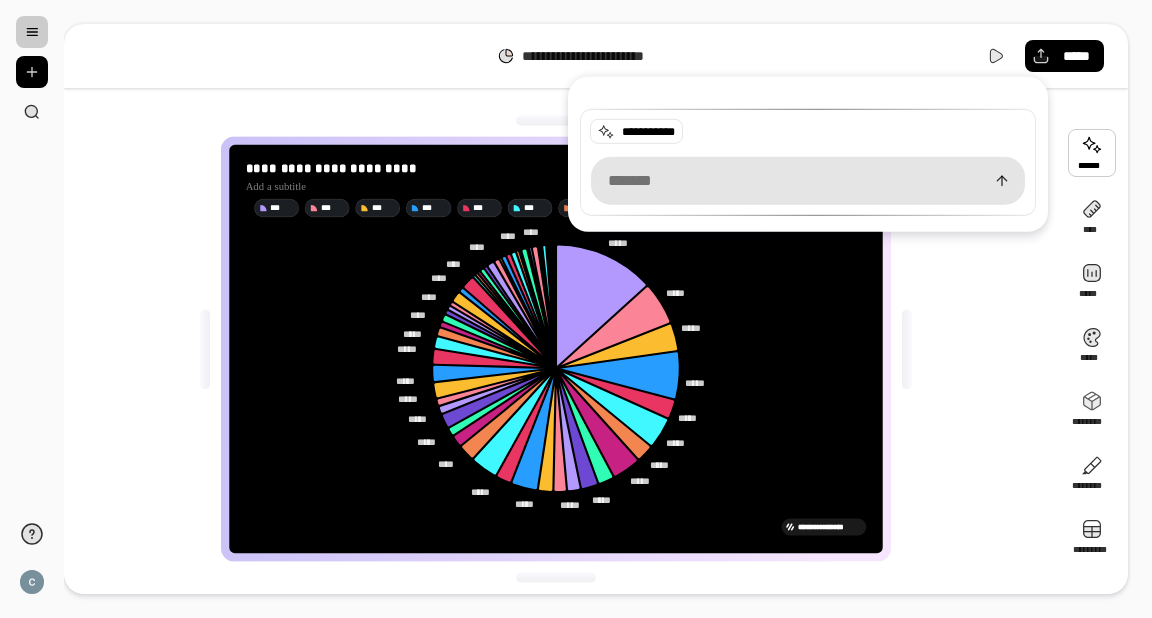 click at bounding box center [1092, 153] 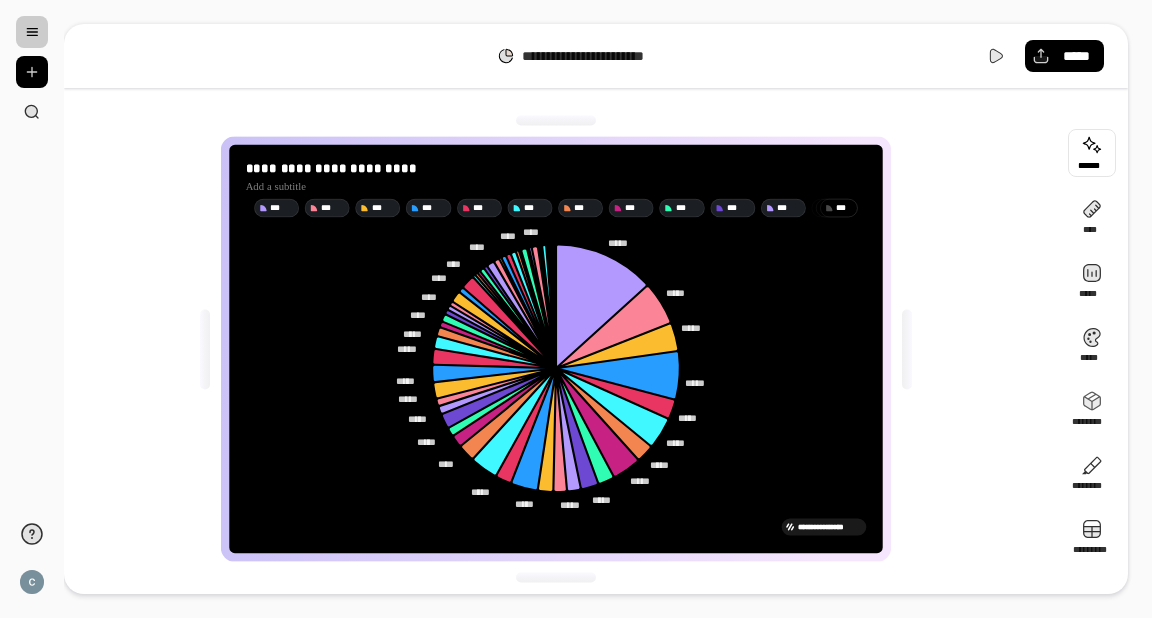 click at bounding box center [1092, 153] 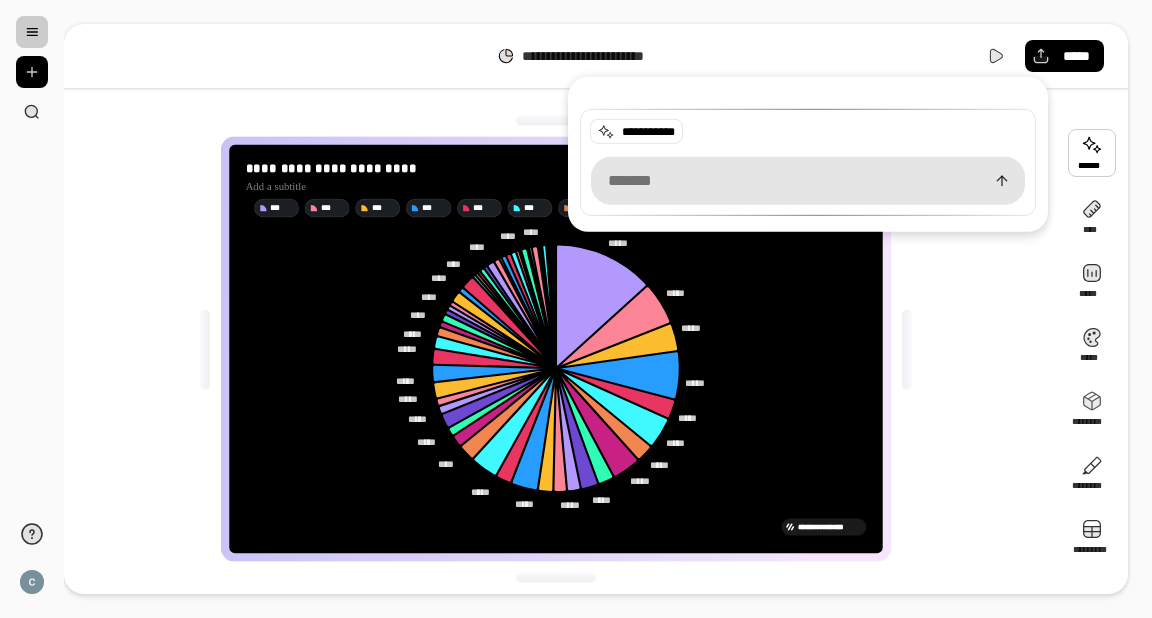 click at bounding box center (808, 180) 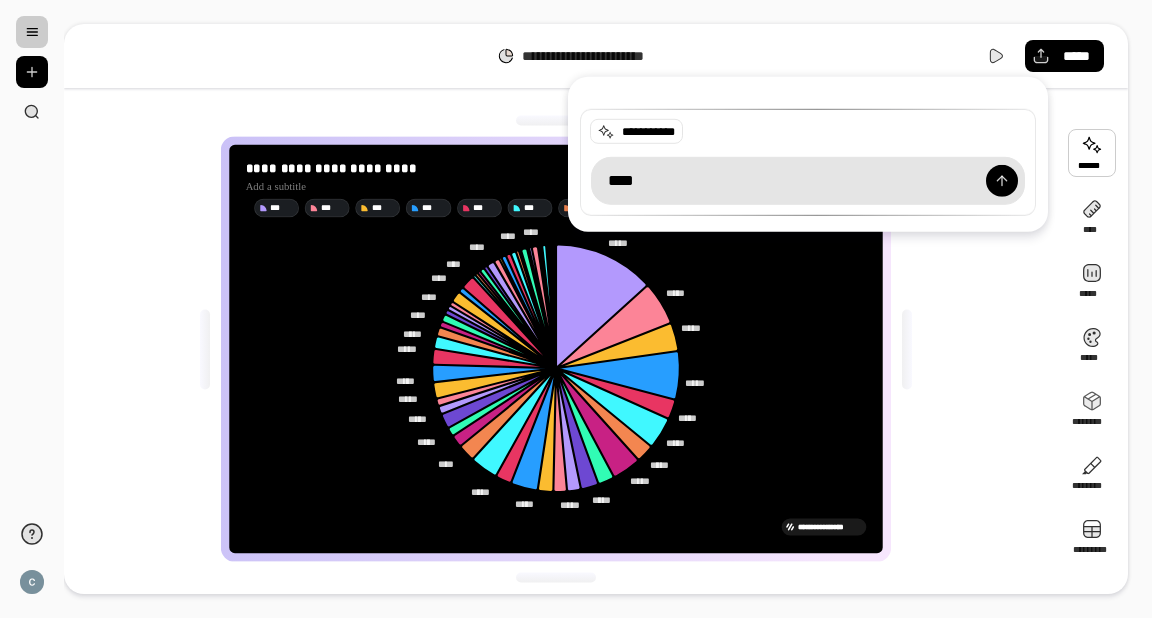 type on "*****" 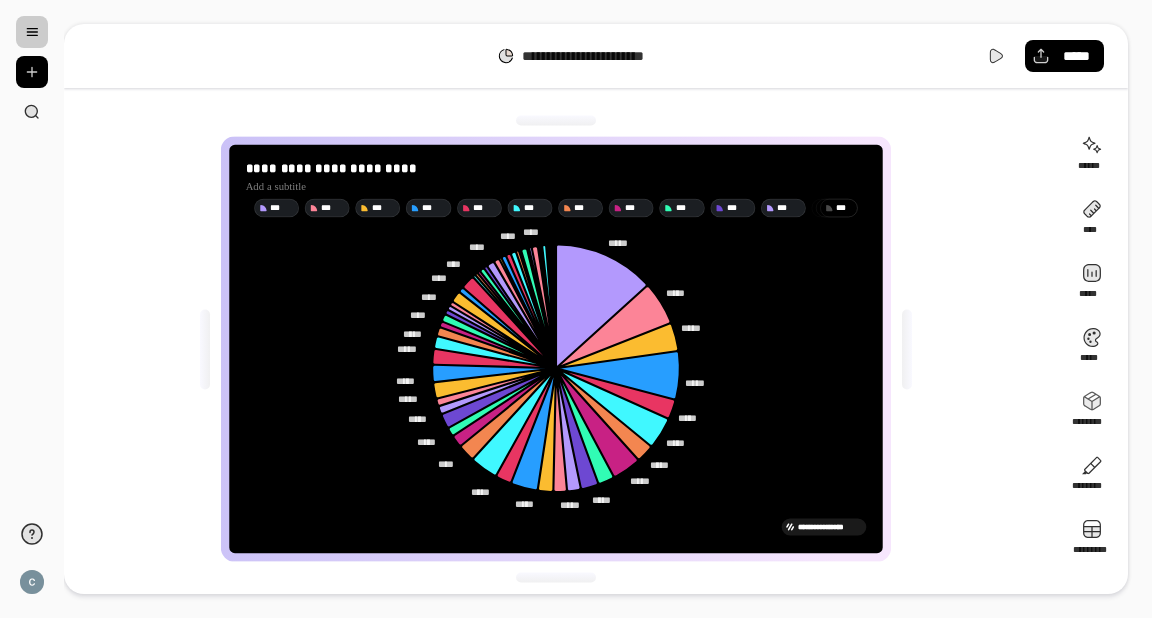 click on "**********" at bounding box center (562, 349) 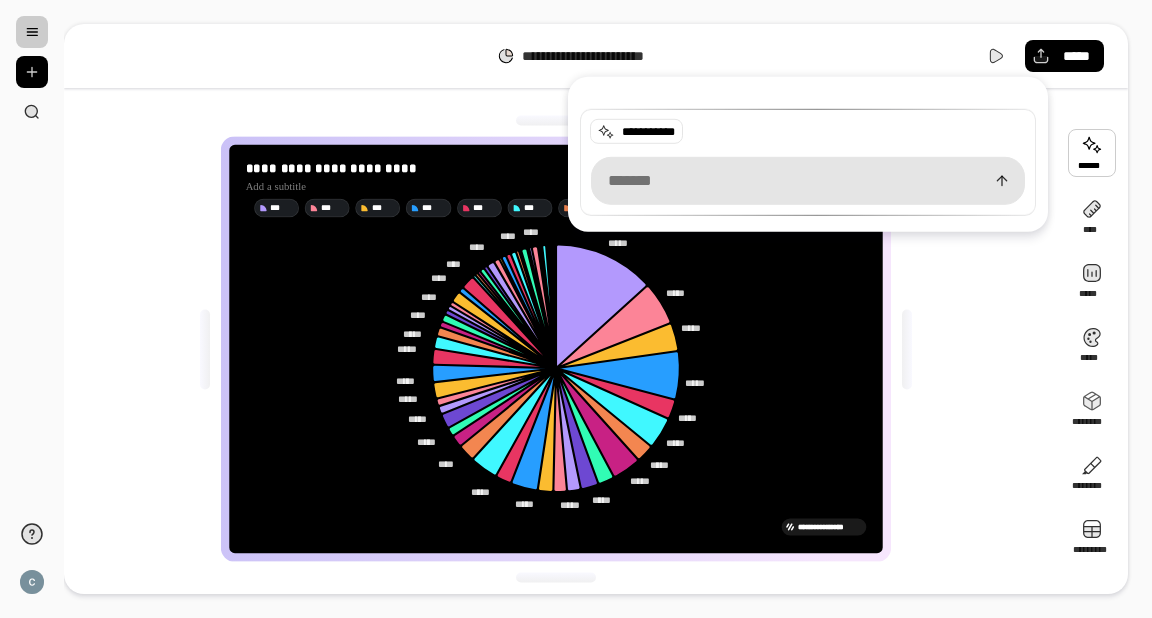 click at bounding box center [1092, 153] 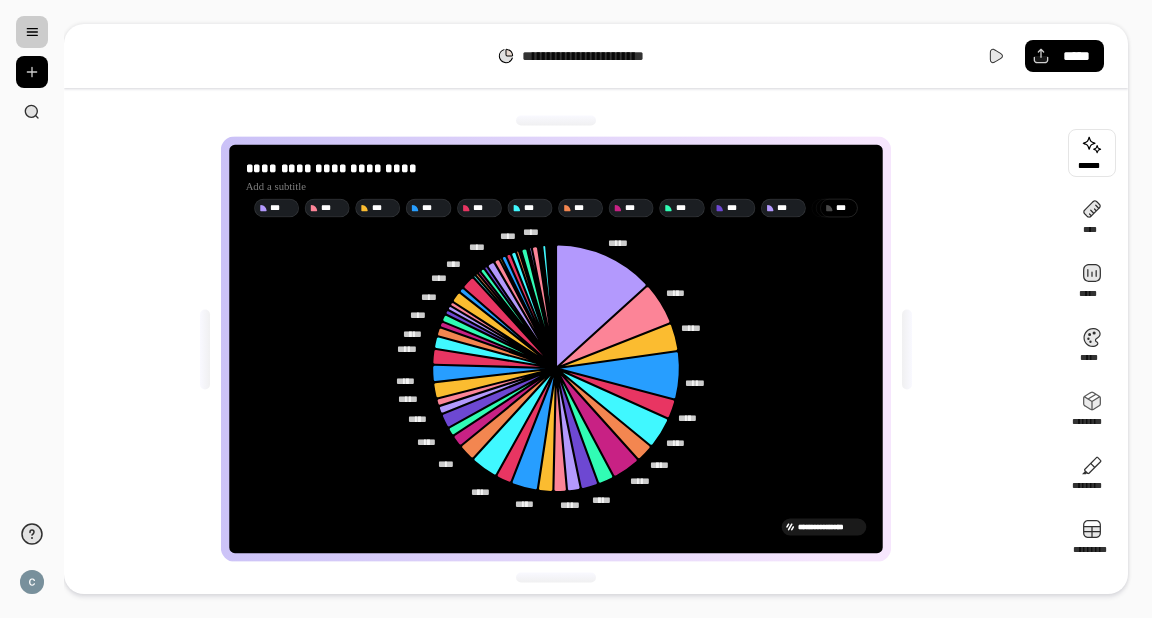 click at bounding box center (1092, 153) 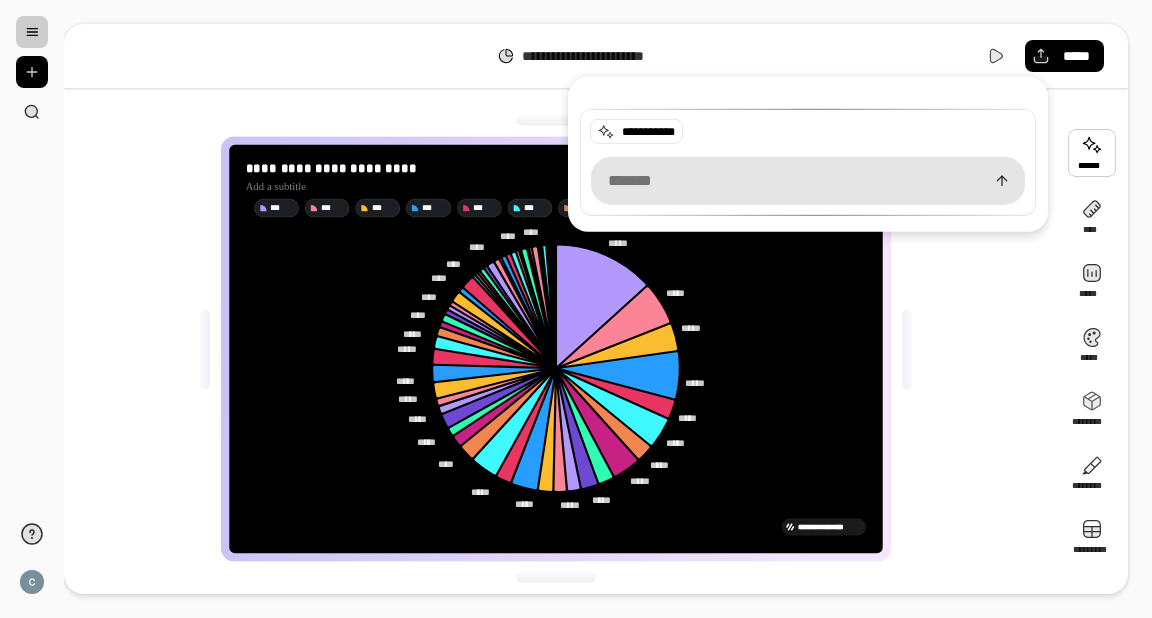 click at bounding box center (808, 180) 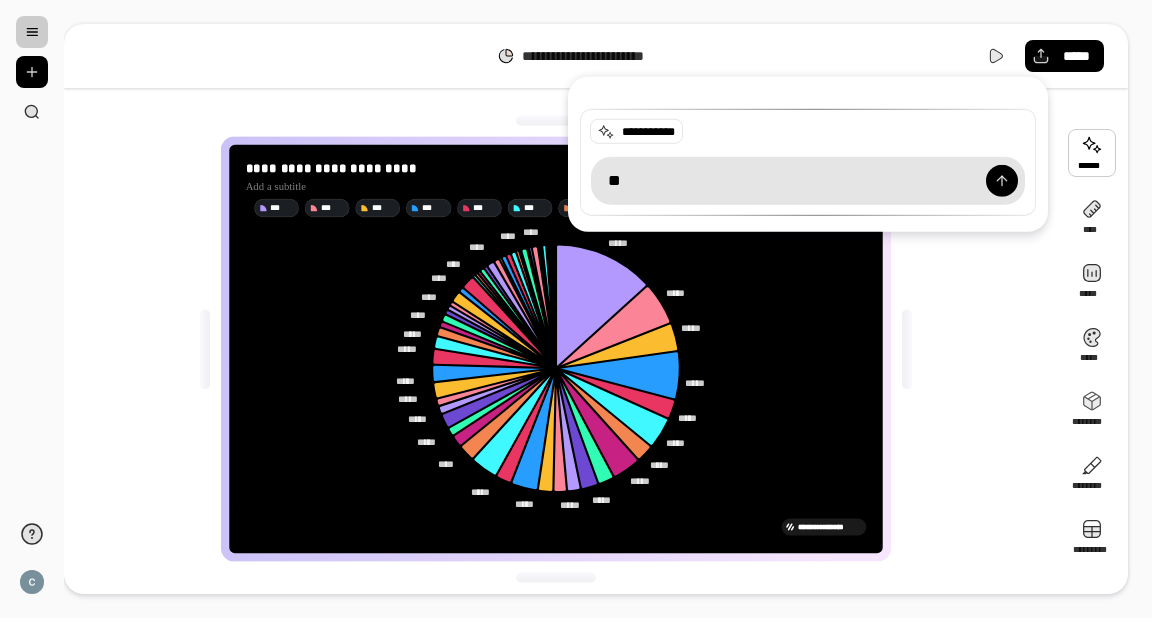 type on "*" 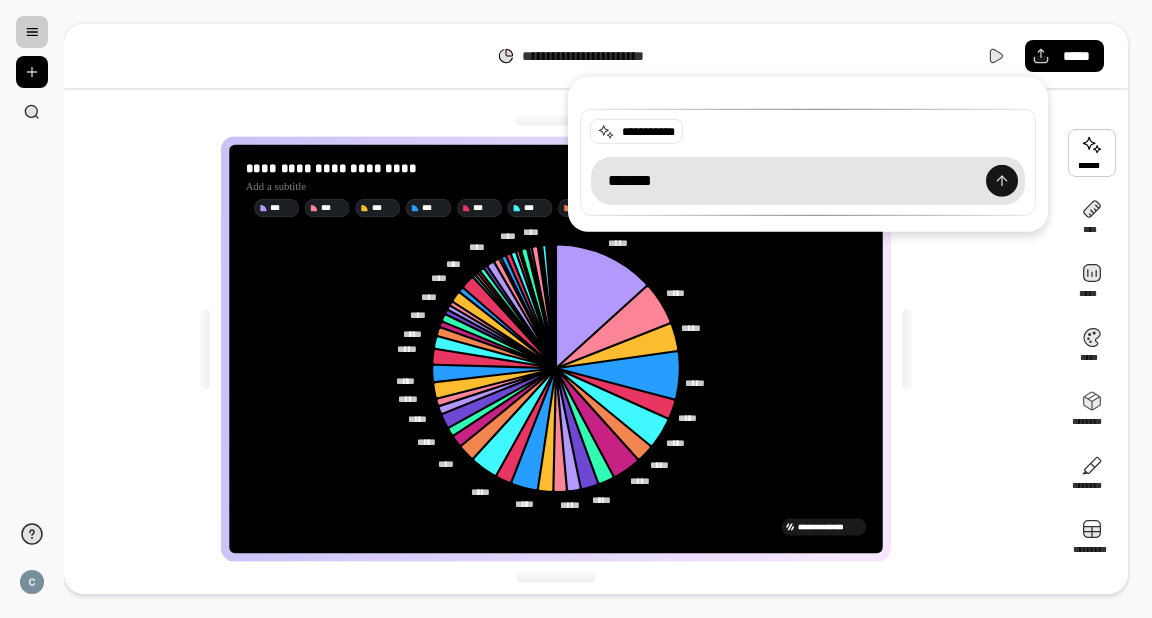 type on "*******" 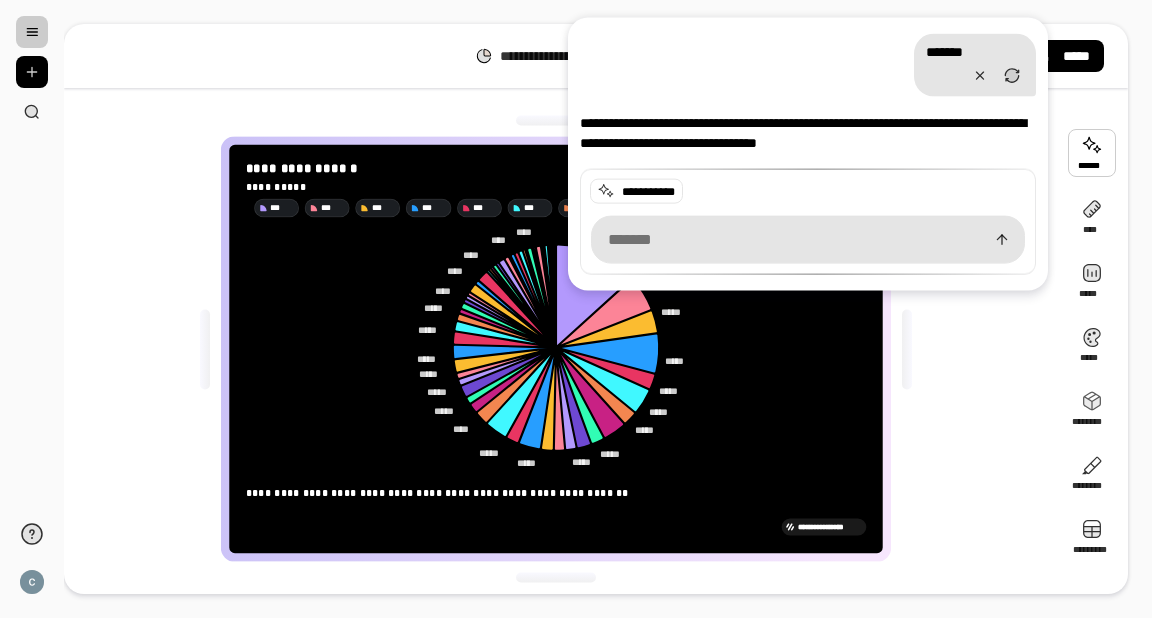 click on "**********" at bounding box center [829, 527] 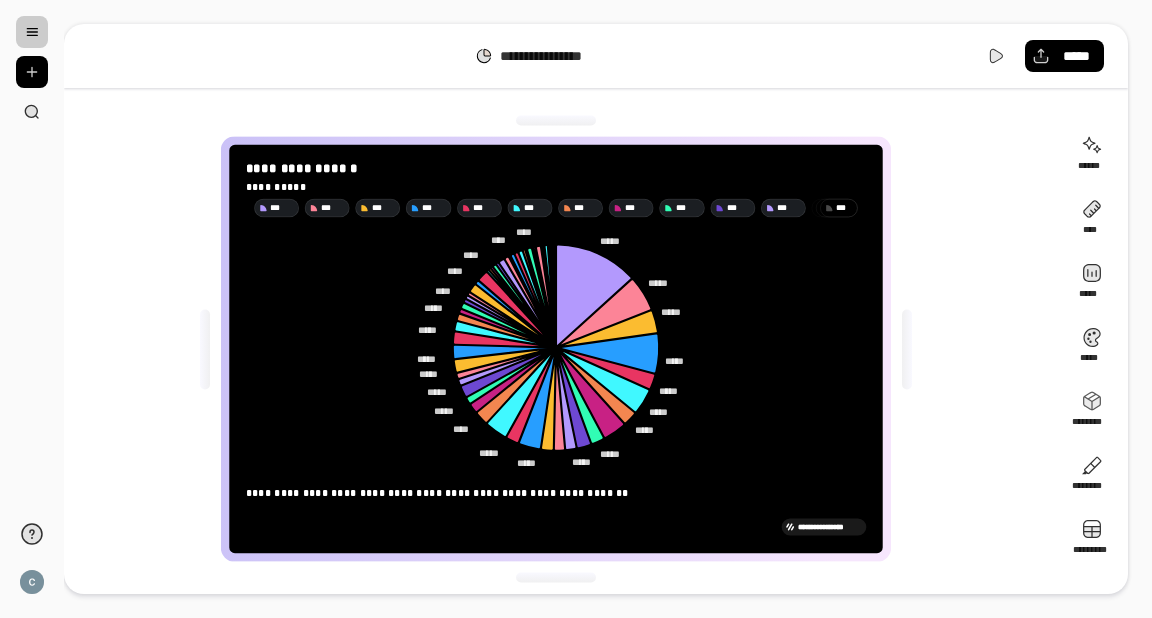 click at bounding box center [32, 32] 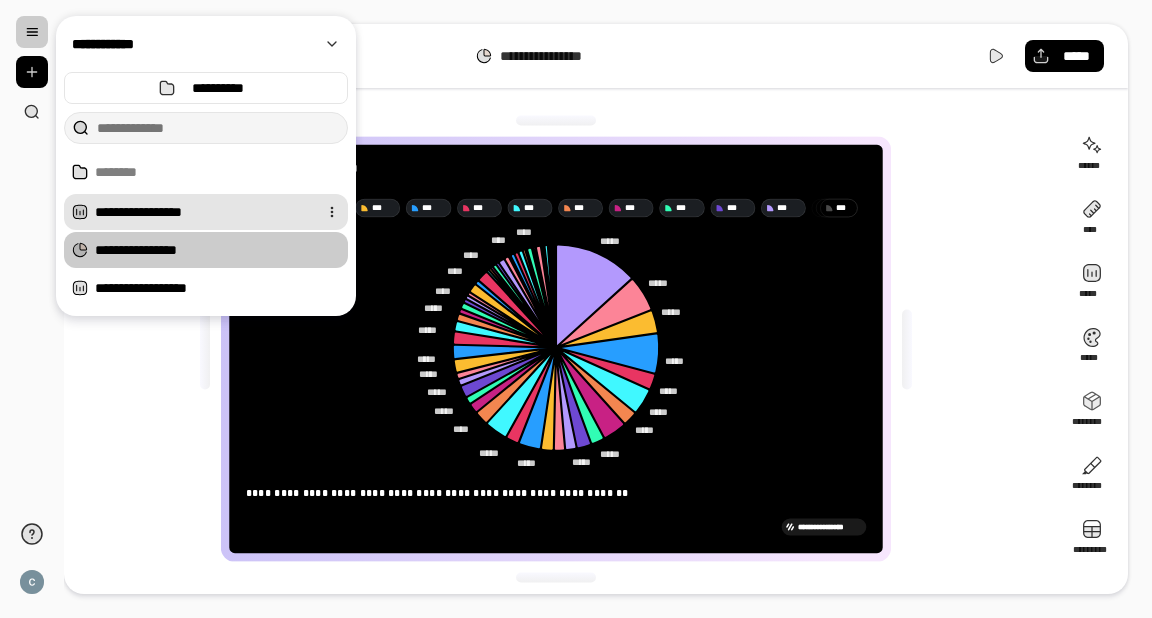 click on "**********" at bounding box center [202, 212] 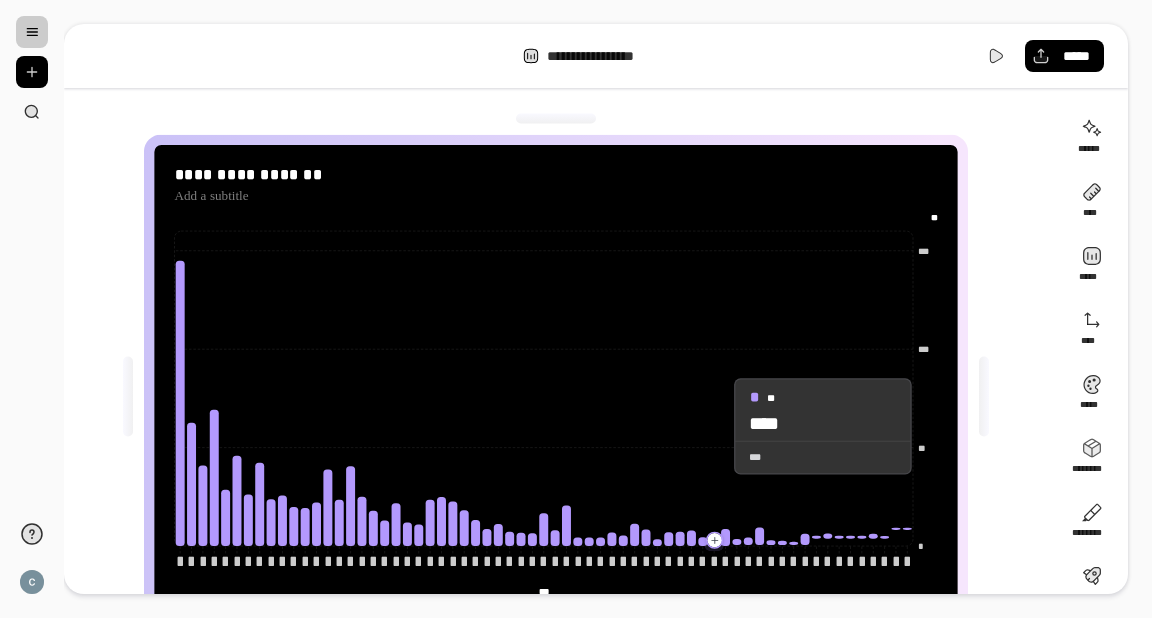 click 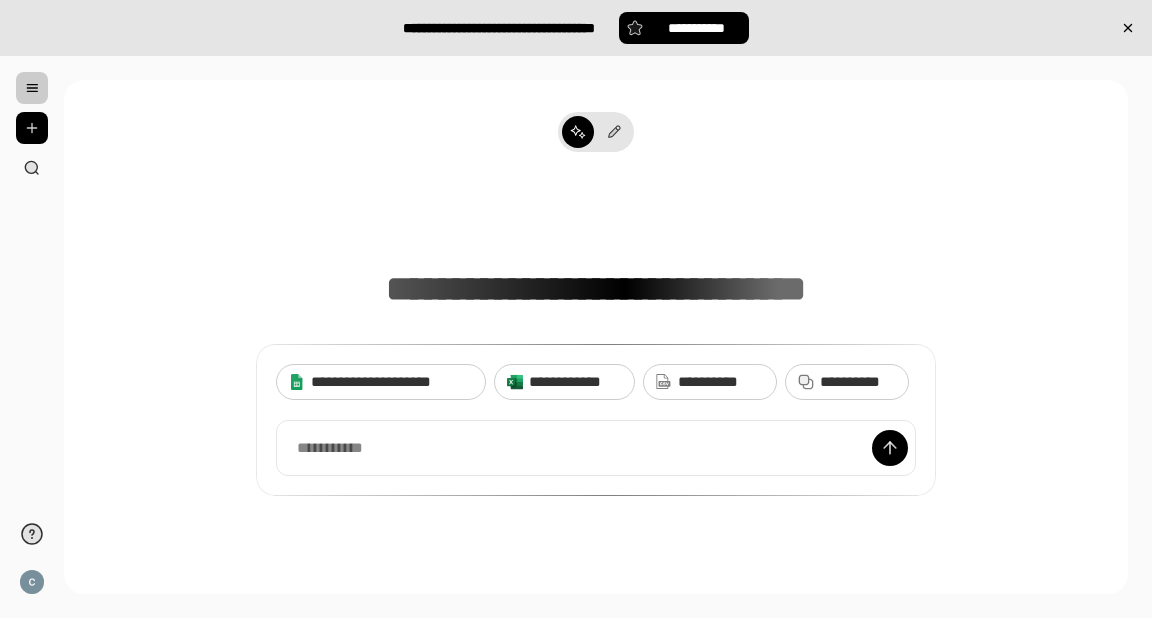 scroll, scrollTop: 0, scrollLeft: 0, axis: both 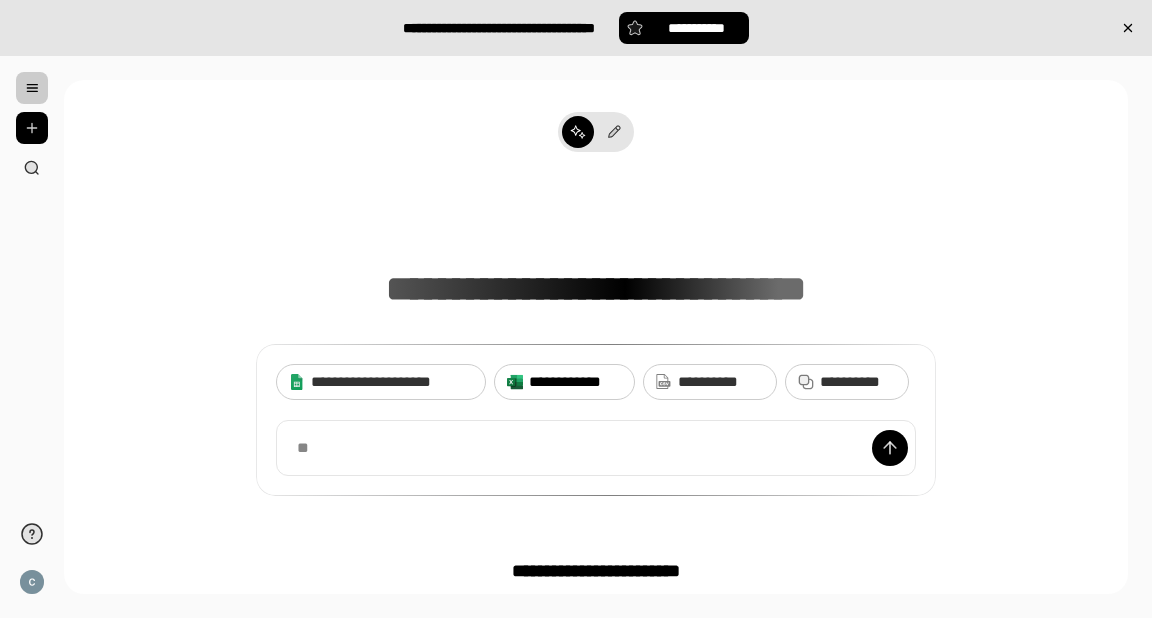 click on "**********" at bounding box center (575, 382) 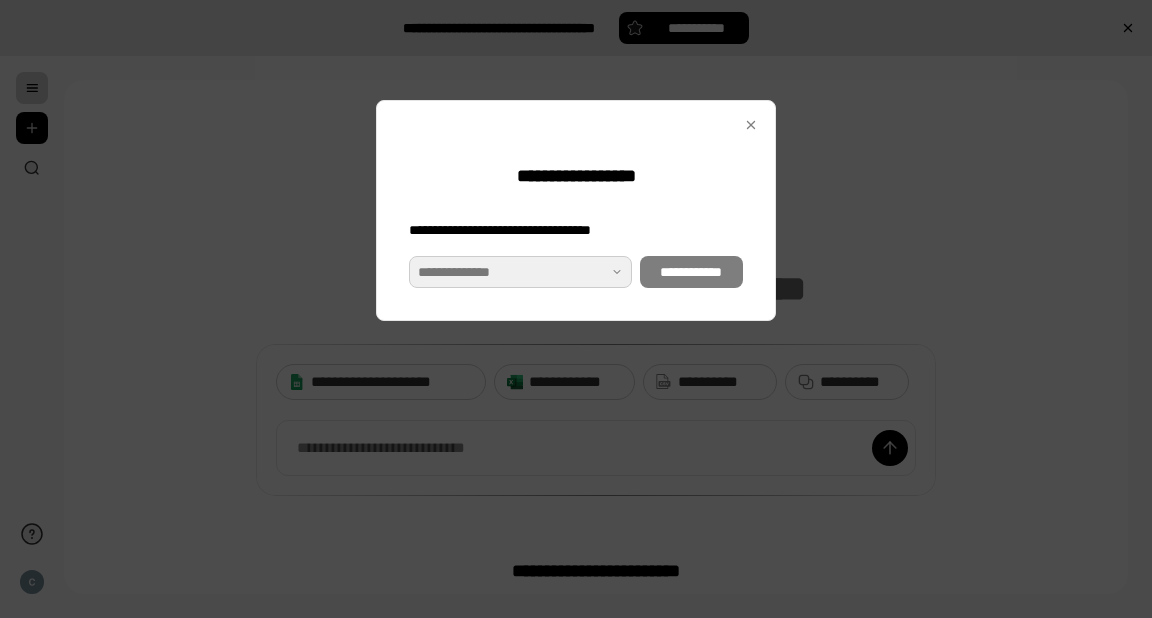click at bounding box center [520, 272] 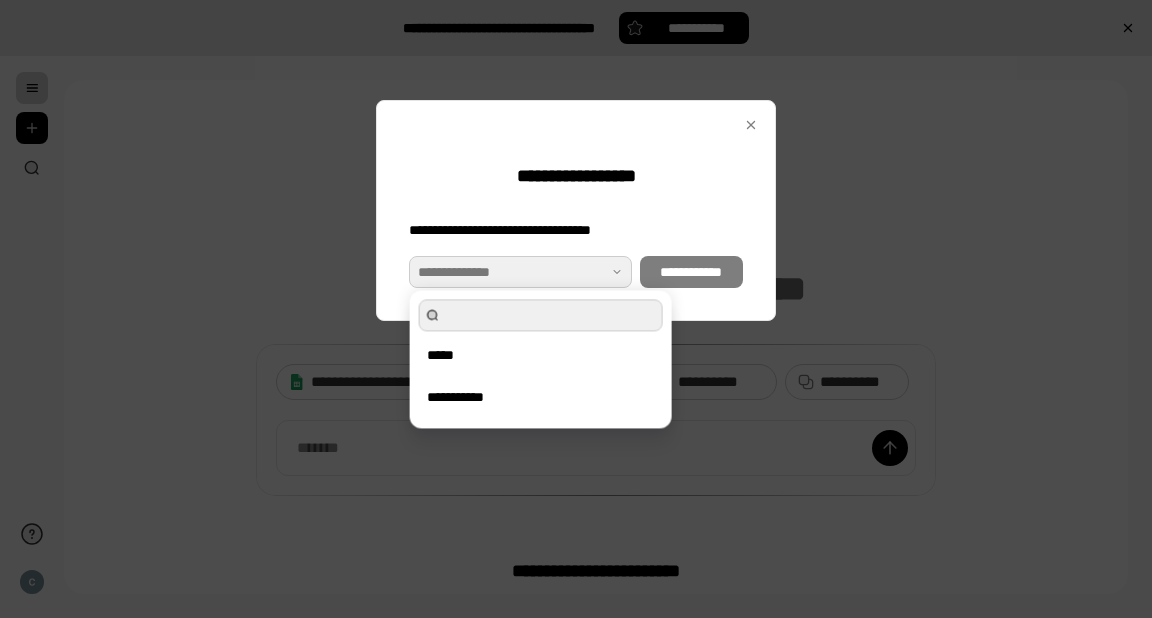 click at bounding box center (520, 272) 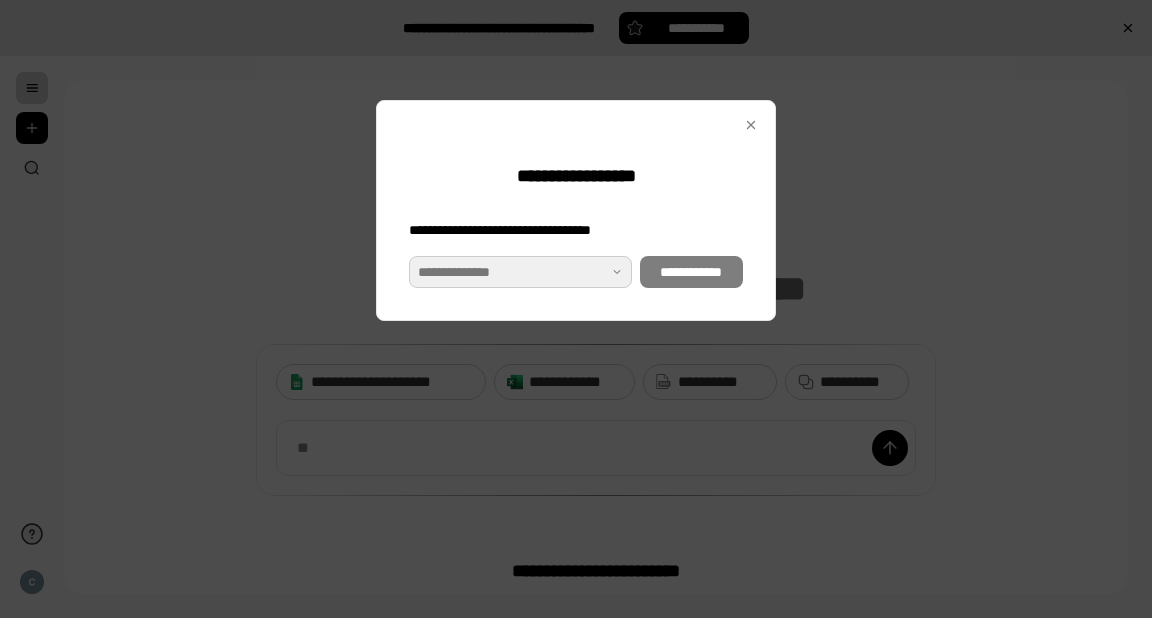 click at bounding box center [520, 272] 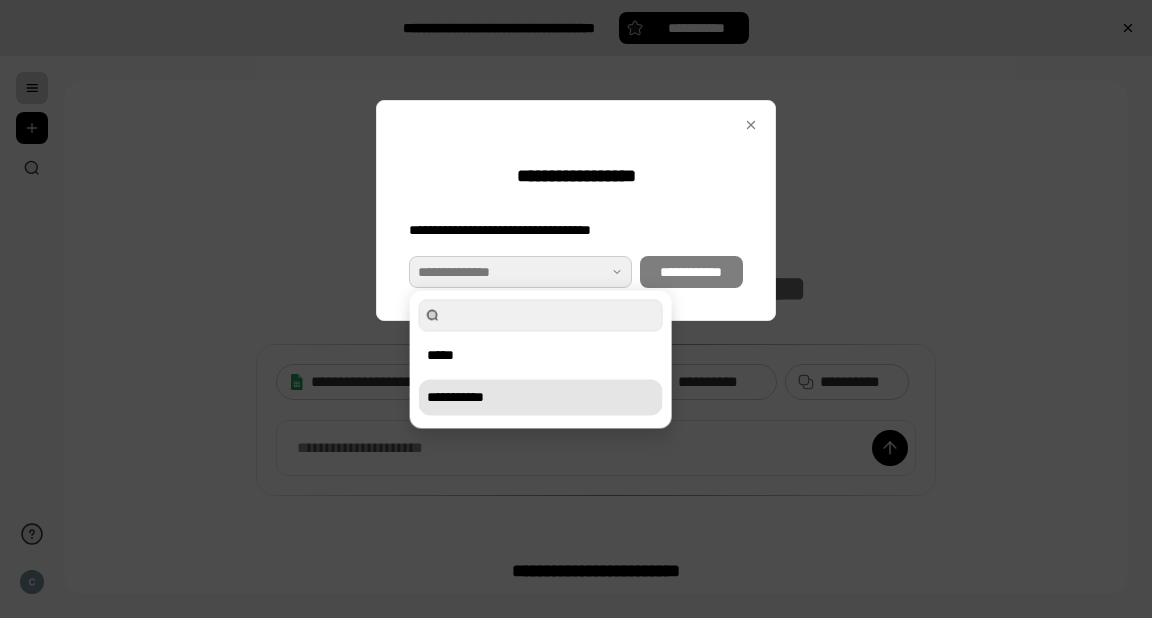click on "**********" at bounding box center (541, 397) 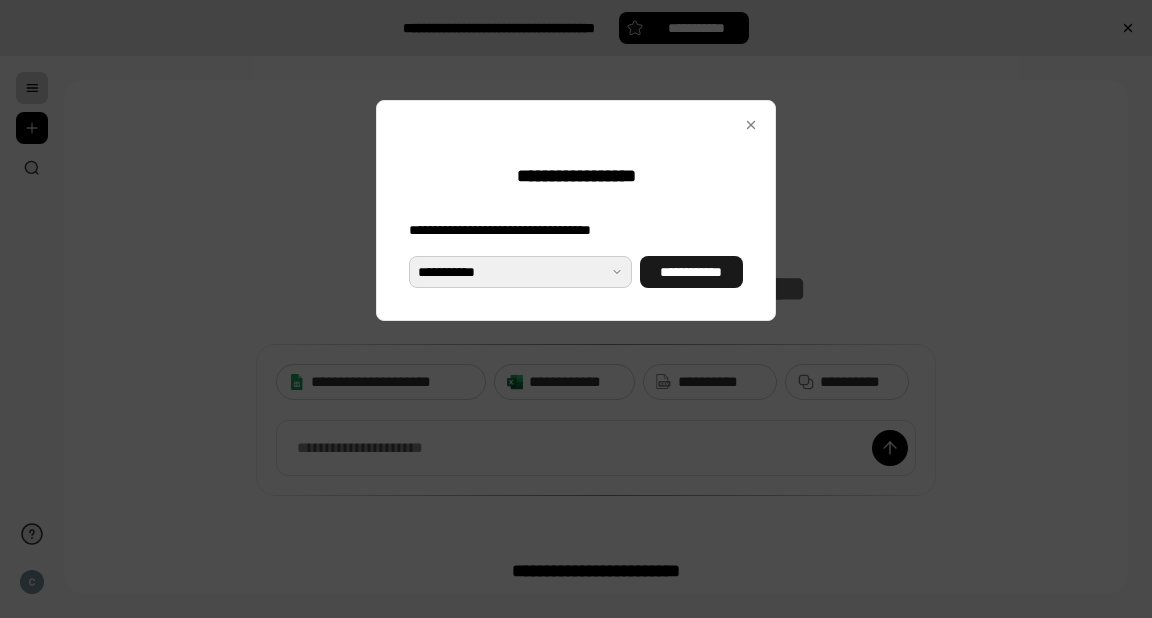 click on "**********" at bounding box center (691, 272) 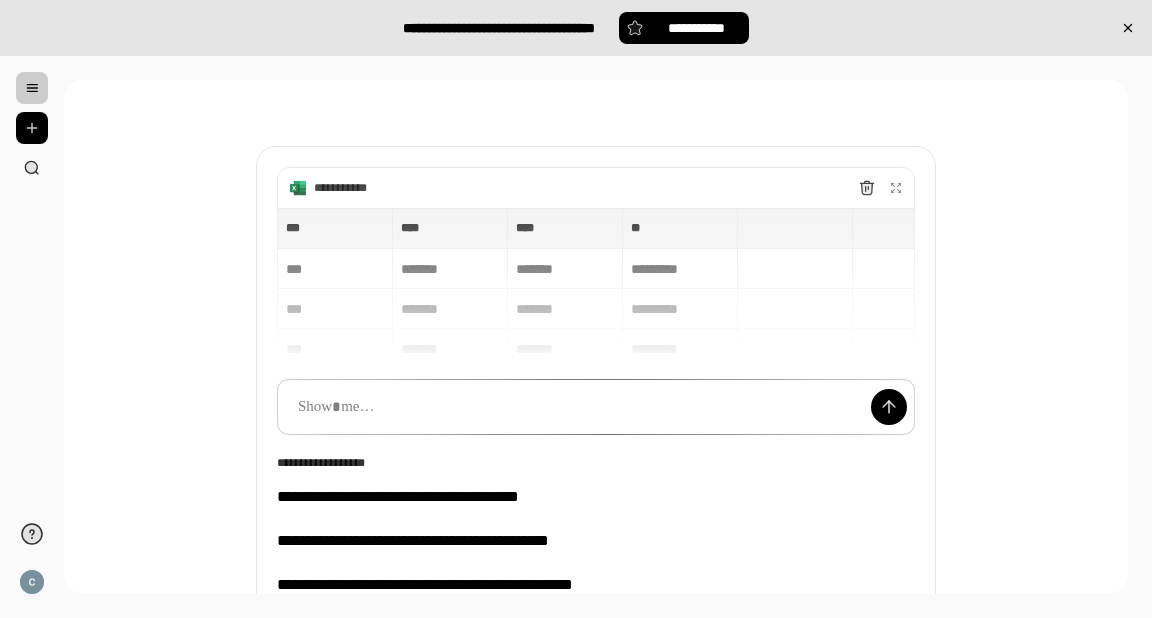 scroll, scrollTop: 80, scrollLeft: 0, axis: vertical 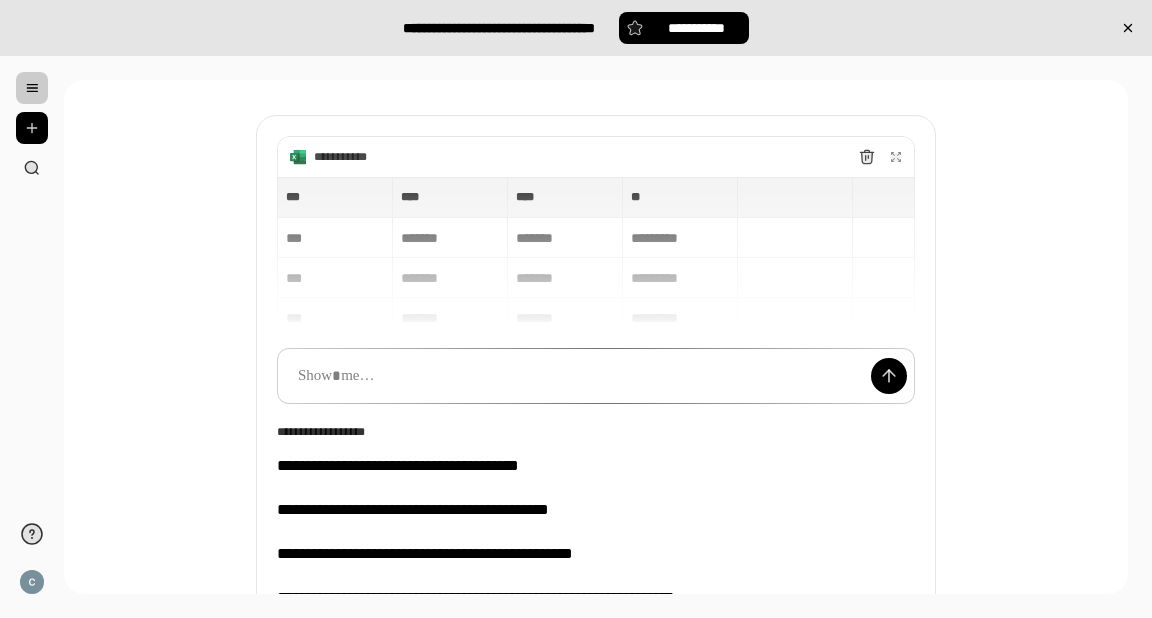 click on "*** *** **** **** **** **** ** ** *** ******* ******* ********* *** ******* ******* ********* *** ******* ******* ********* *** ******* ******* *********" at bounding box center (596, 253) 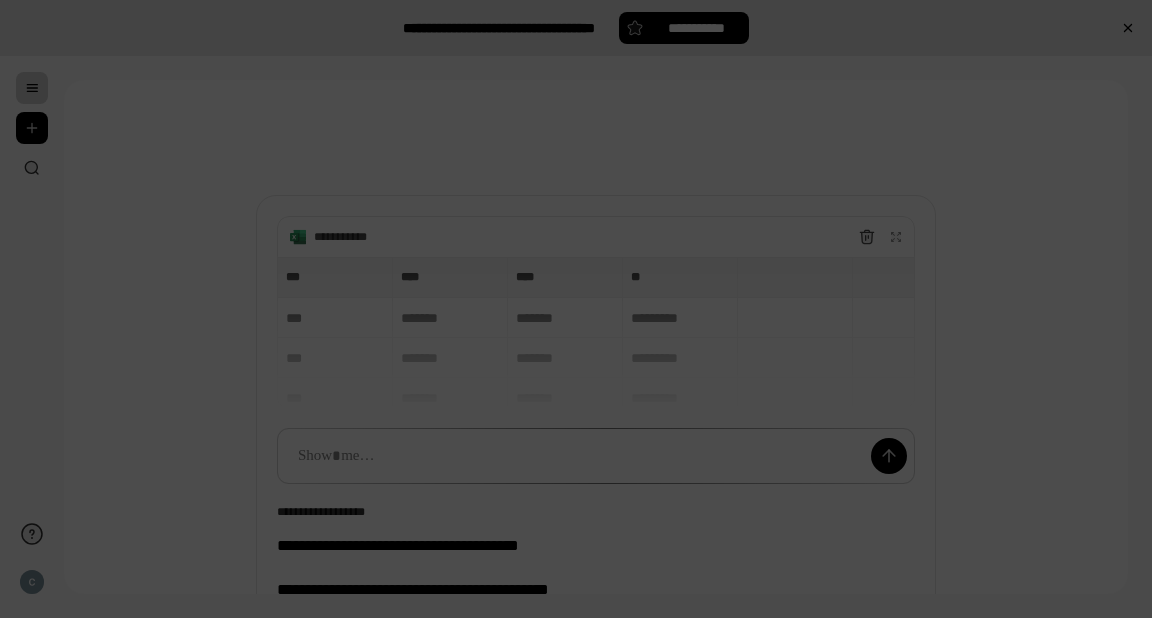 click at bounding box center [748, 291] 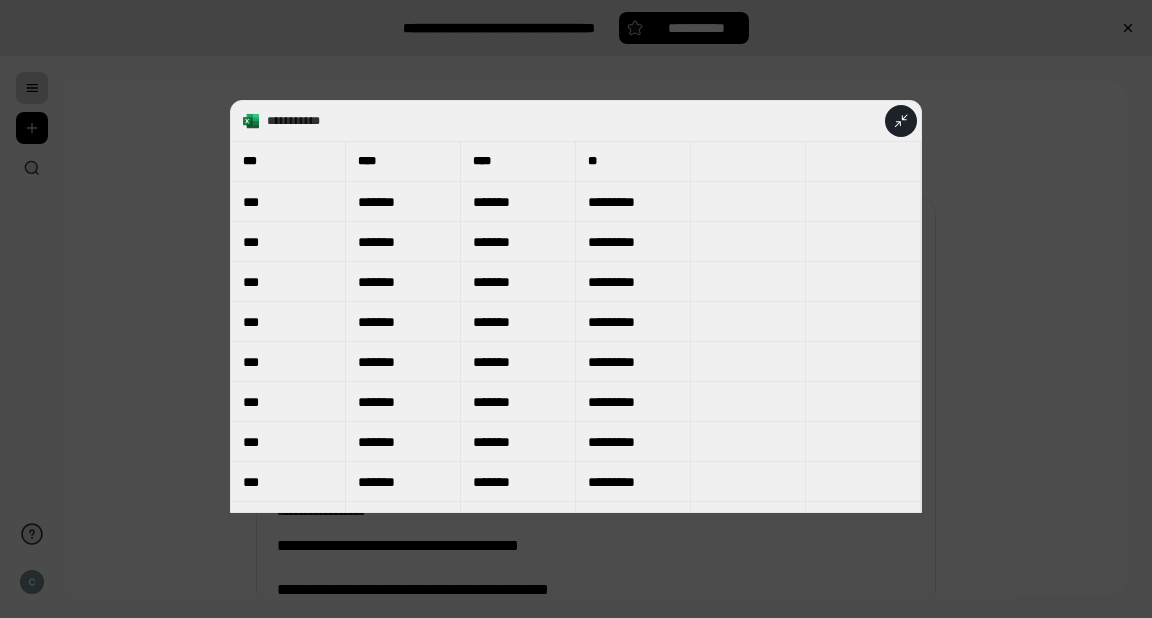 click 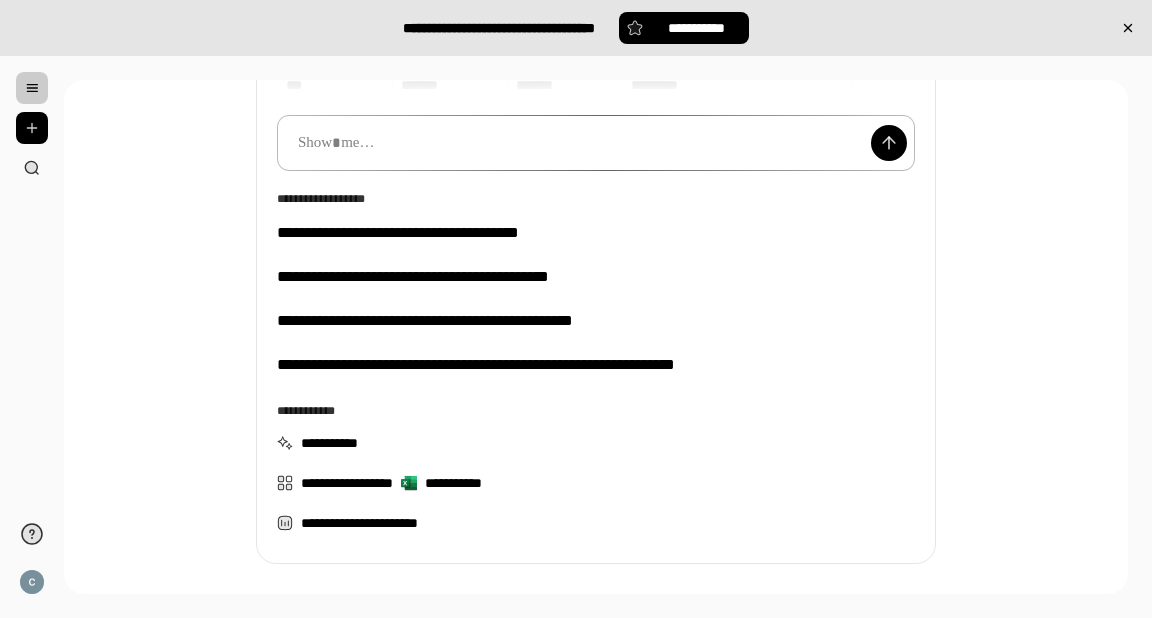 scroll, scrollTop: 320, scrollLeft: 0, axis: vertical 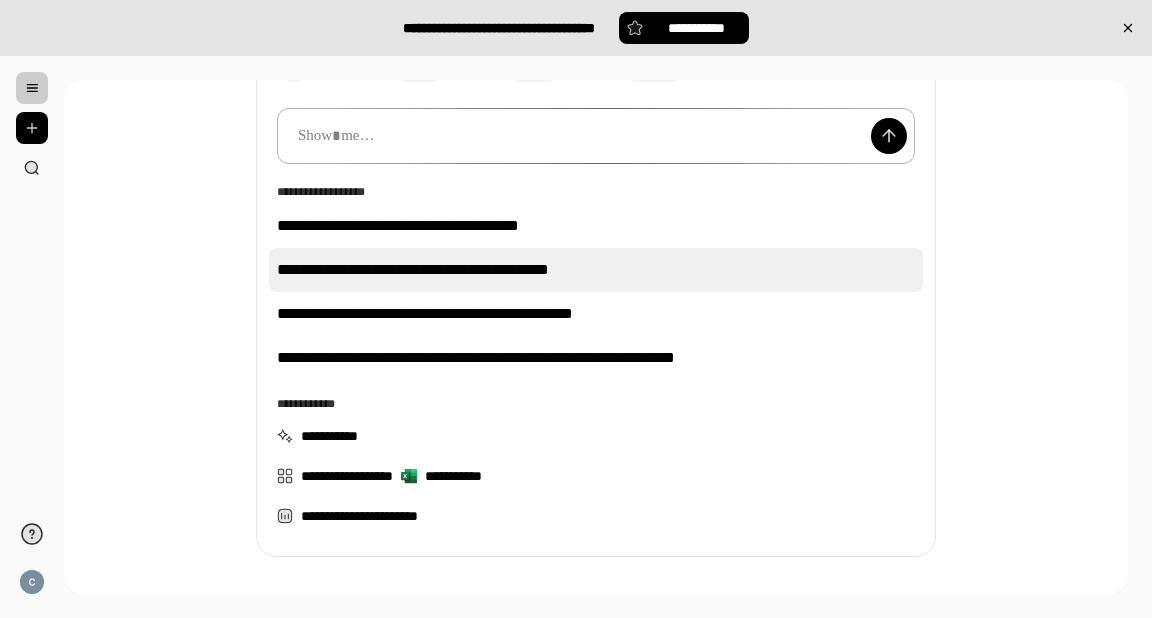 click on "**********" at bounding box center (596, 270) 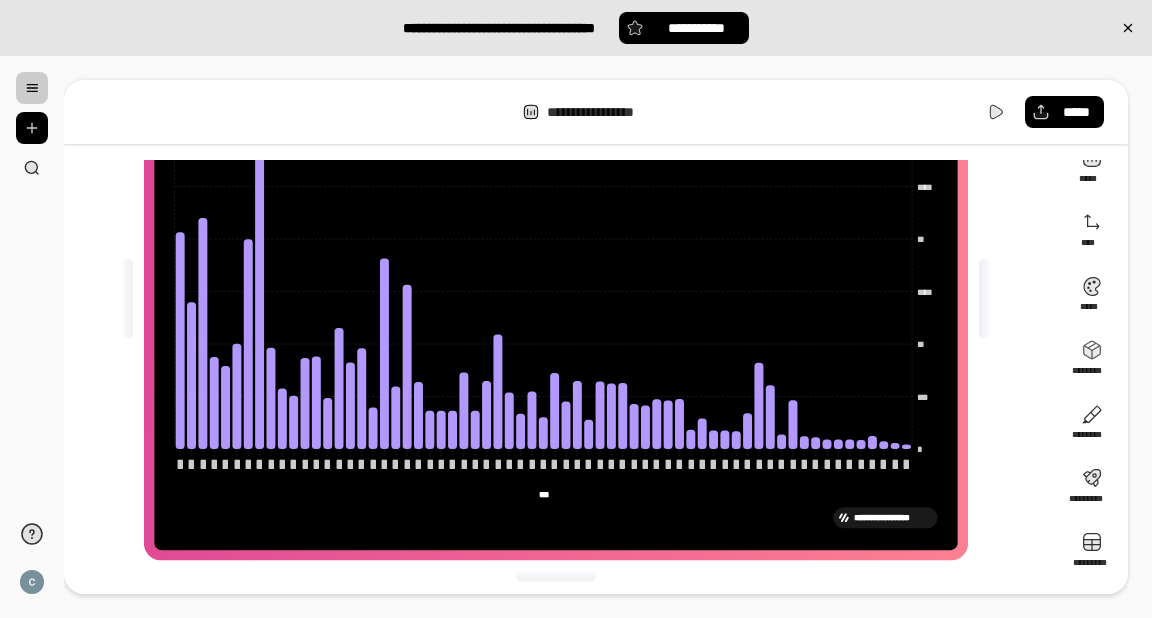 scroll, scrollTop: 154, scrollLeft: 0, axis: vertical 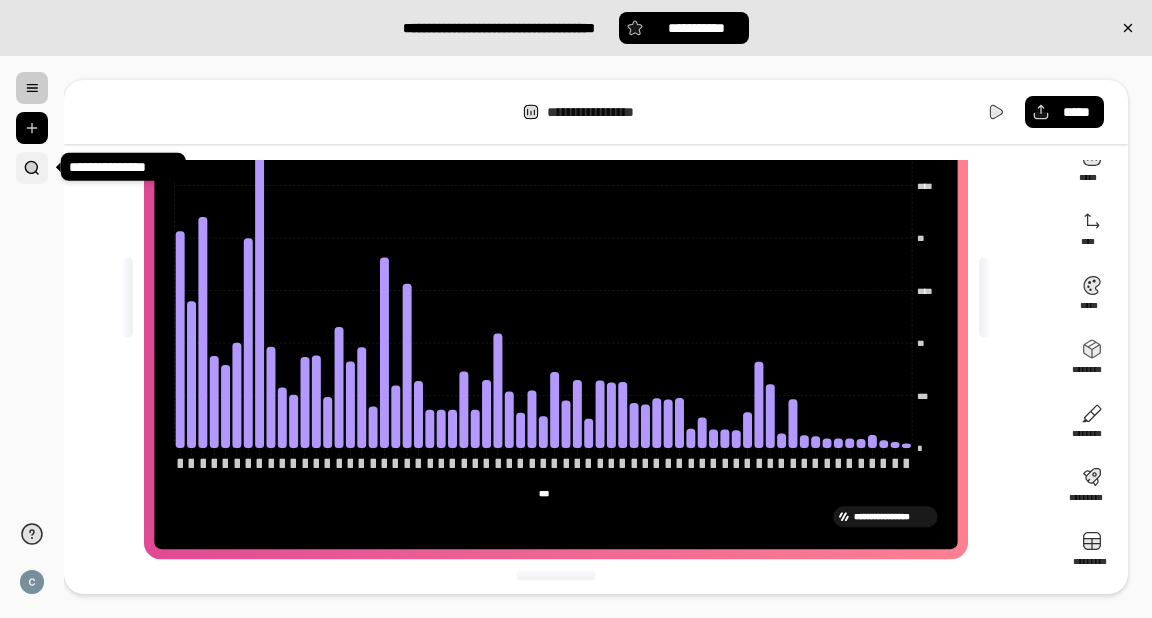 click at bounding box center [32, 168] 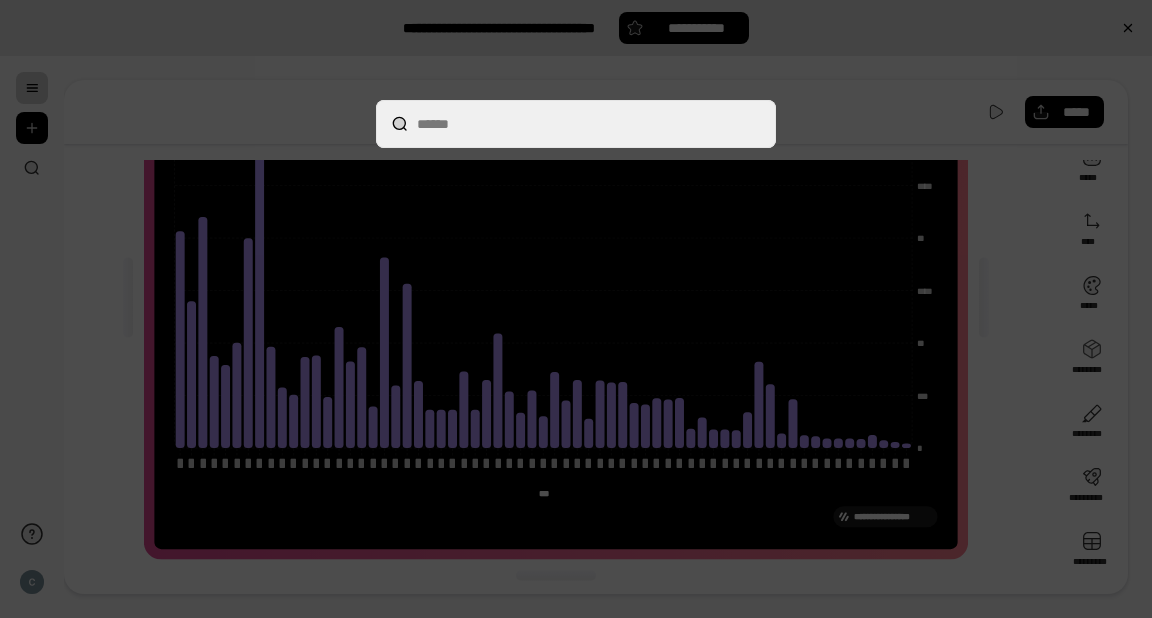 click at bounding box center (576, 309) 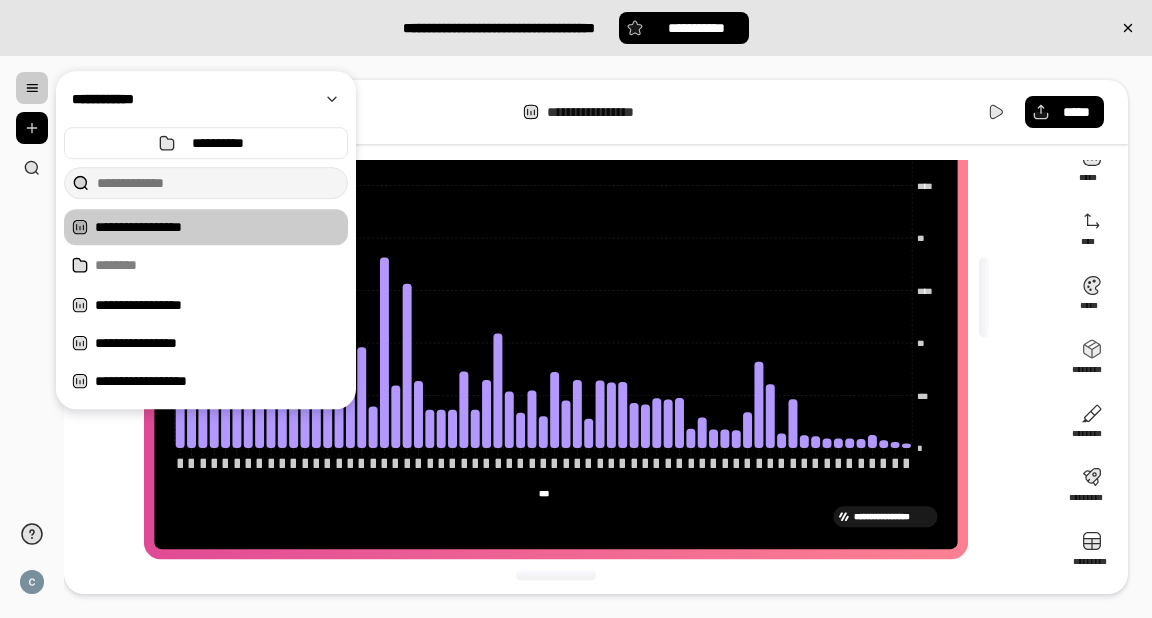 click at bounding box center (32, 88) 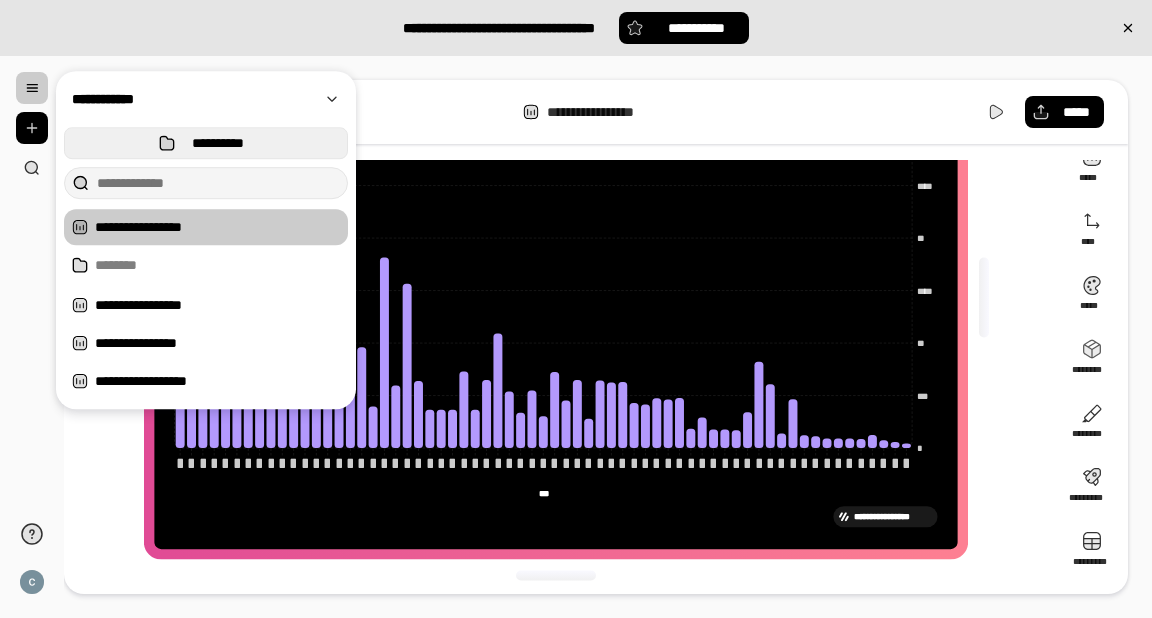 click on "**********" at bounding box center [218, 143] 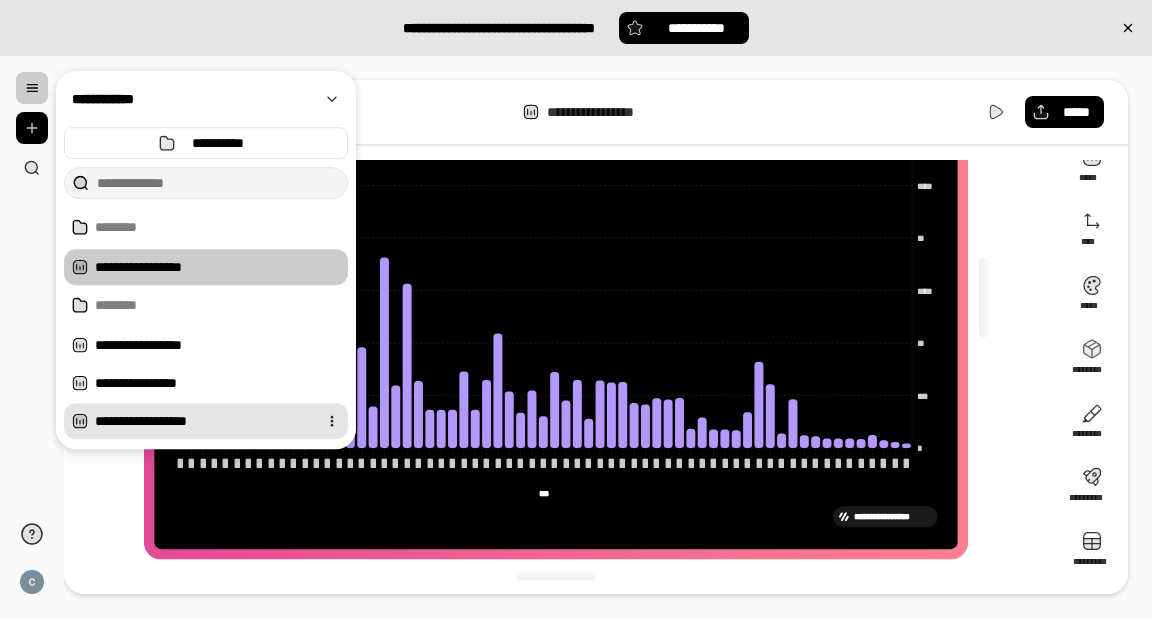 click on "**********" at bounding box center (202, 421) 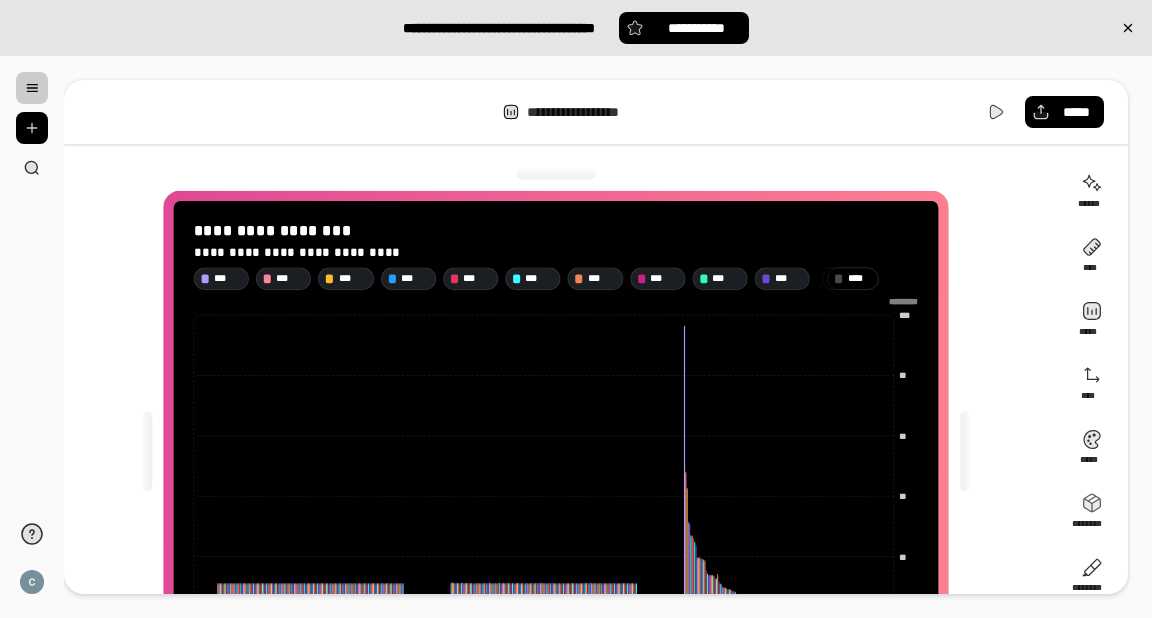 click on "**********" at bounding box center (596, 337) 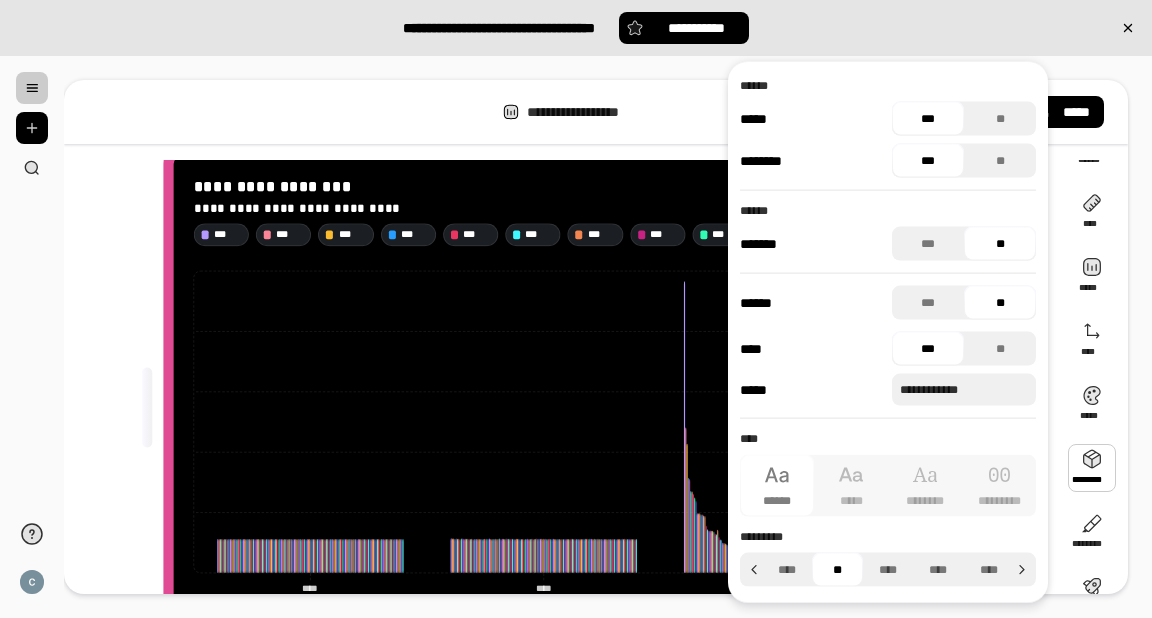 scroll, scrollTop: 80, scrollLeft: 0, axis: vertical 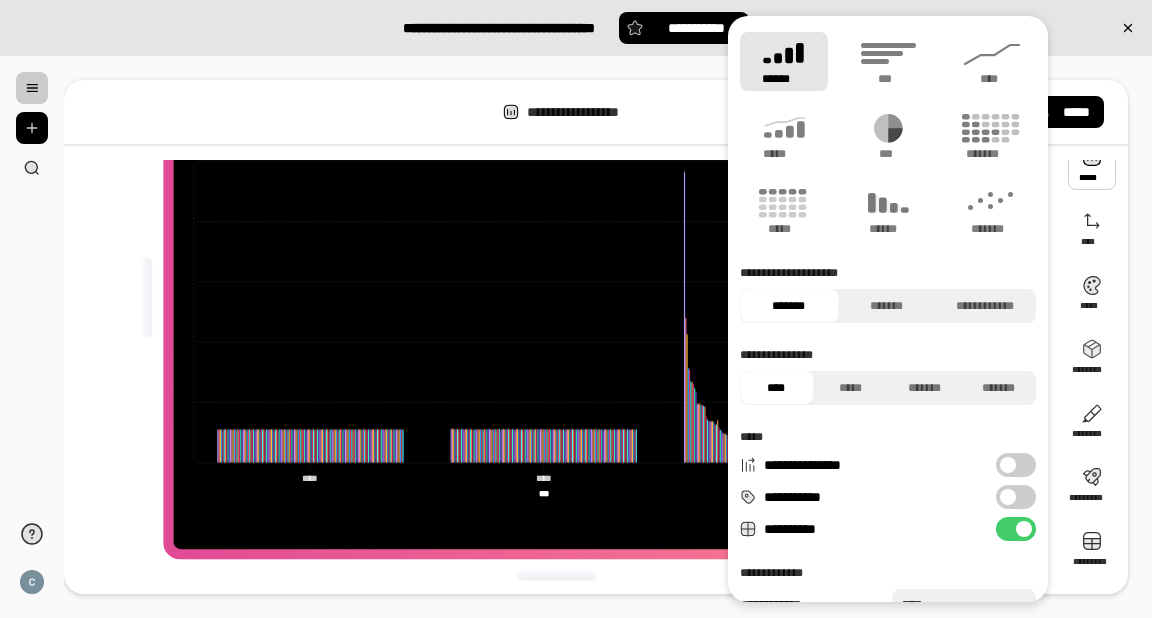 click at bounding box center [1092, 166] 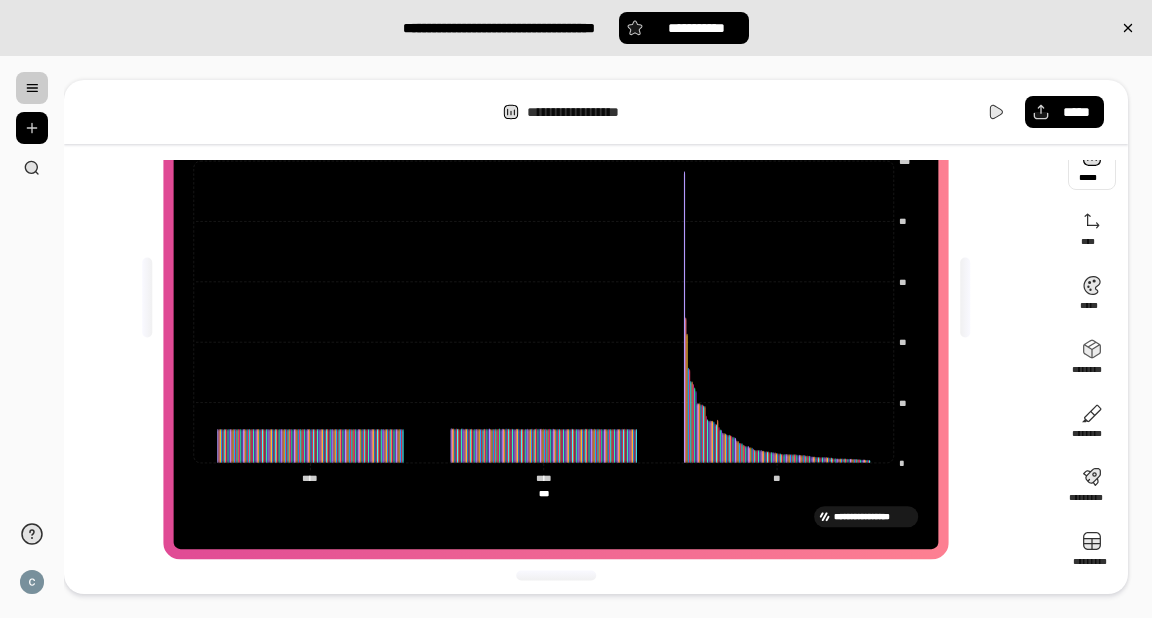 click at bounding box center [1092, 166] 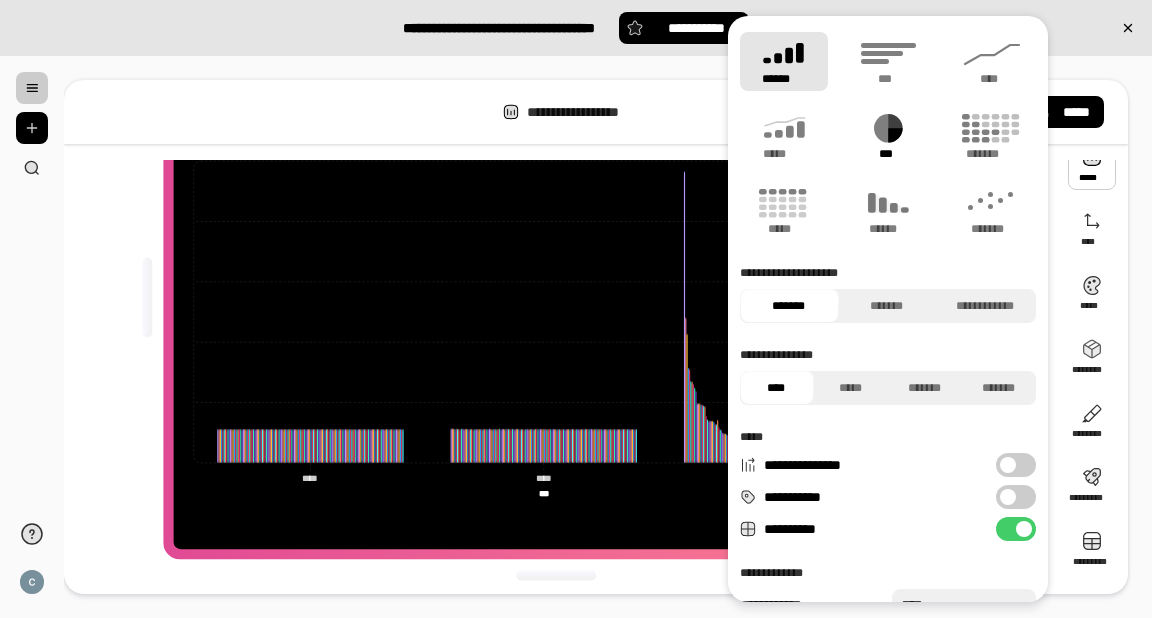 click on "***" at bounding box center [888, 154] 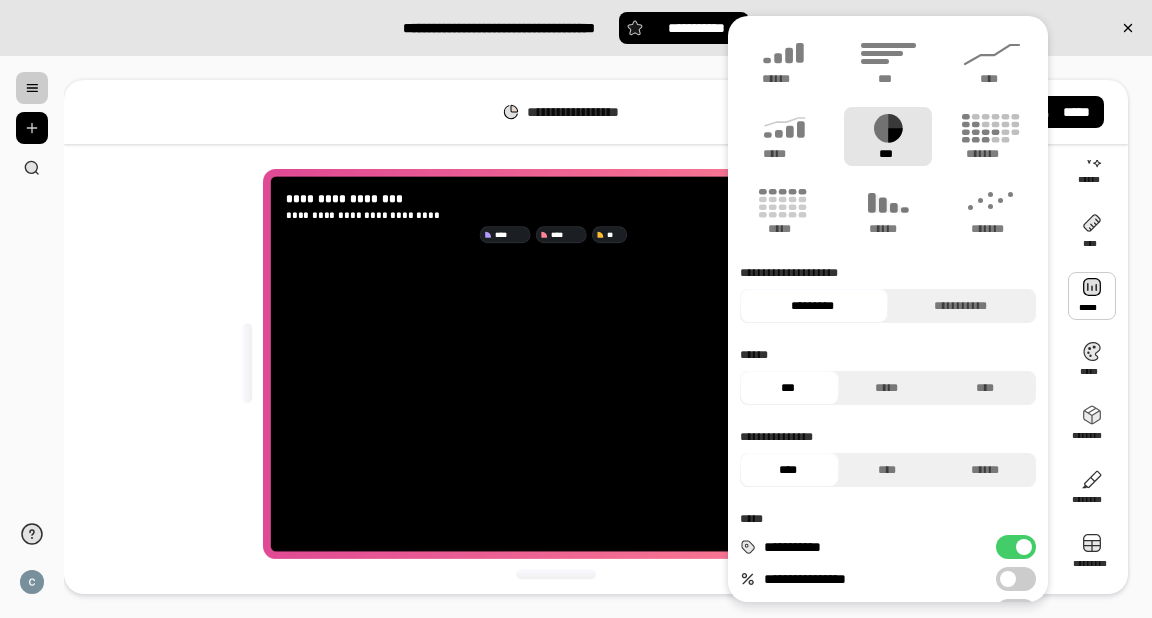 scroll, scrollTop: 24, scrollLeft: 0, axis: vertical 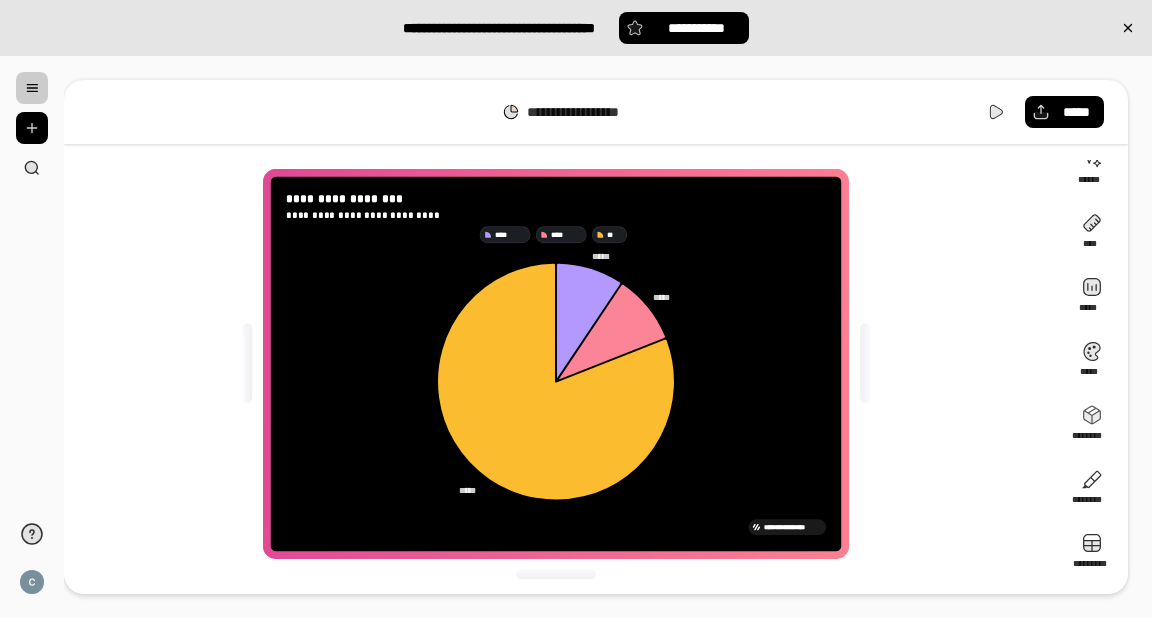 click on "**********" at bounding box center [608, 337] 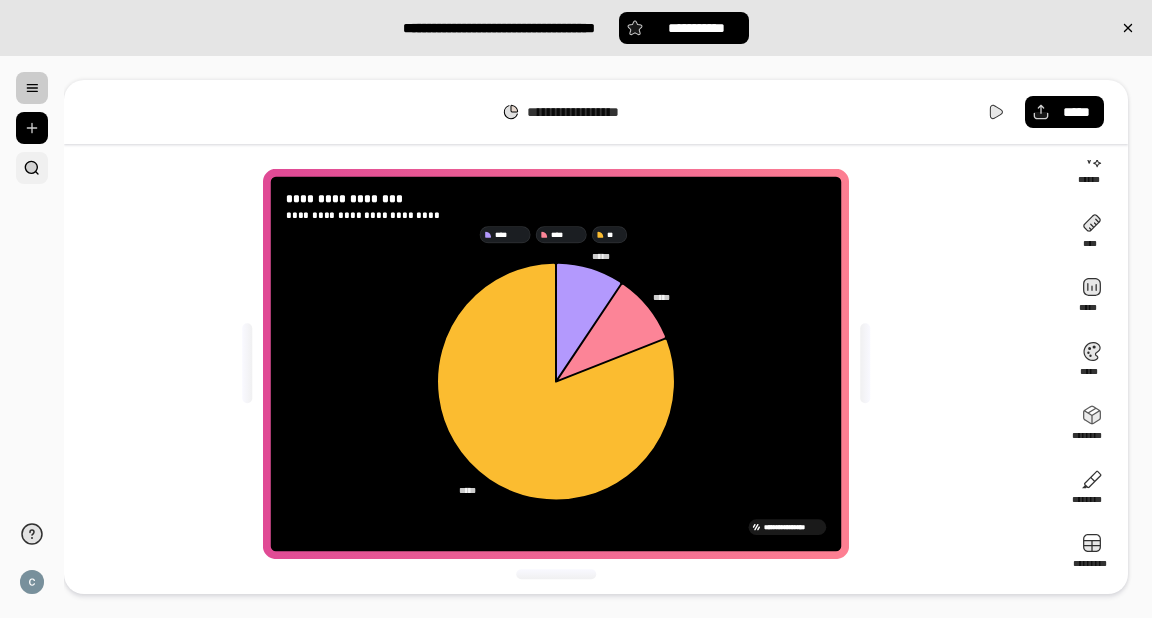 click at bounding box center (32, 168) 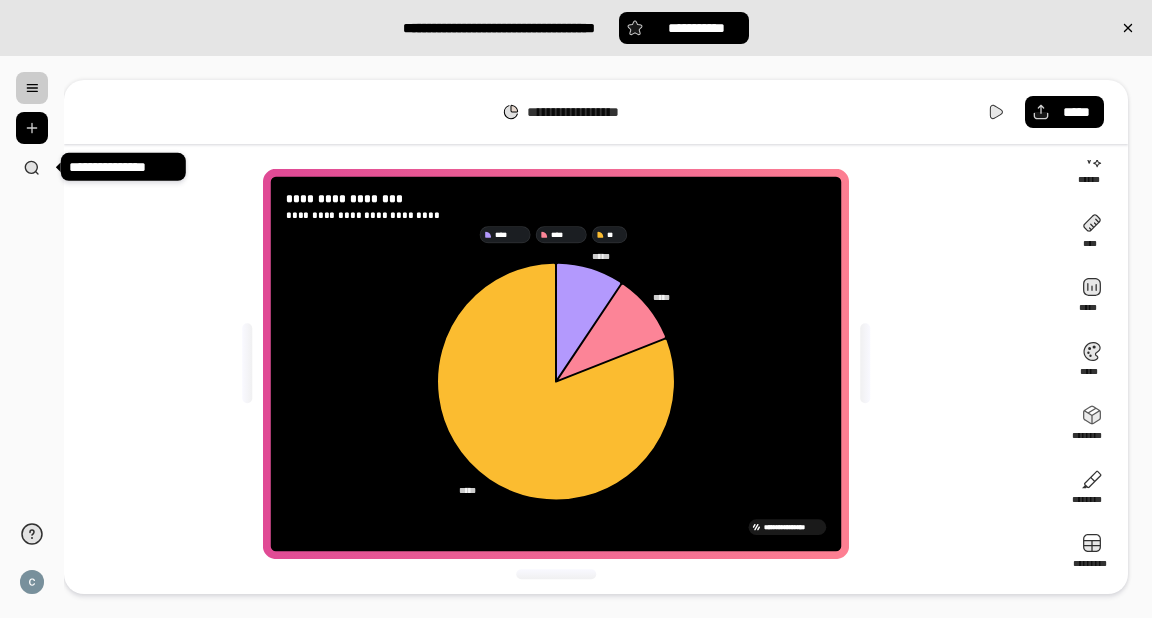type 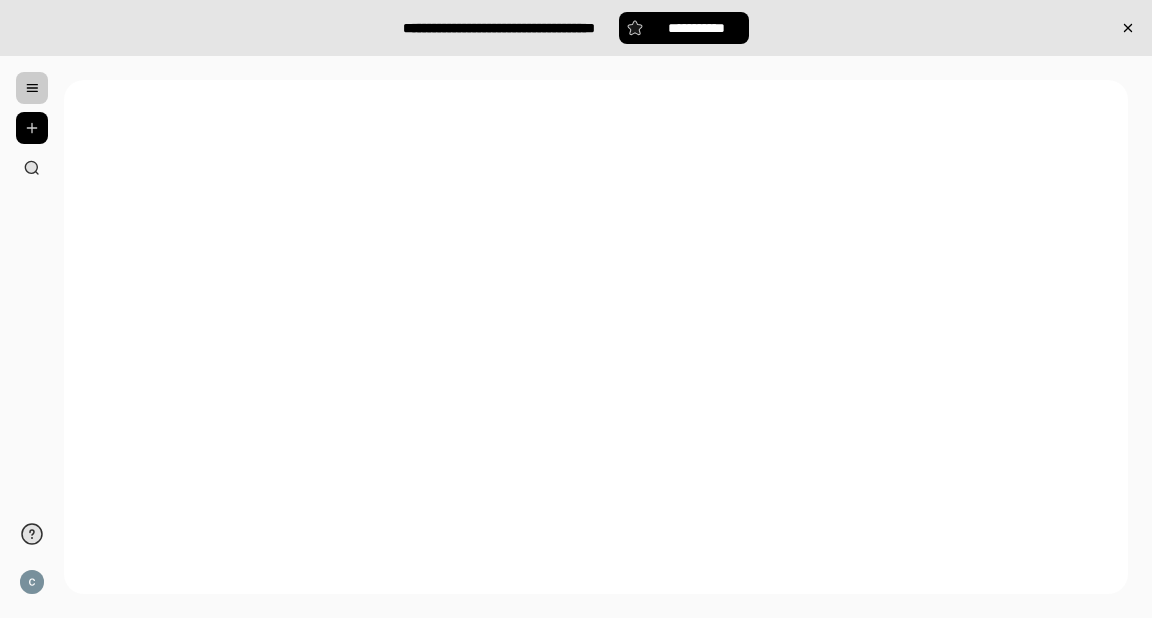 scroll, scrollTop: 0, scrollLeft: 0, axis: both 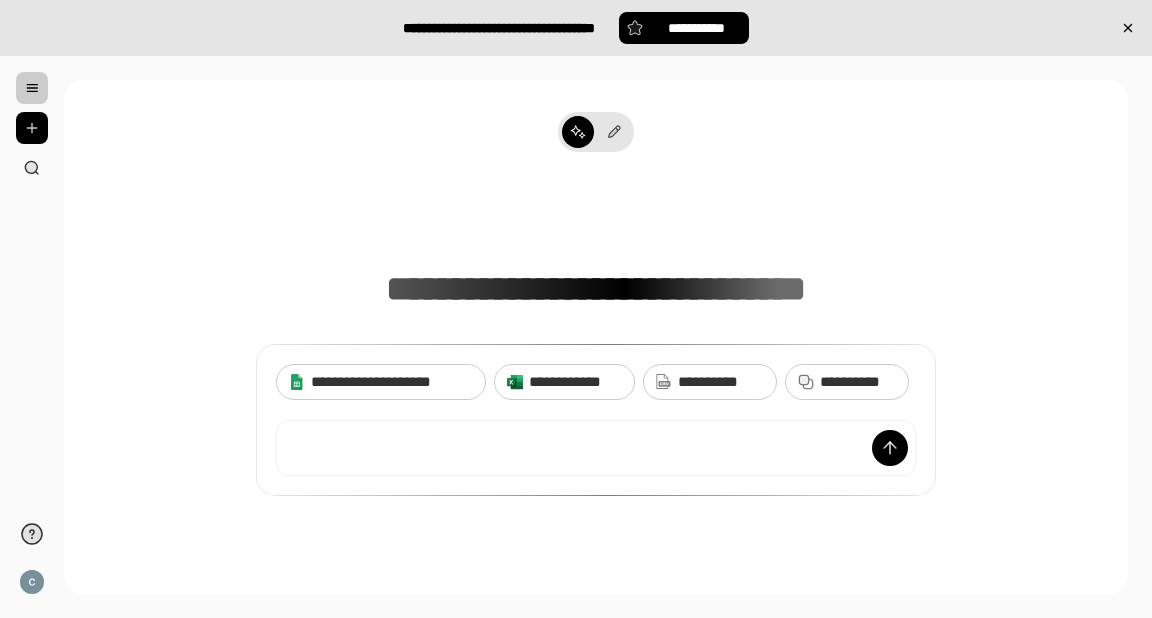drag, startPoint x: 954, startPoint y: 207, endPoint x: 729, endPoint y: 5, distance: 302.37228 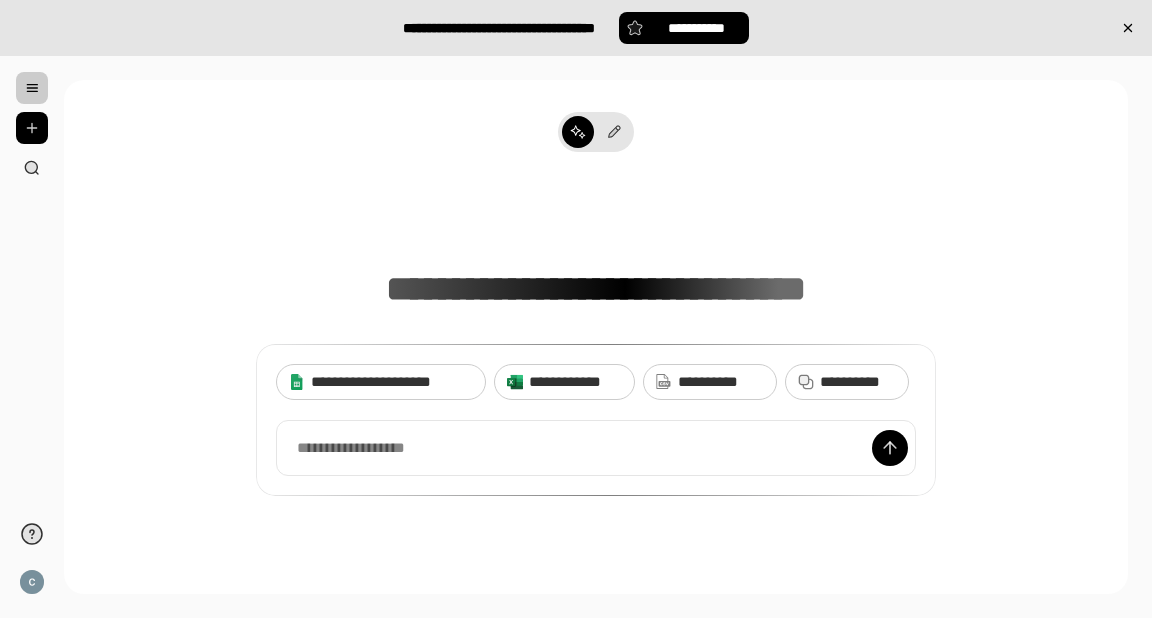 click at bounding box center (32, 88) 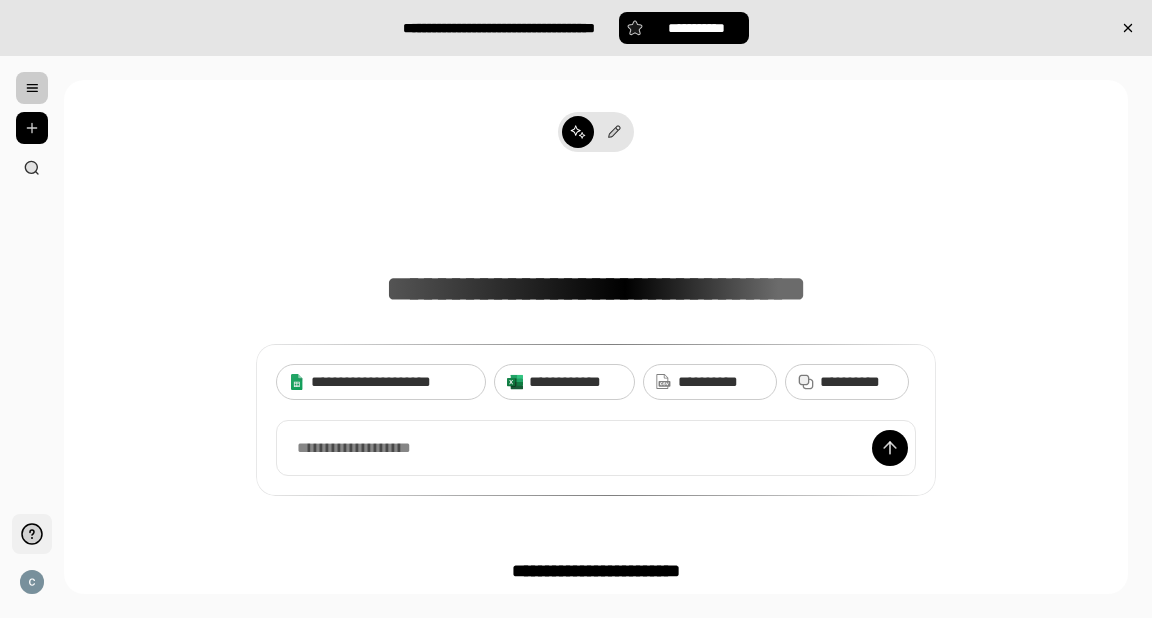 click at bounding box center (32, 534) 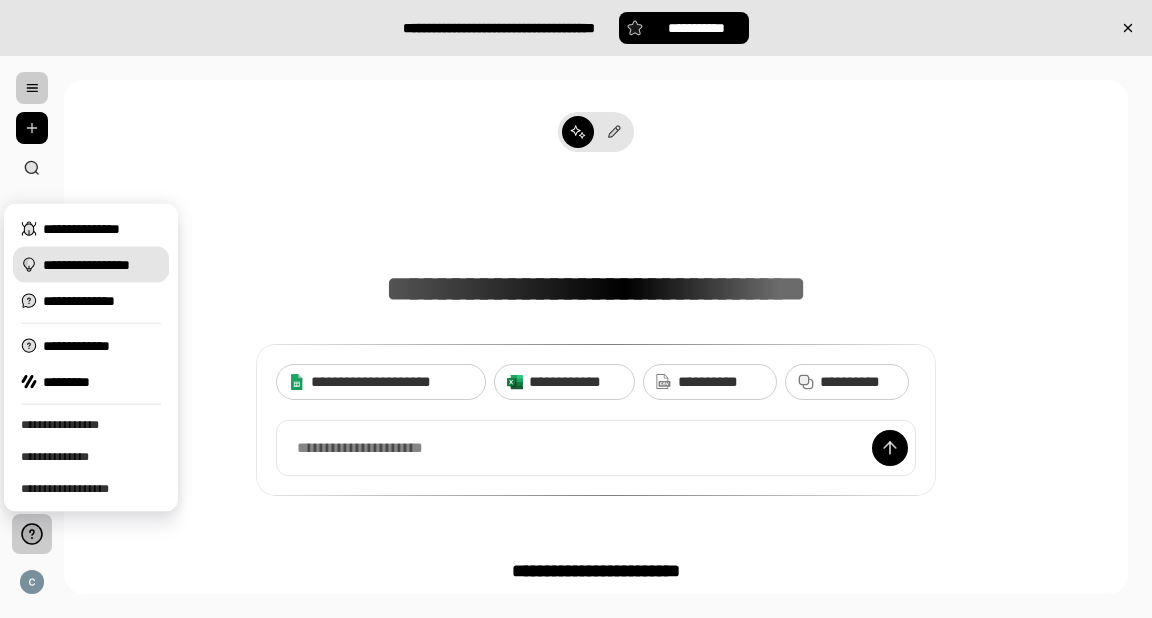 click on "**********" at bounding box center (102, 265) 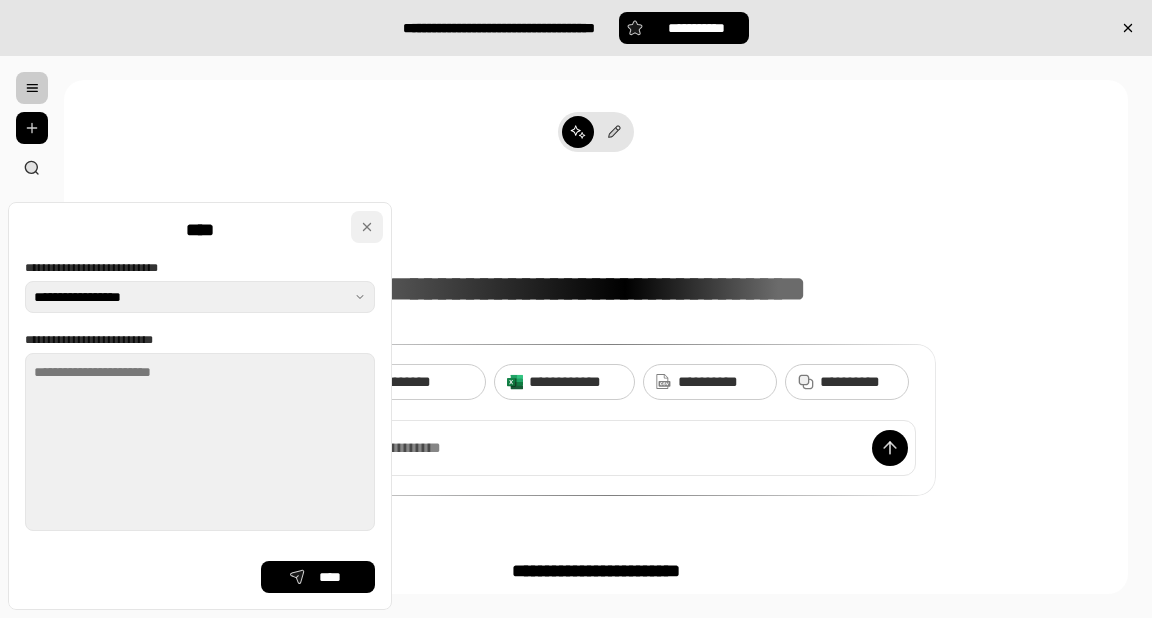 click at bounding box center [367, 227] 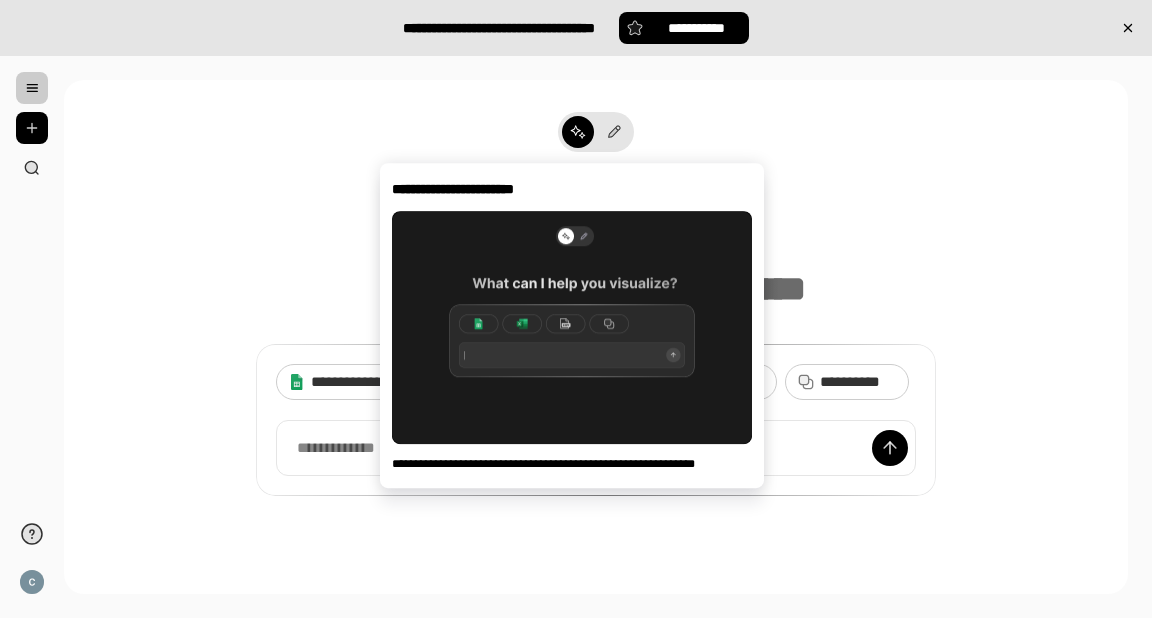 scroll, scrollTop: 0, scrollLeft: 0, axis: both 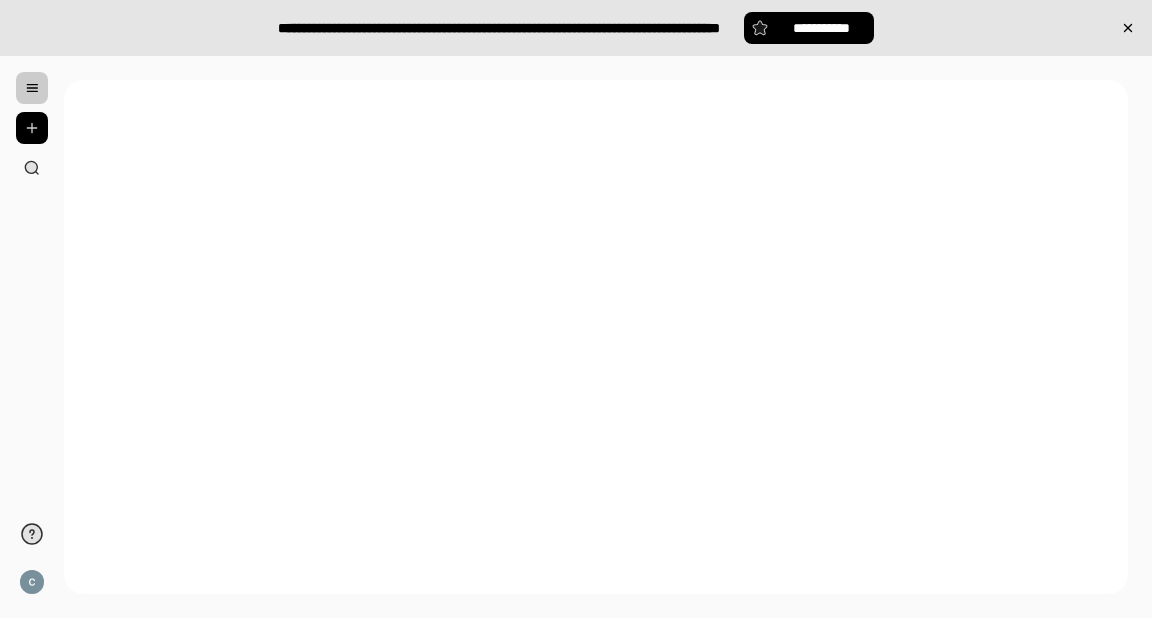 click at bounding box center [32, 88] 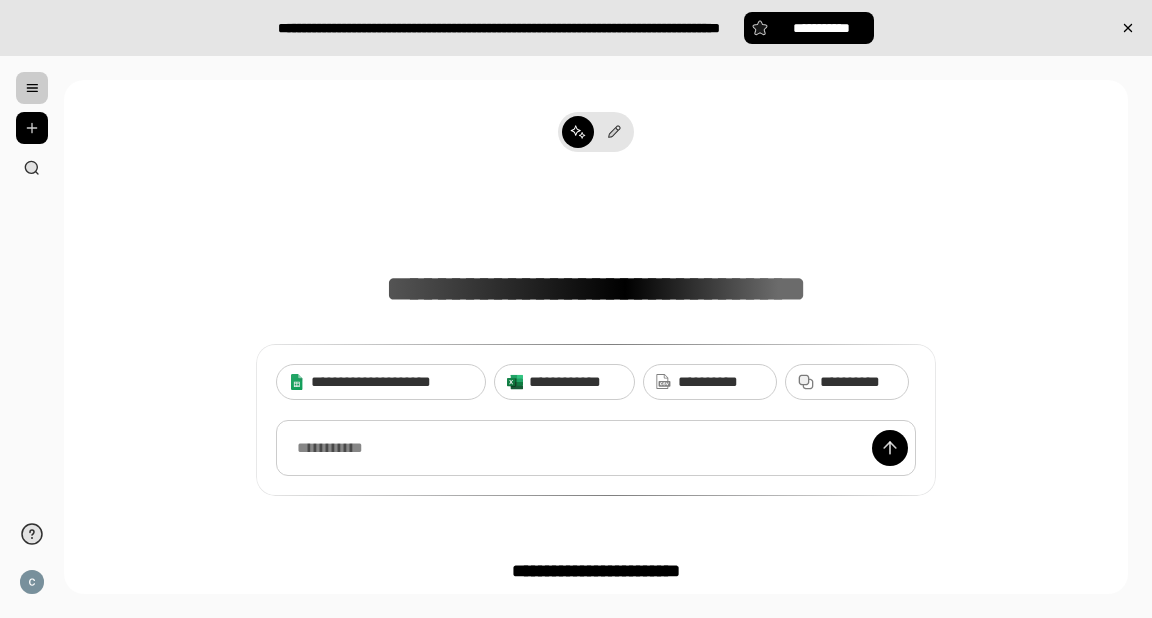 click at bounding box center (596, 448) 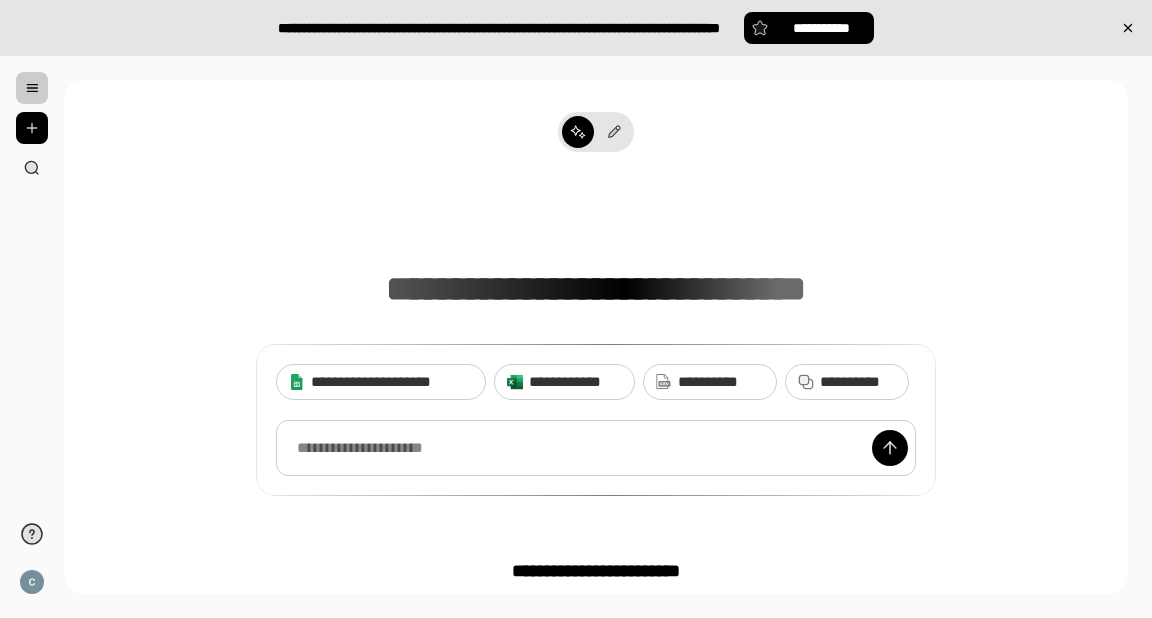click at bounding box center [596, 448] 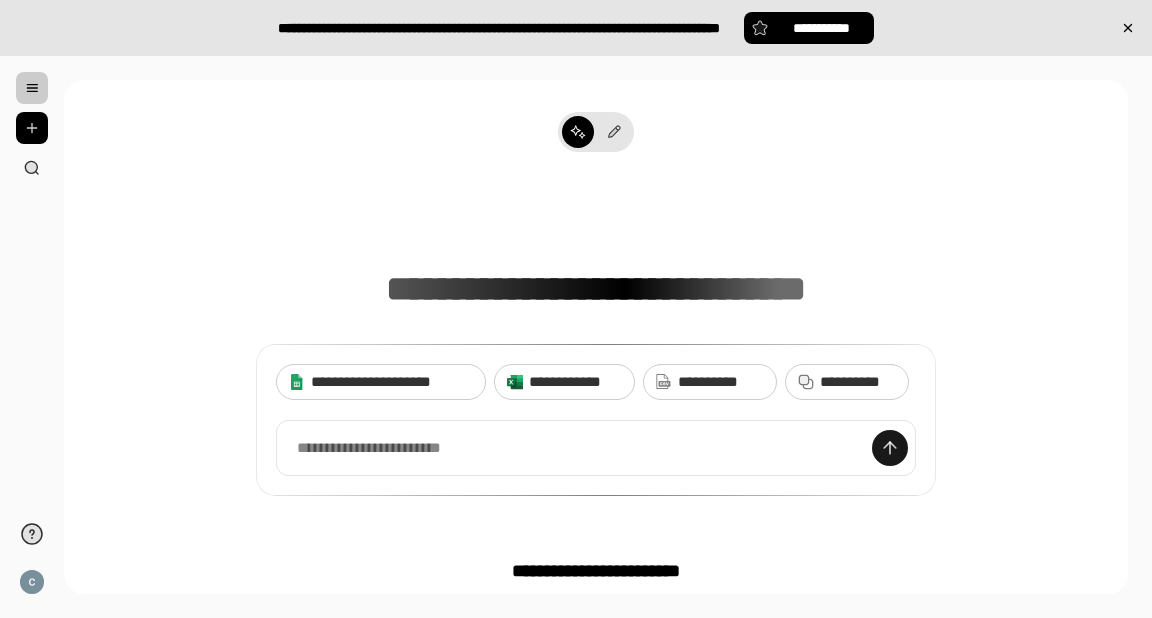 click at bounding box center [890, 448] 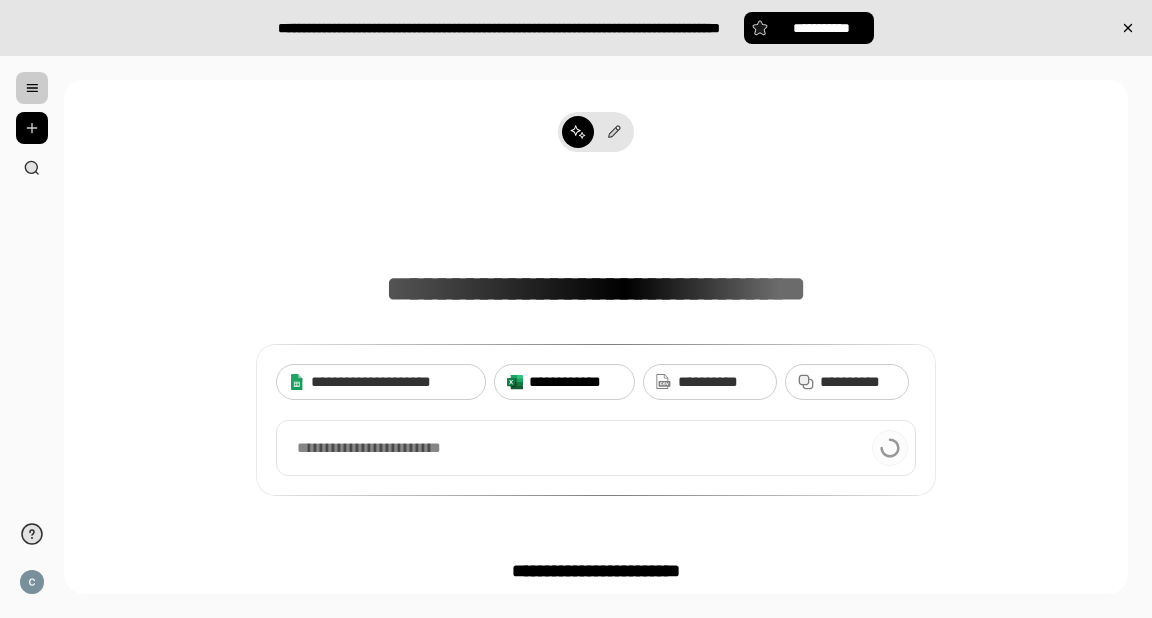 click on "**********" at bounding box center [575, 382] 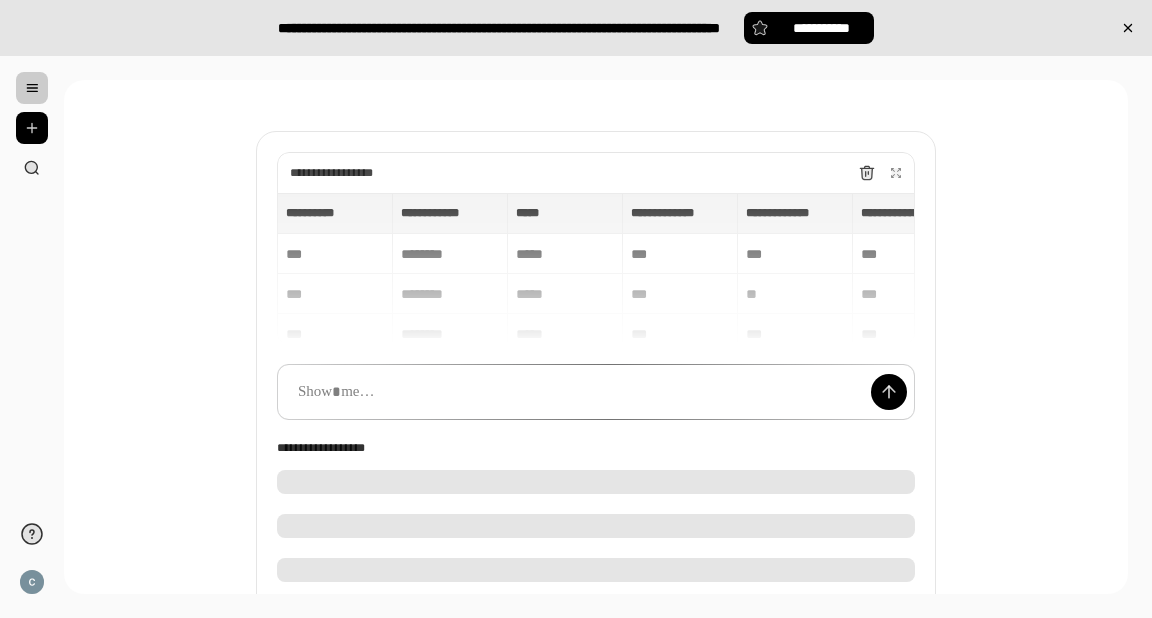type 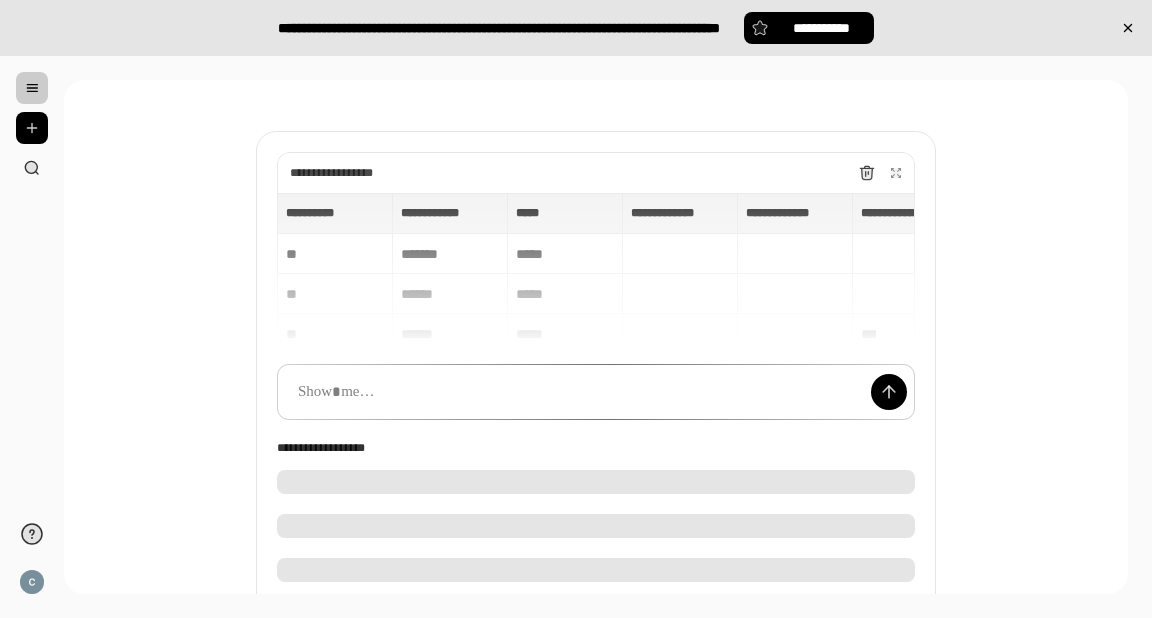 type 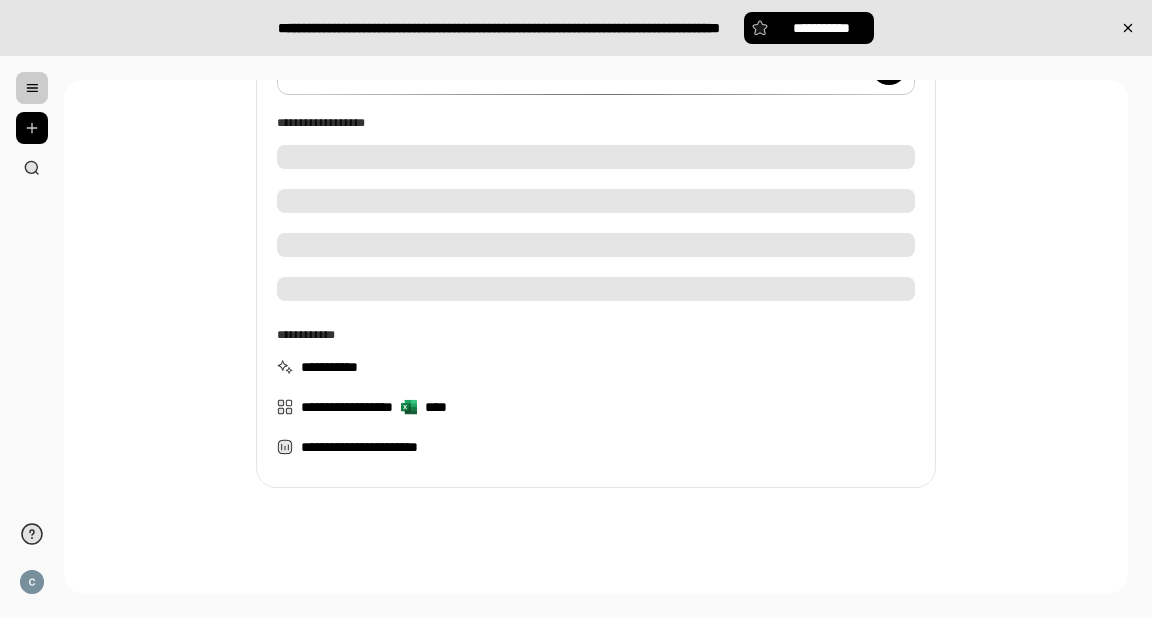 scroll, scrollTop: 401, scrollLeft: 0, axis: vertical 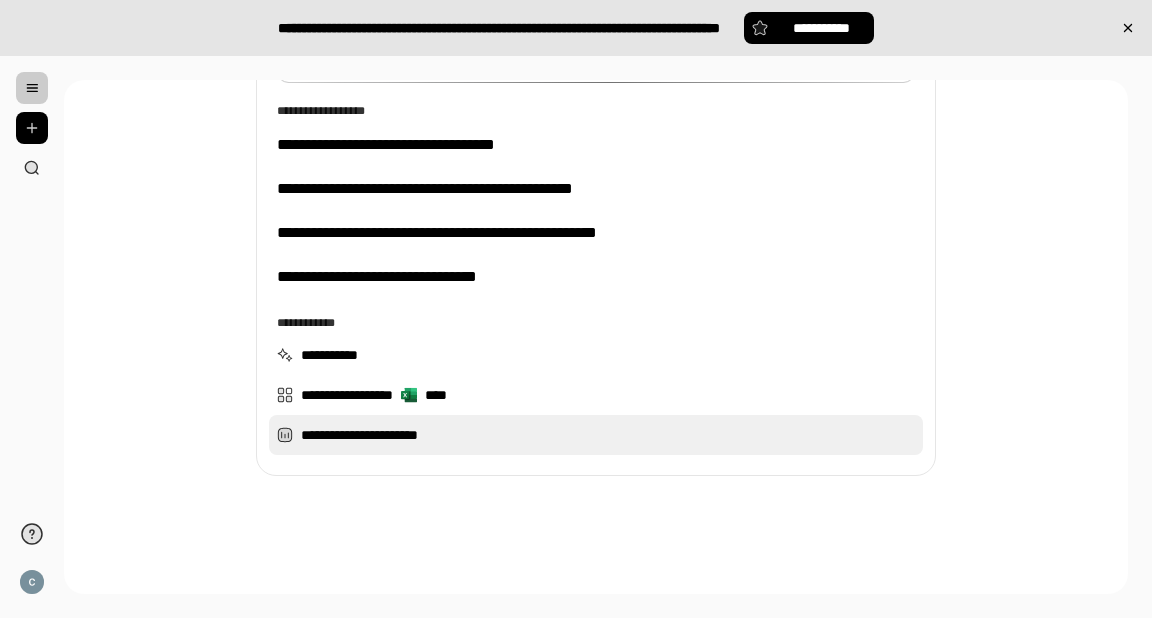 click on "**********" at bounding box center (596, 435) 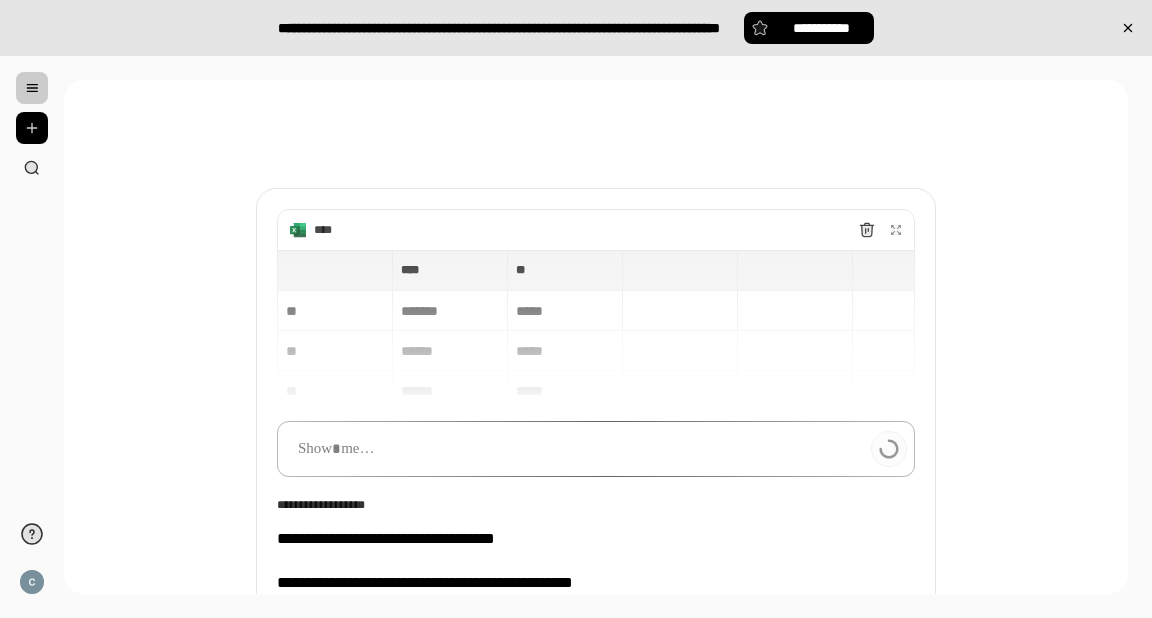 scroll, scrollTop: 0, scrollLeft: 0, axis: both 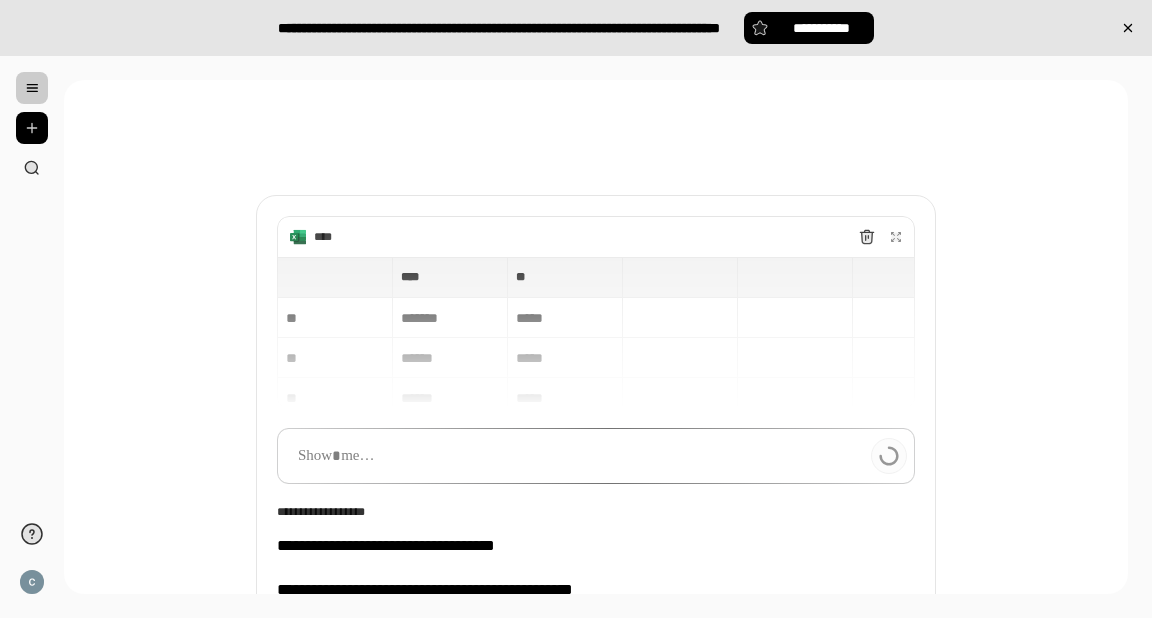 click on "**** **** ** ** ** ******* ***** ** ****** ***** ** ****** ***** ** ****** *****" at bounding box center (596, 333) 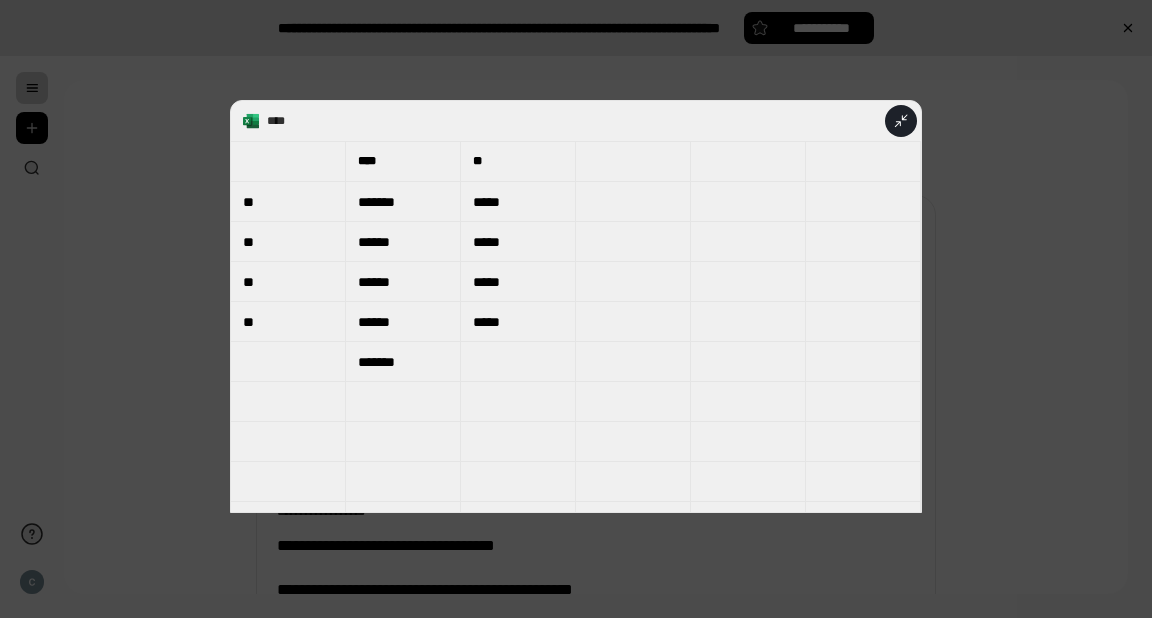 click on "**** **** **** ** ** ** ******* ***** ** ****** ***** ** ****** ***** ** ****** ***** *******" at bounding box center [576, 306] 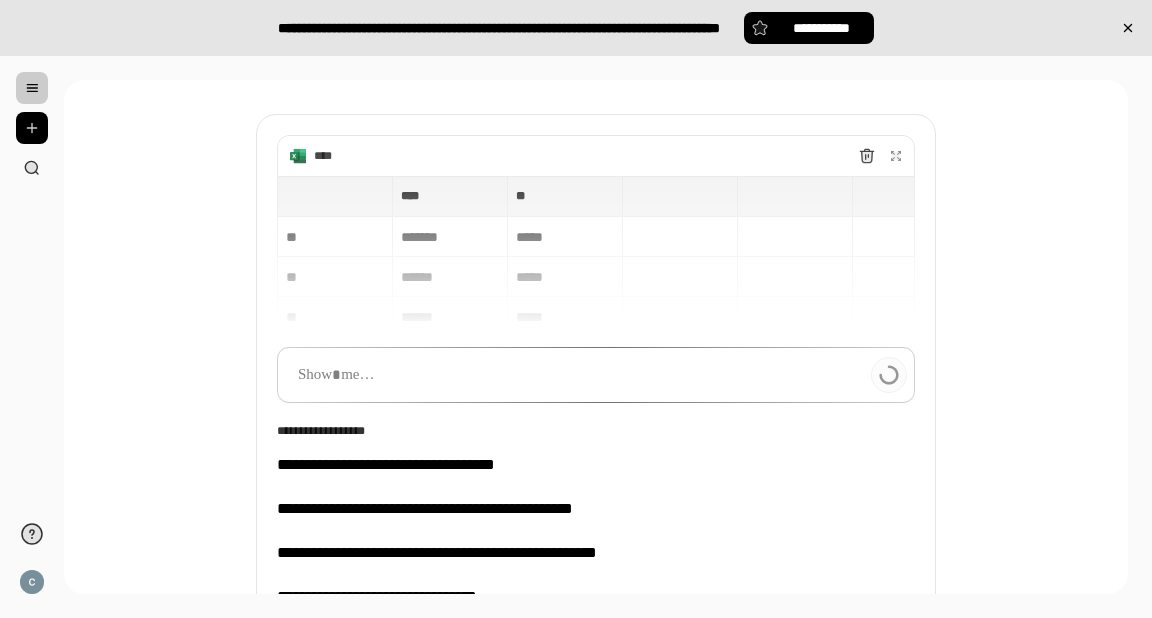 scroll, scrollTop: 0, scrollLeft: 0, axis: both 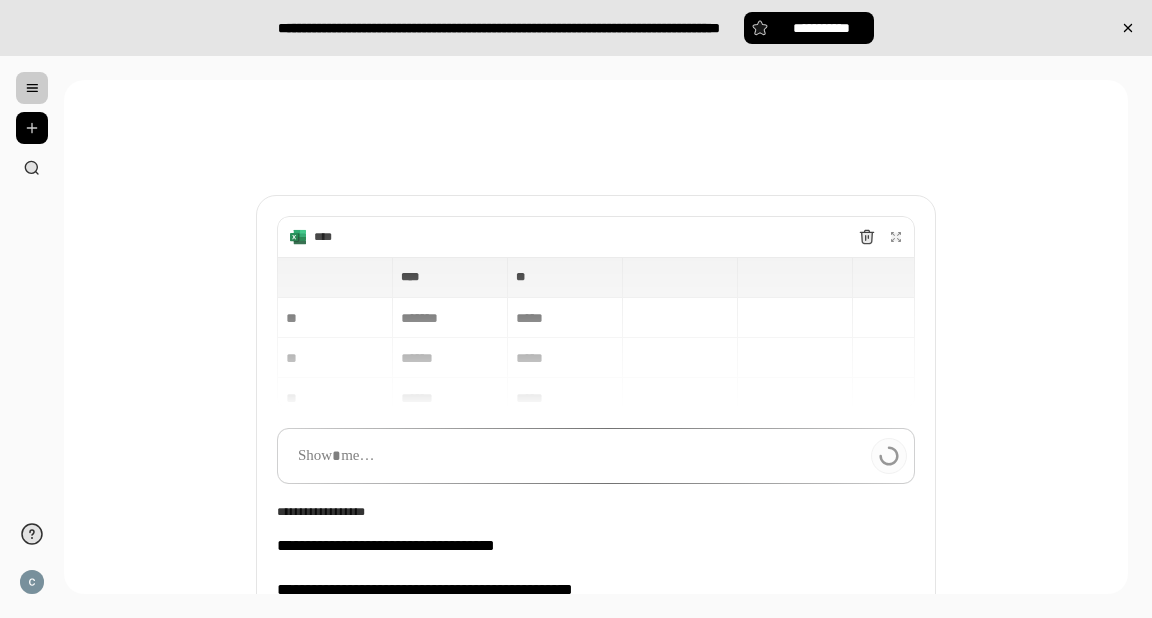 click on "**** **** ** ** ** ******* ***** ** ****** ***** ** ****** ***** ** ****** *****" at bounding box center (596, 333) 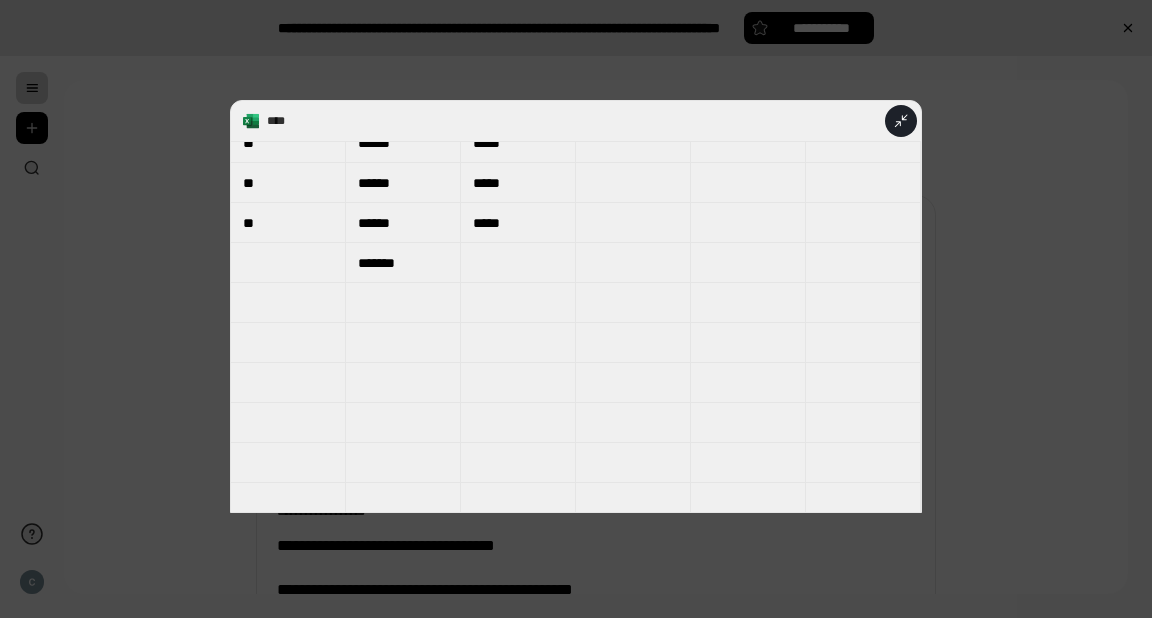 scroll, scrollTop: 320, scrollLeft: 0, axis: vertical 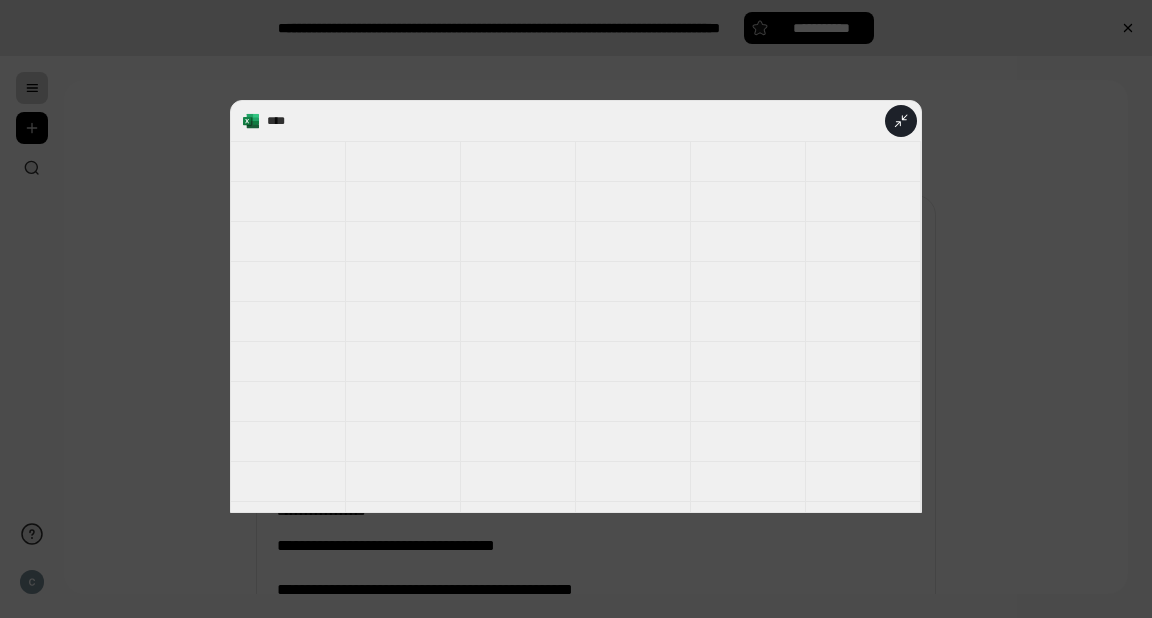 click 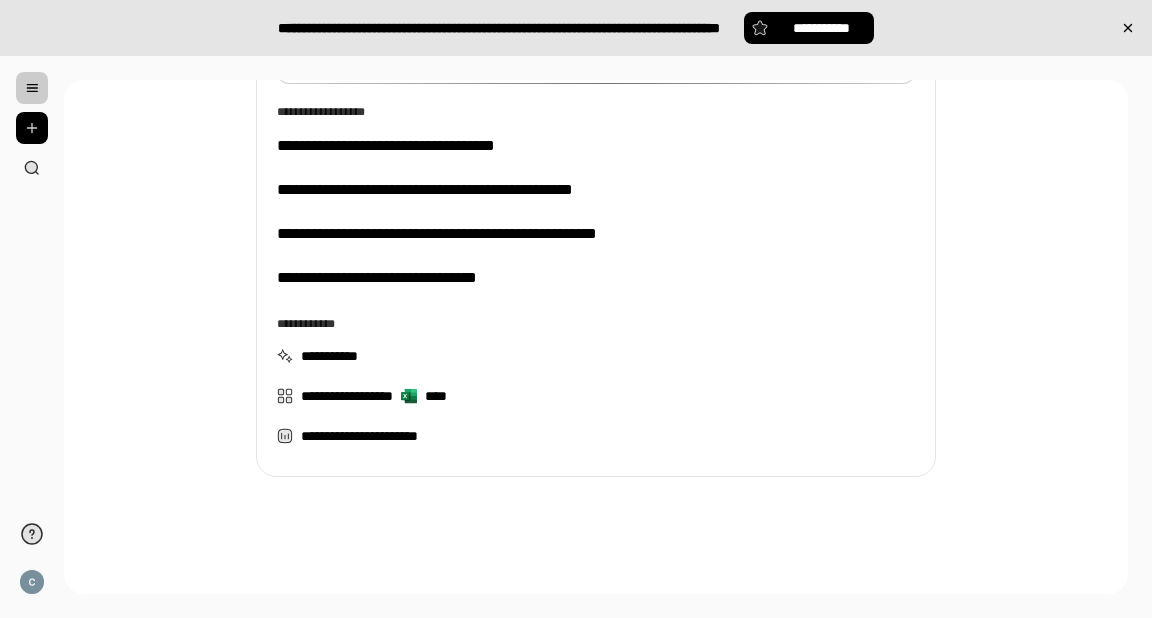 scroll, scrollTop: 401, scrollLeft: 0, axis: vertical 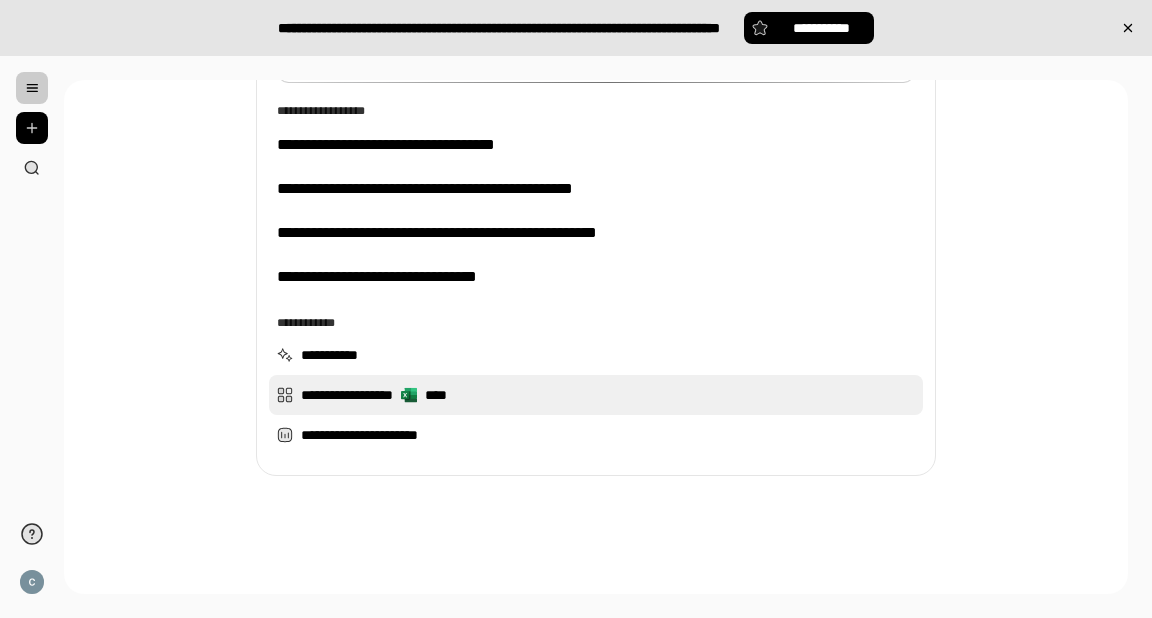 click on "**********" at bounding box center (596, 395) 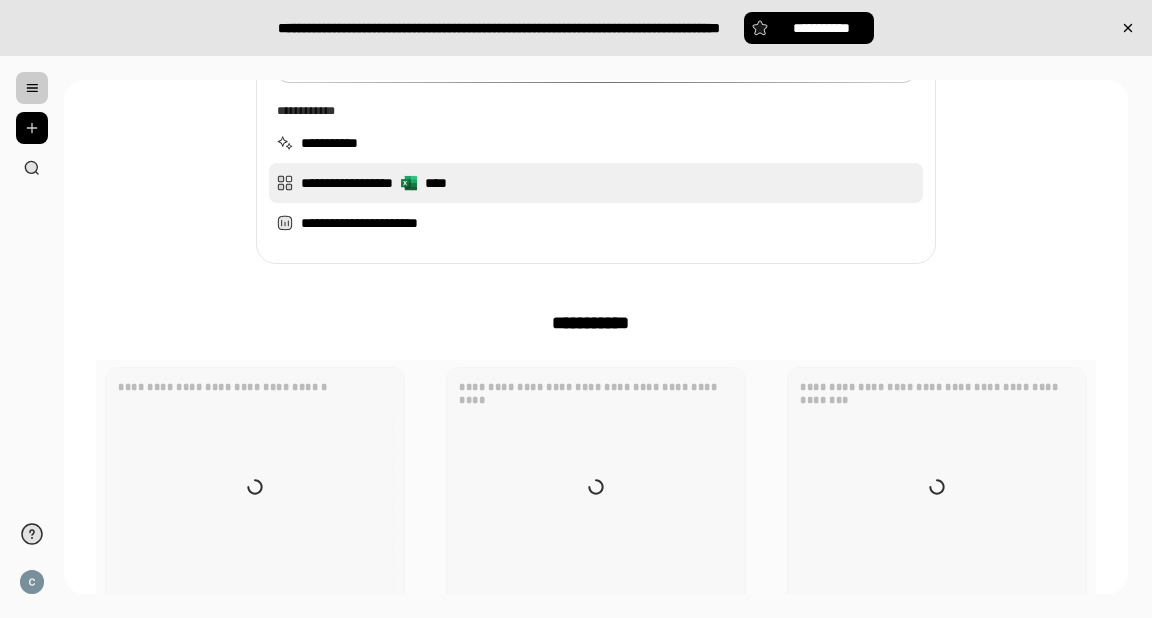 click on "**********" at bounding box center [596, 183] 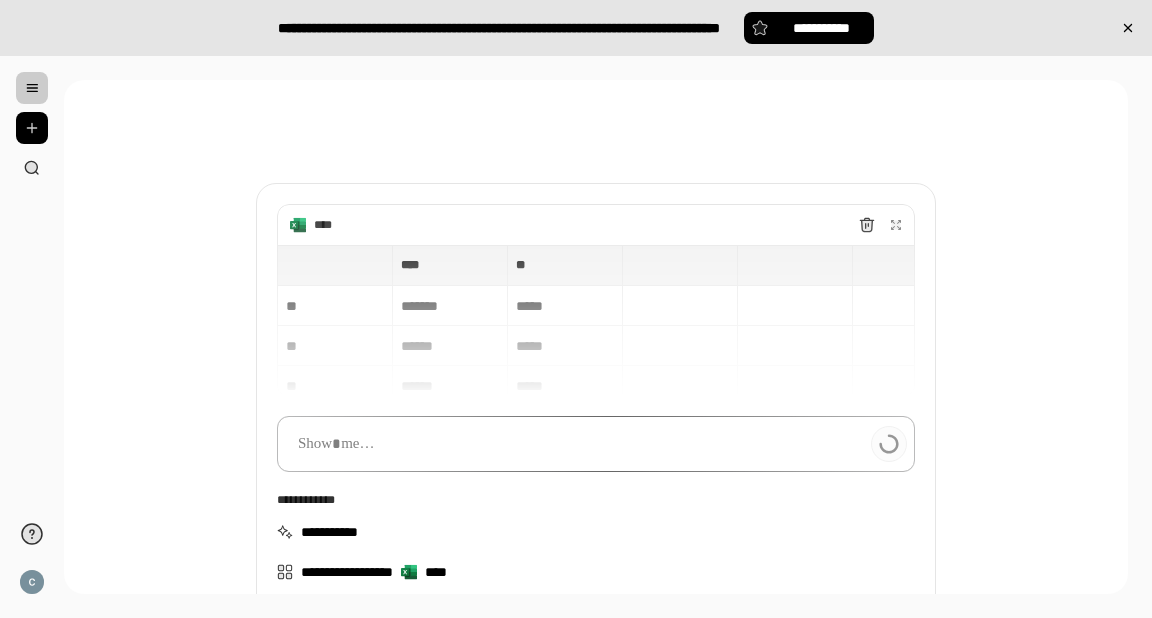 scroll, scrollTop: 0, scrollLeft: 0, axis: both 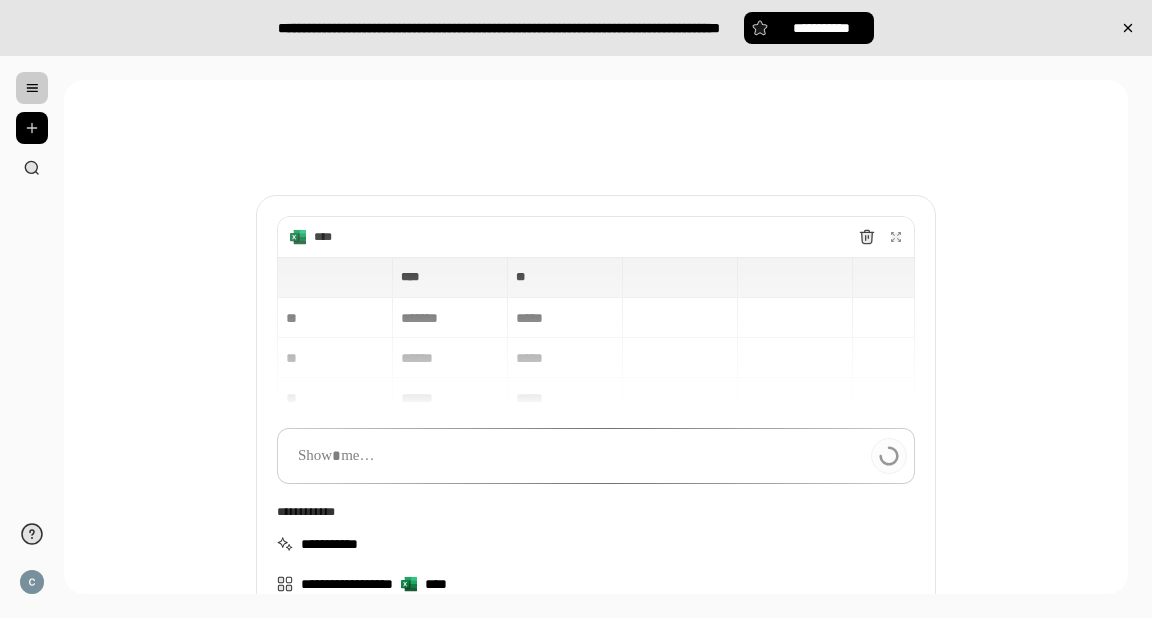 click on "**** **** ** ** ** ******* ***** ** ****** ***** ** ****** ***** ** ****** *****" at bounding box center (596, 333) 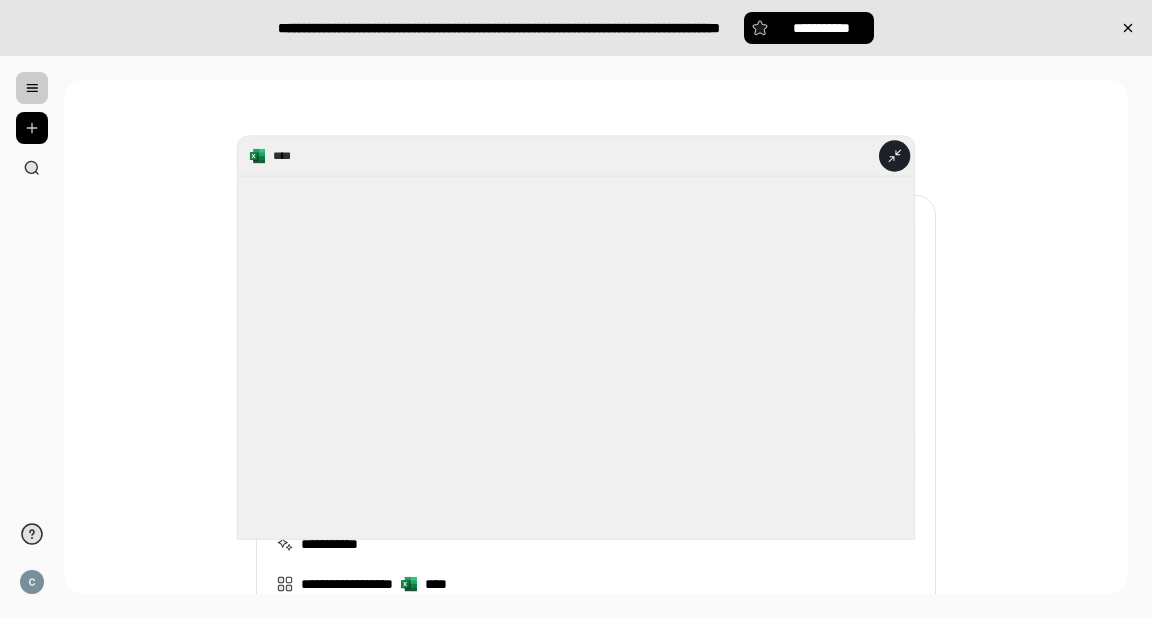click on "**** **** ** *******" at bounding box center [1703, 1157] 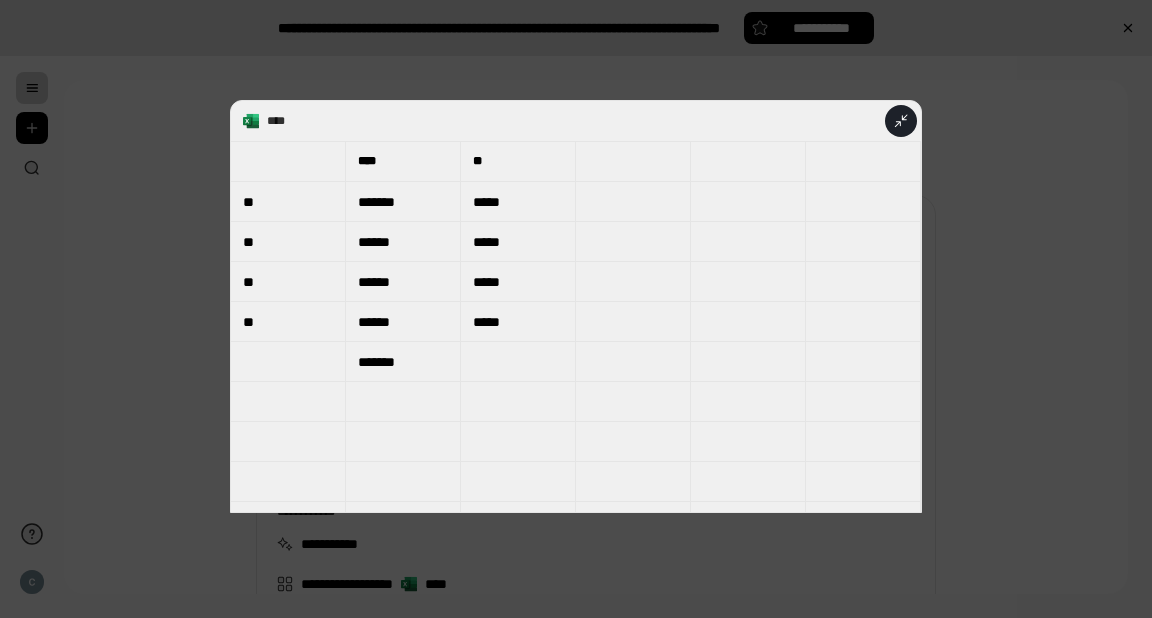 click 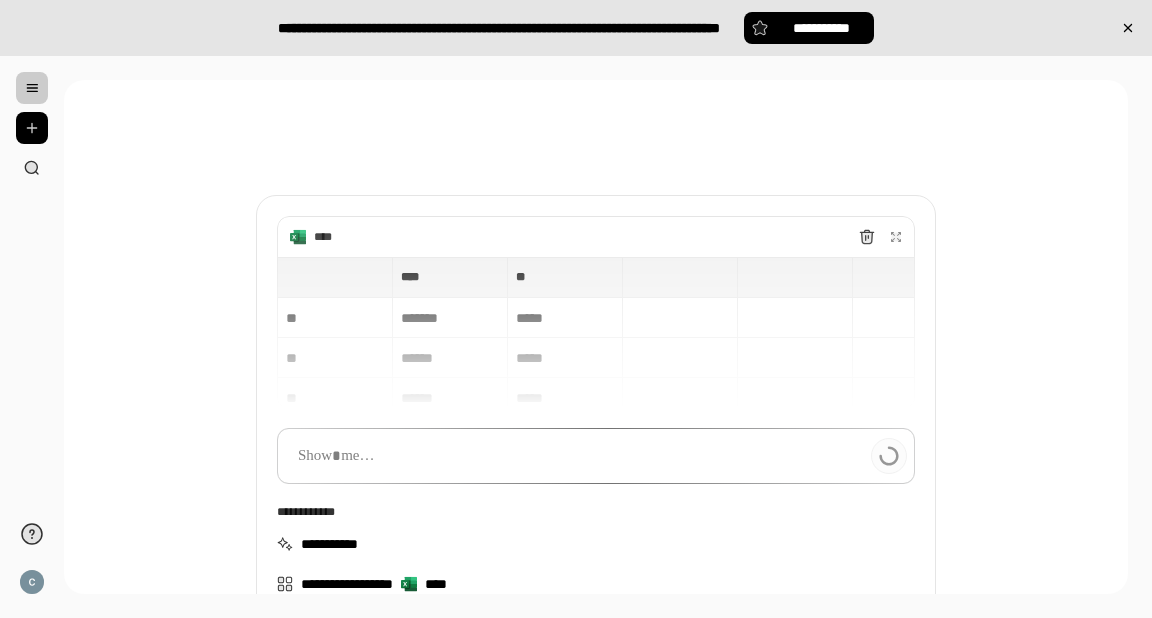 click on "**** **** ** ** ** ******* ***** ** ****** ***** ** ****** ***** ** ****** *****" at bounding box center (596, 333) 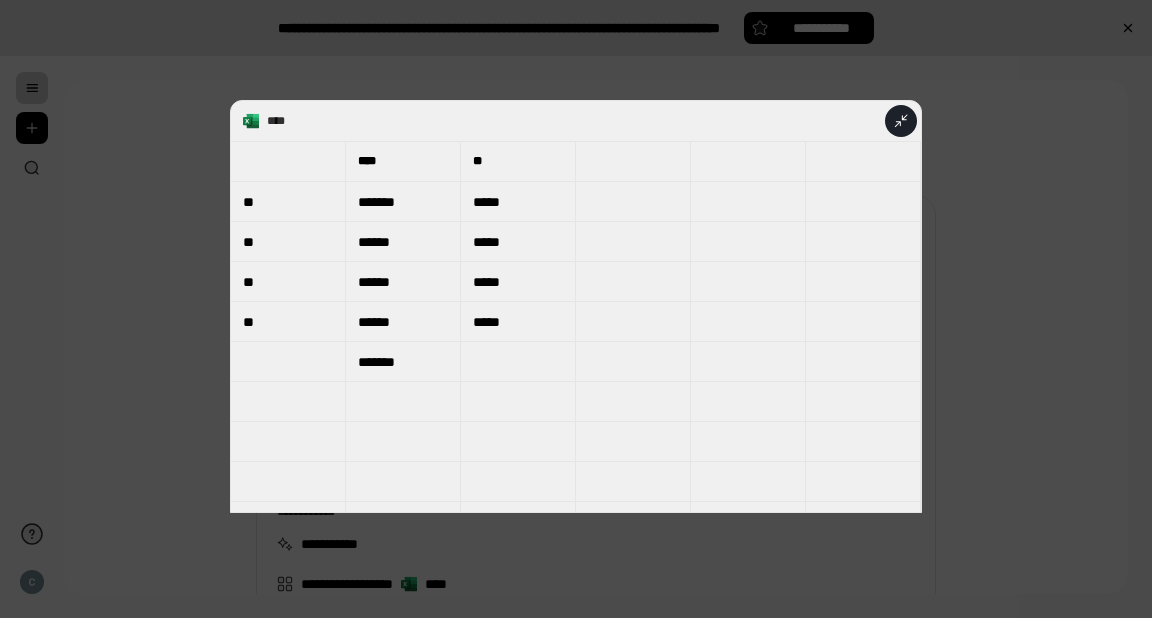 click 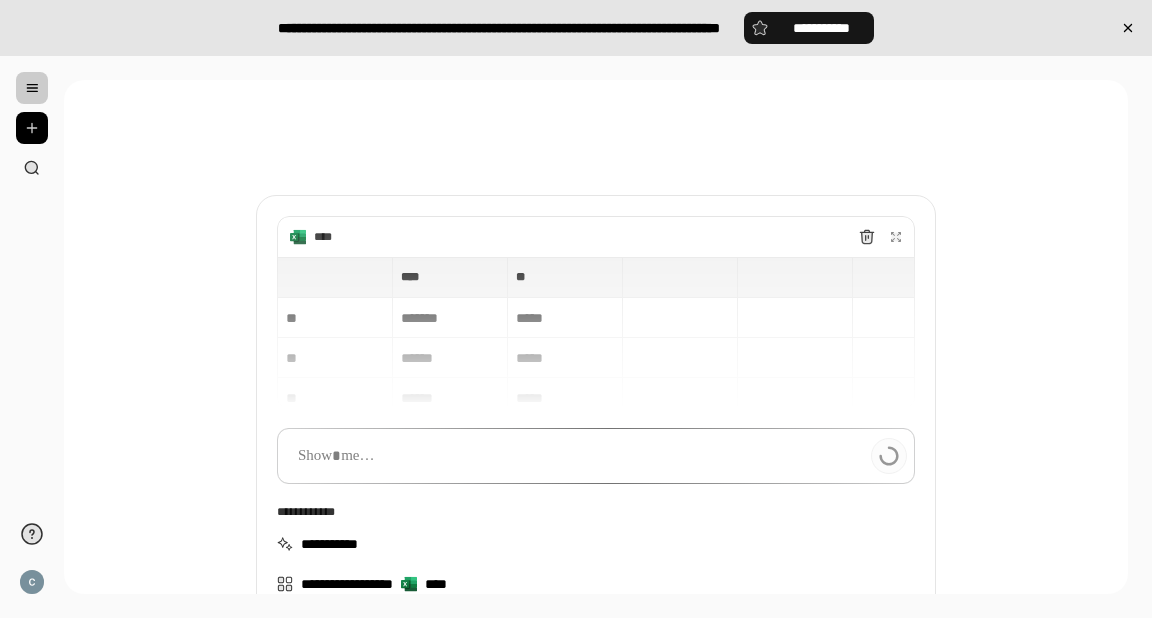 click on "**********" at bounding box center [821, 28] 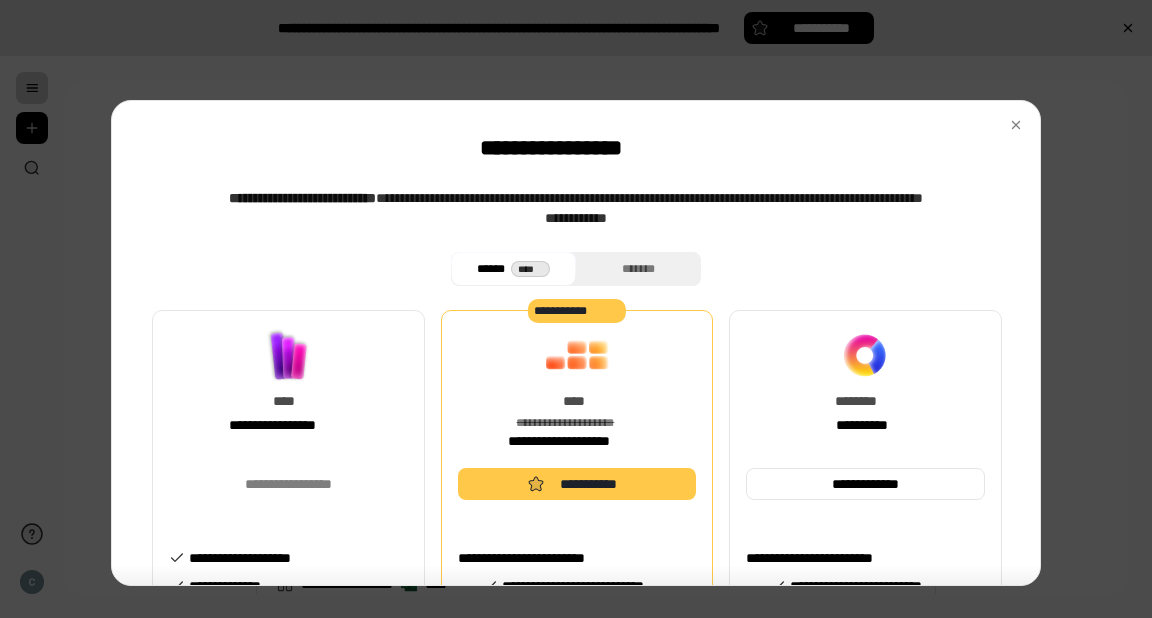 click on "**********" at bounding box center (288, 389) 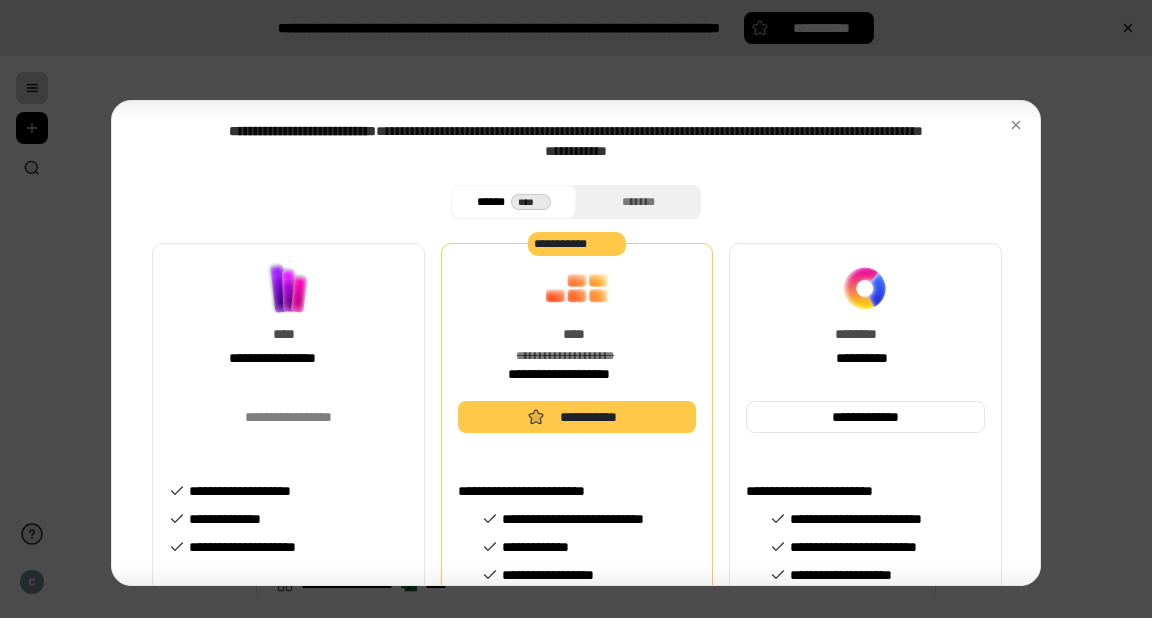 scroll, scrollTop: 206, scrollLeft: 0, axis: vertical 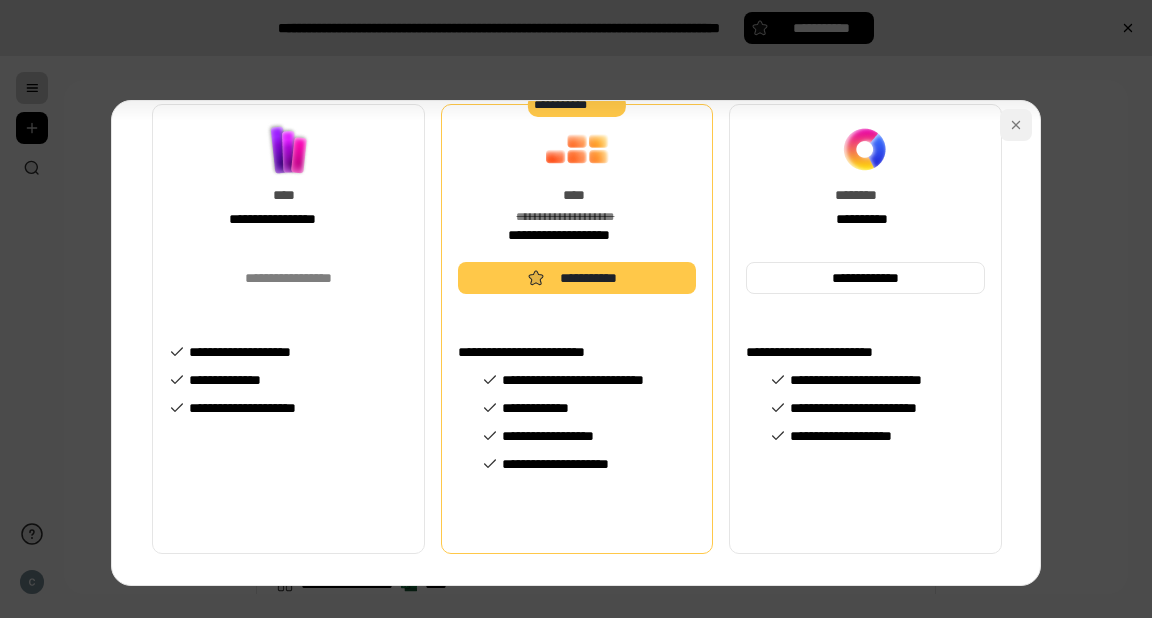 click at bounding box center [1016, 125] 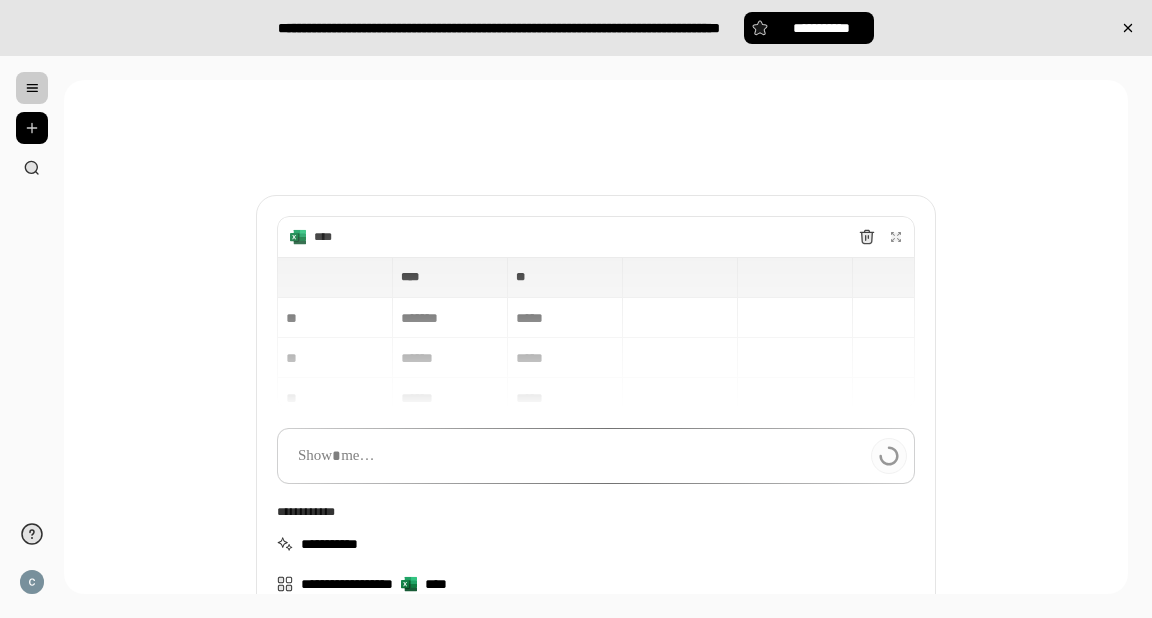 click on "**** **** ** ** ** ******* ***** ** ****** ***** ** ****** ***** ** ****** *****" at bounding box center [596, 333] 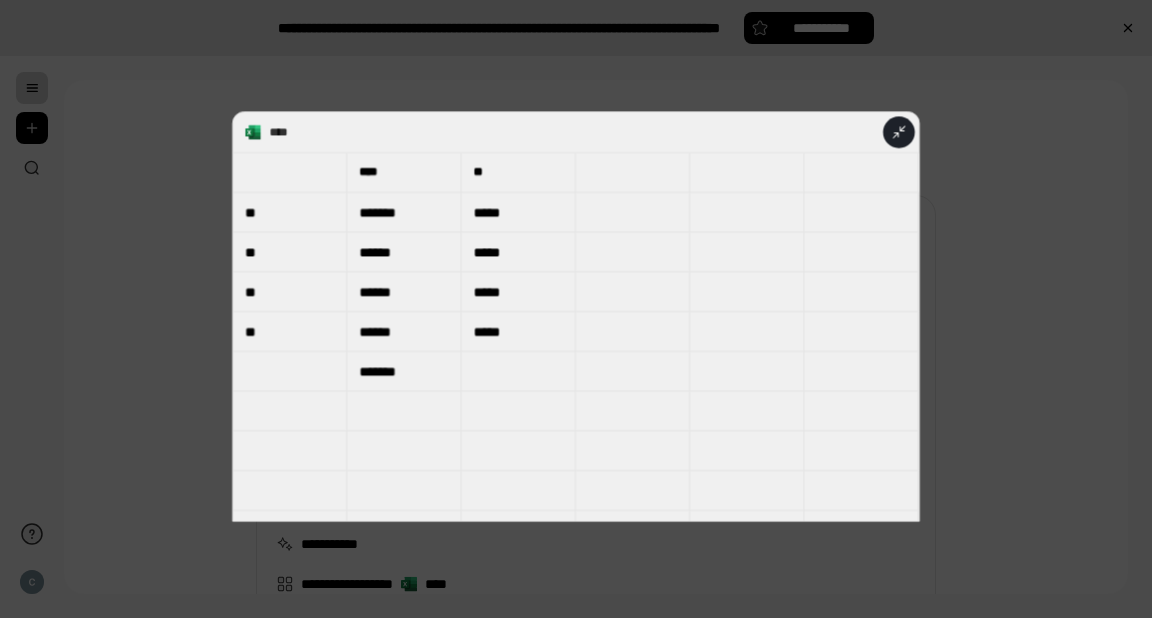 click on "******" at bounding box center [405, 332] 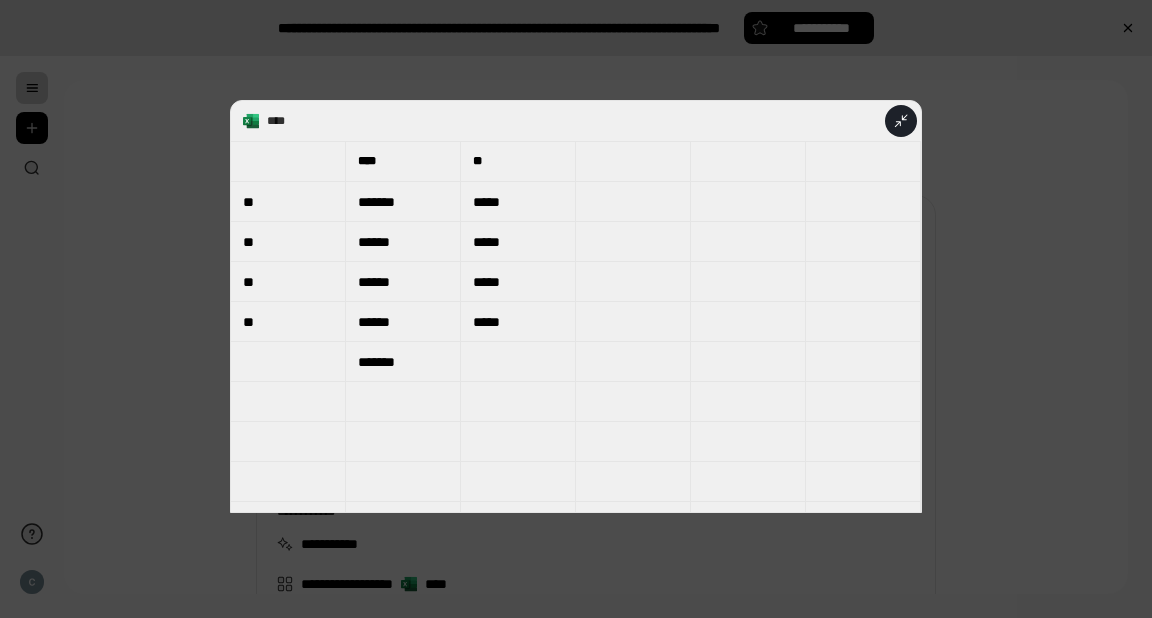 click at bounding box center [901, 121] 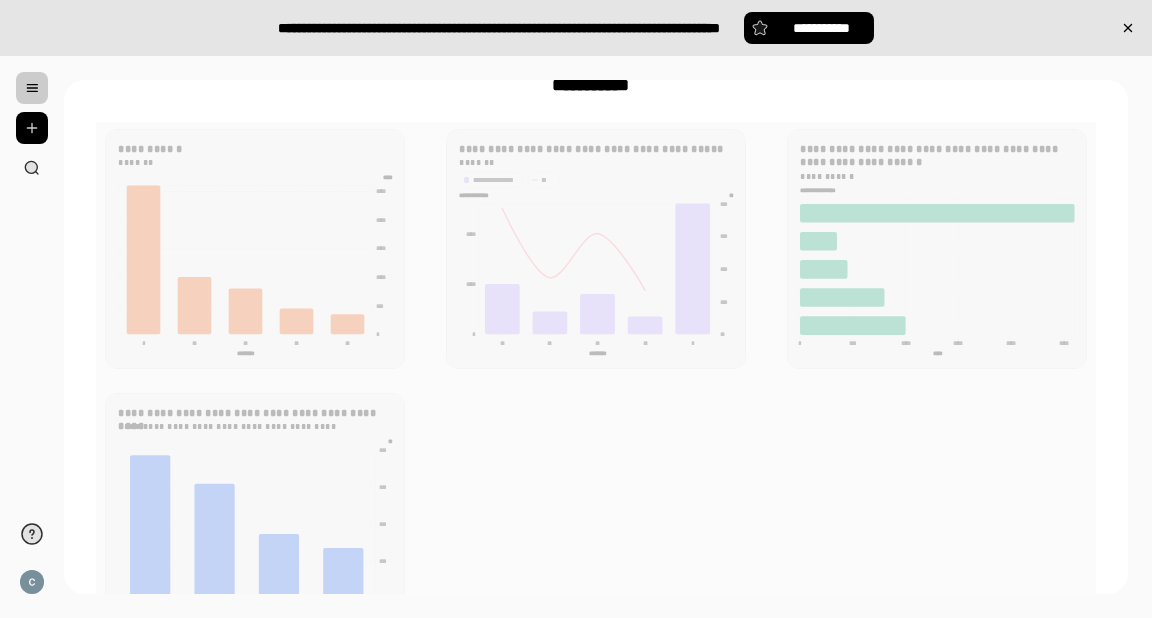 scroll, scrollTop: 640, scrollLeft: 0, axis: vertical 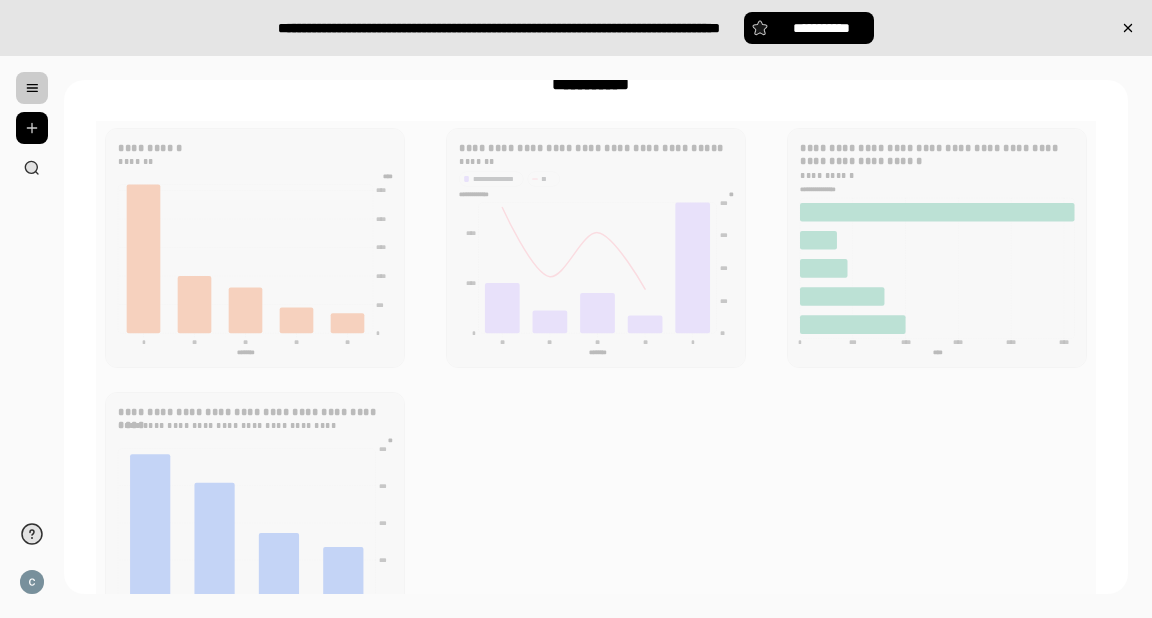 click on "**********" at bounding box center [596, 380] 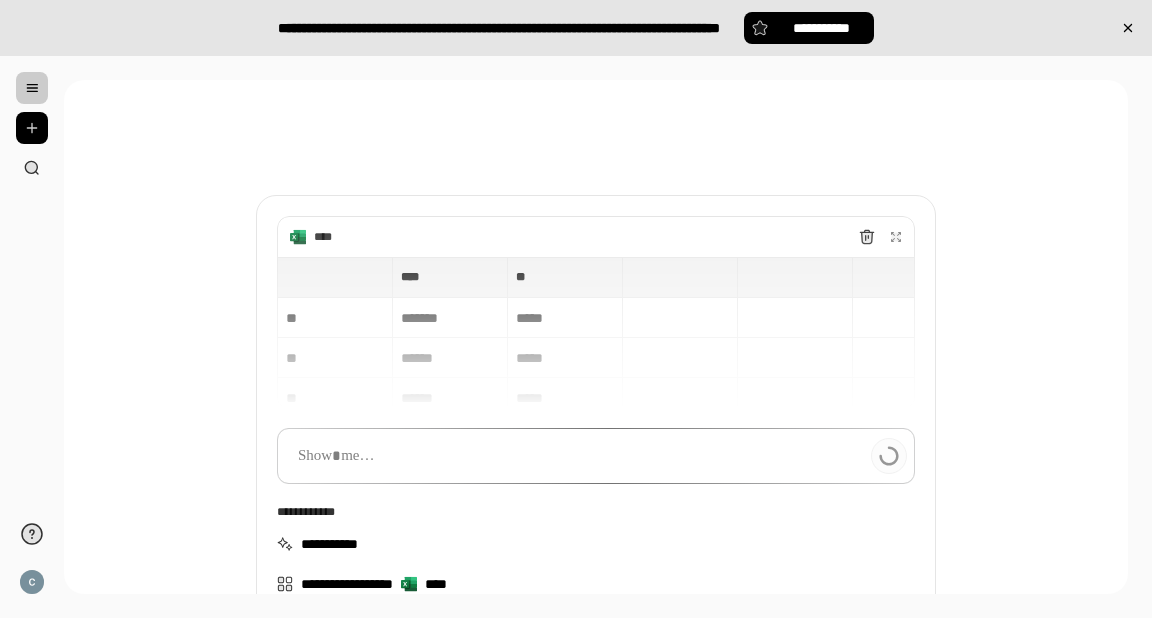 drag, startPoint x: 253, startPoint y: 304, endPoint x: 297, endPoint y: 299, distance: 44.28318 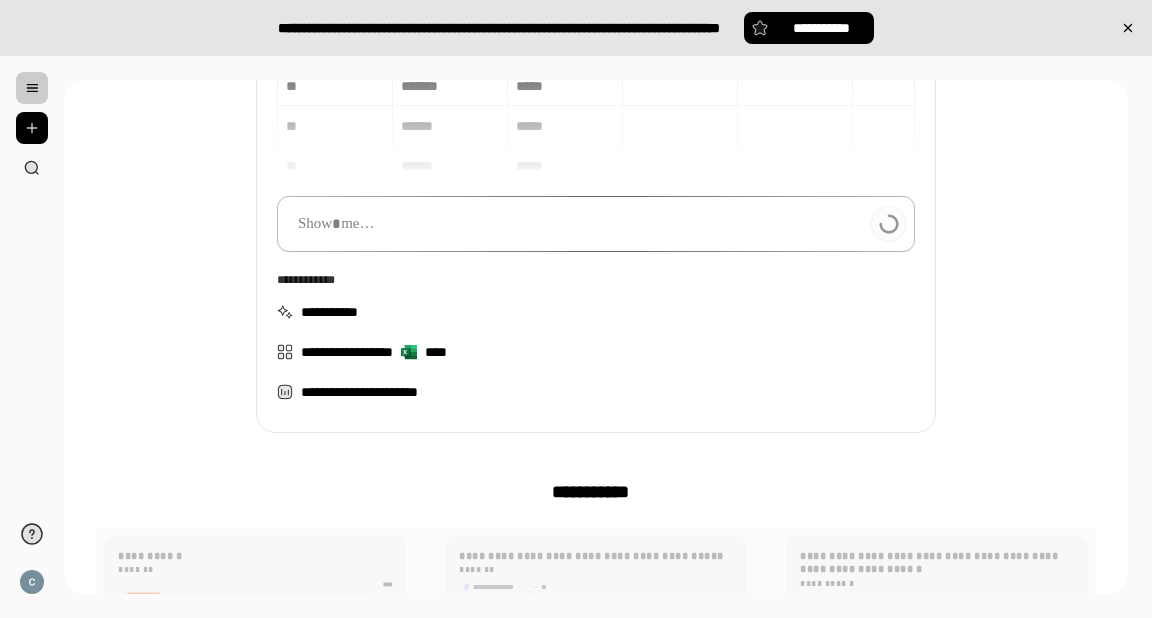 scroll, scrollTop: 320, scrollLeft: 0, axis: vertical 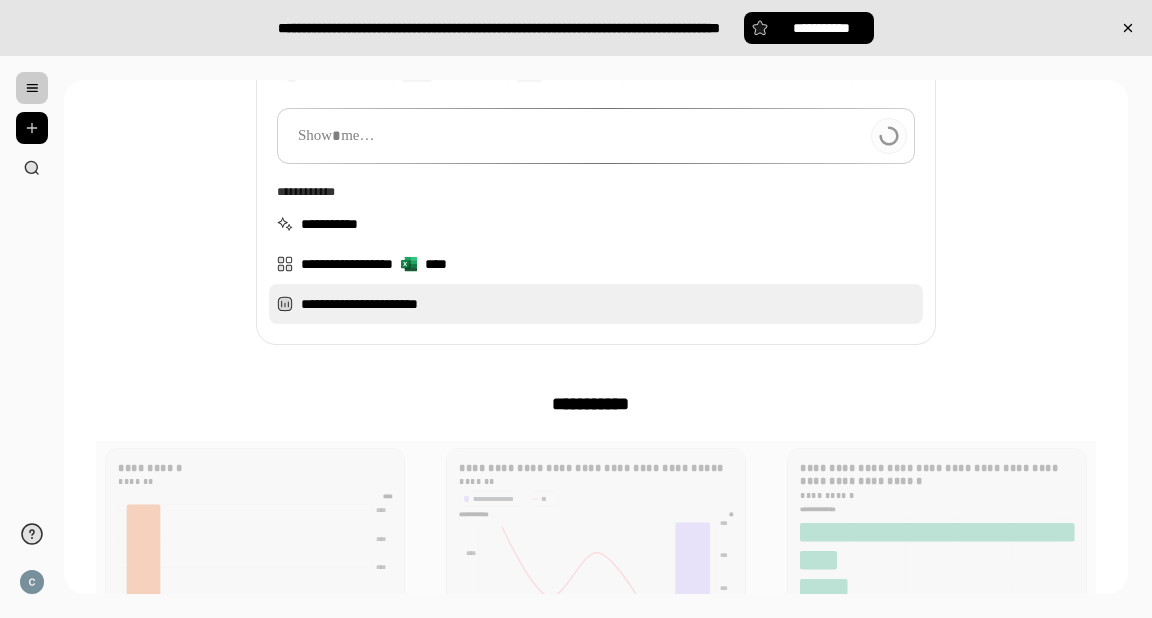 click on "**********" at bounding box center [596, 304] 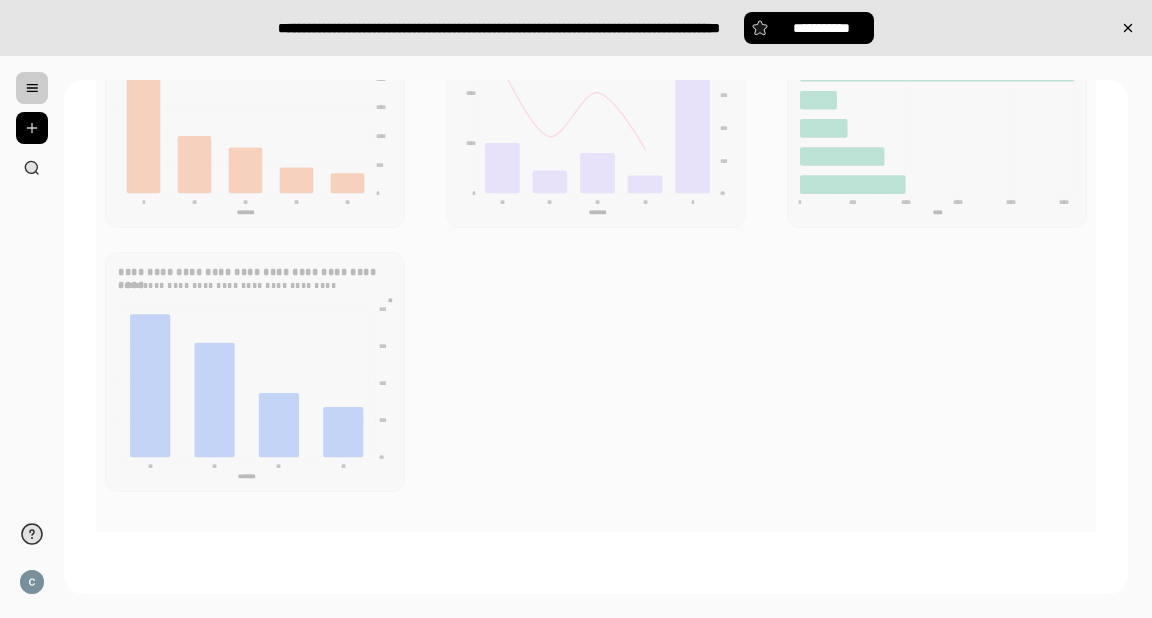 scroll, scrollTop: 916, scrollLeft: 0, axis: vertical 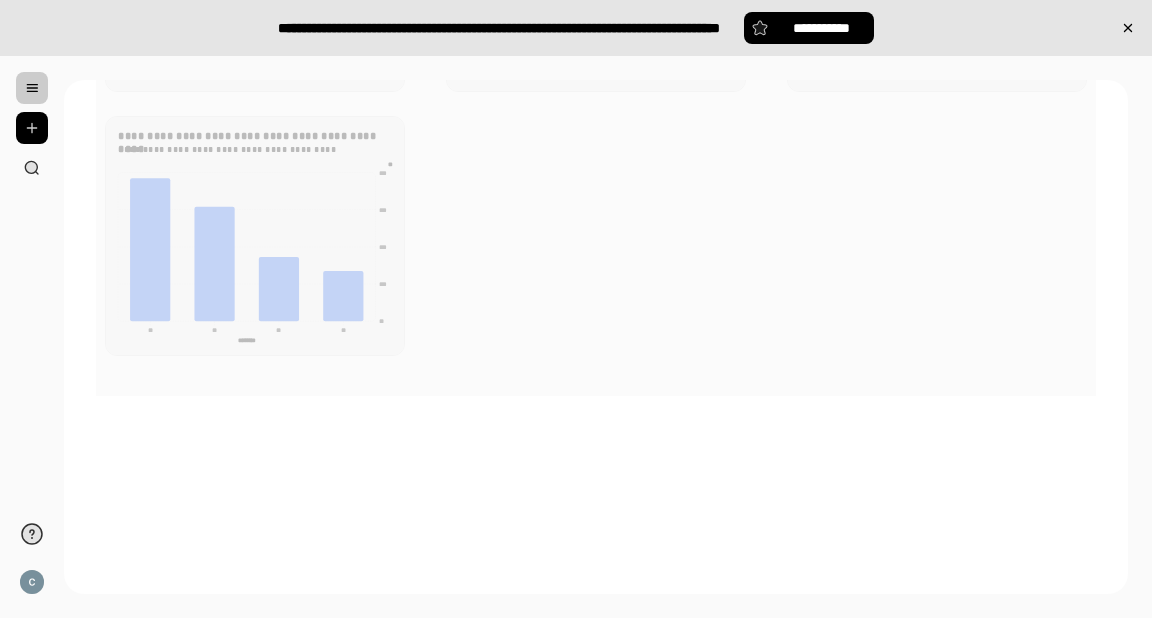click on "**********" at bounding box center [596, 104] 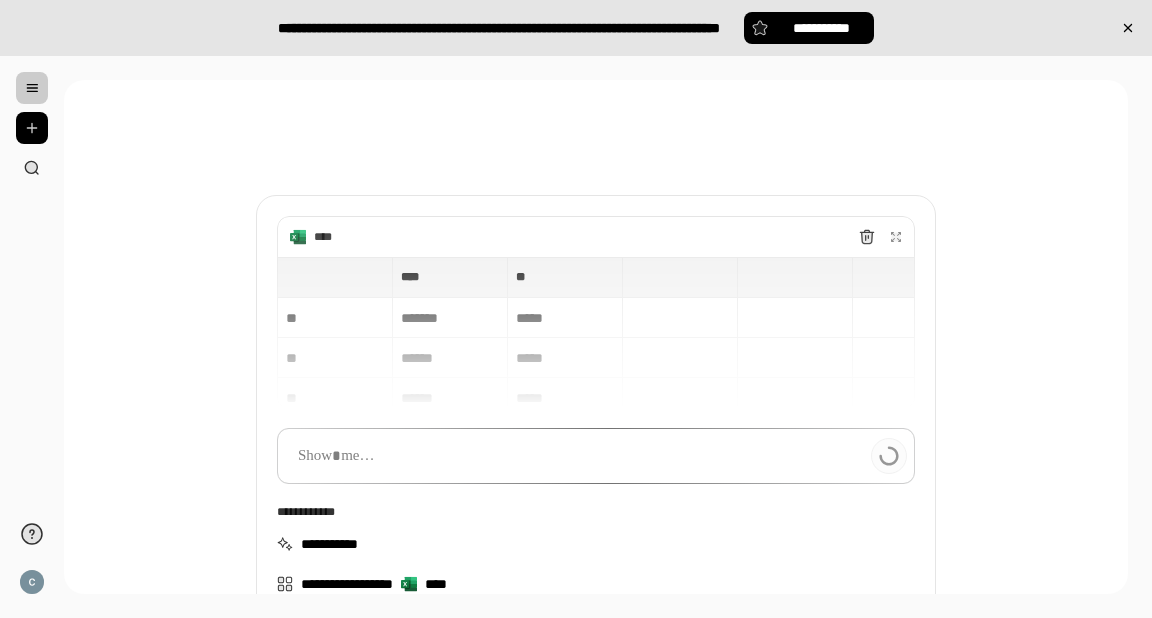 click on "**********" at bounding box center [596, 389] 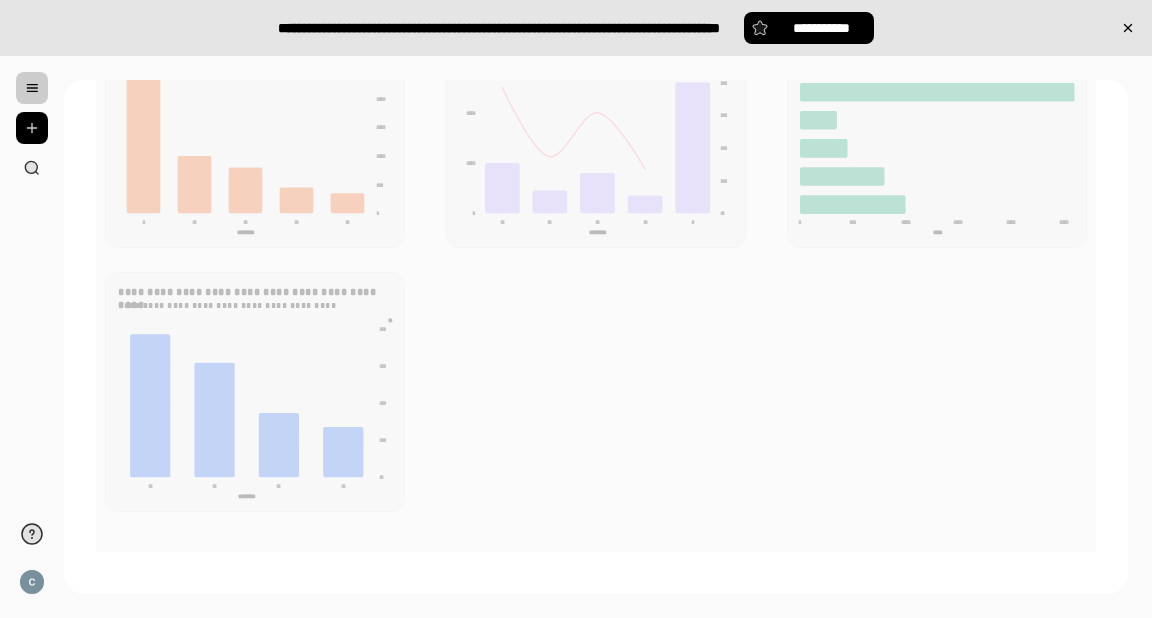 scroll, scrollTop: 800, scrollLeft: 0, axis: vertical 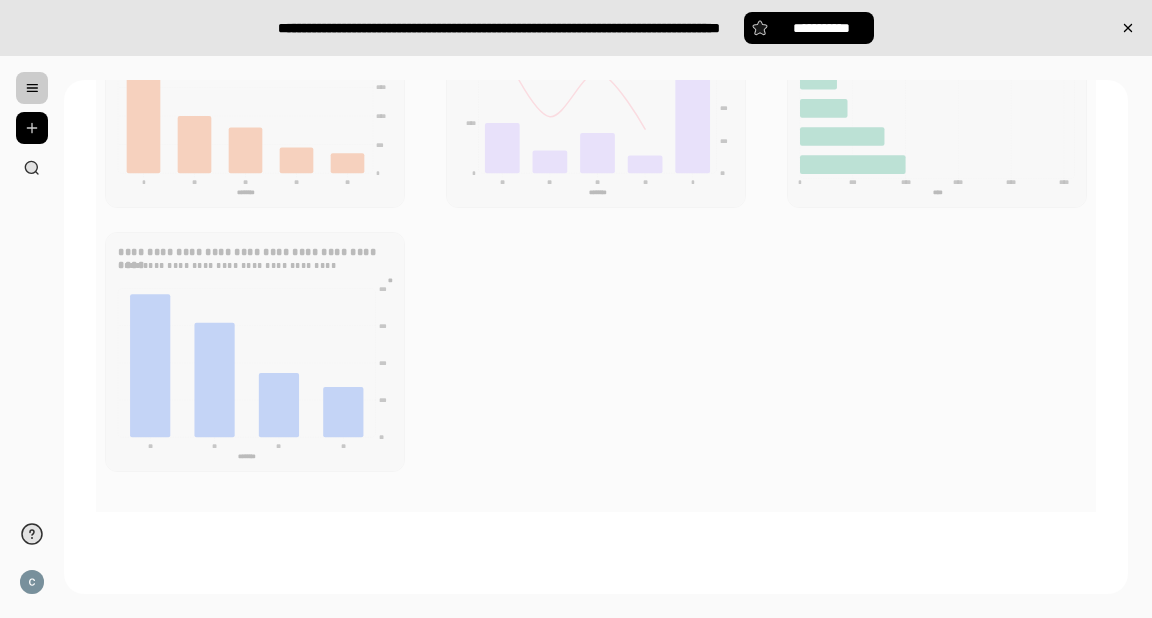 click on "**********" at bounding box center [596, 220] 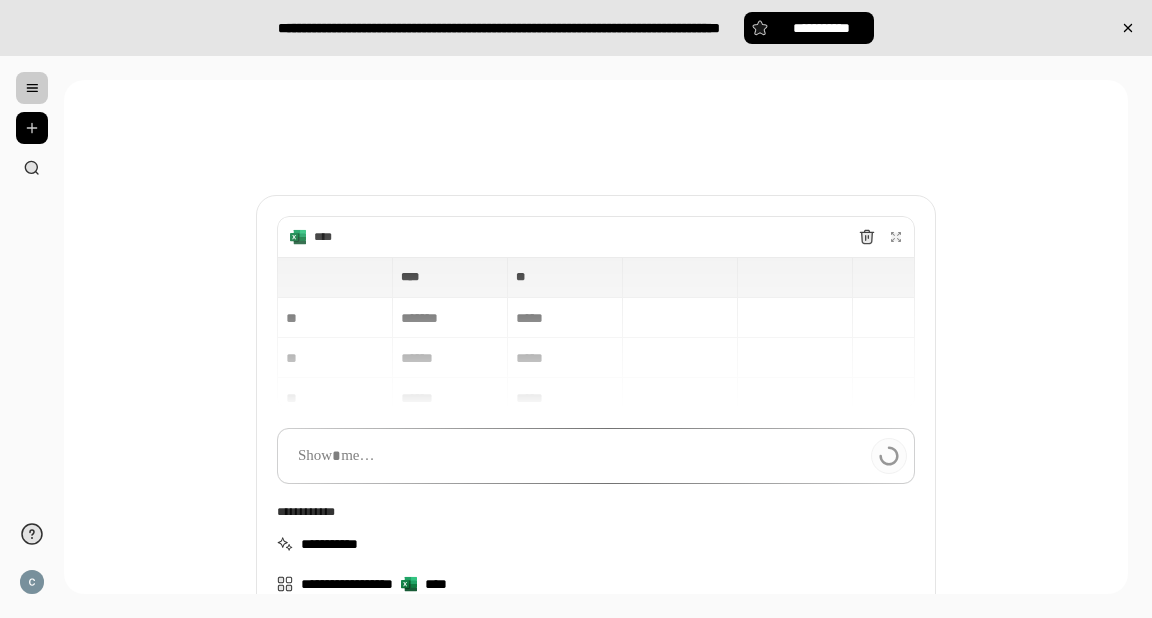 click on "**********" at bounding box center (596, 389) 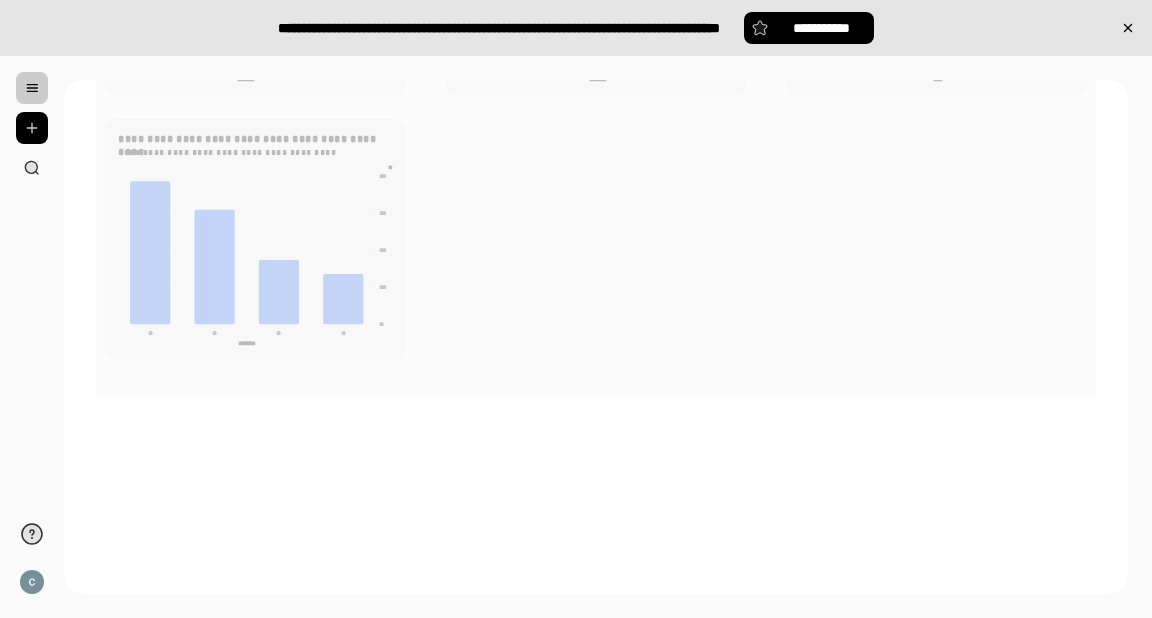 scroll, scrollTop: 916, scrollLeft: 0, axis: vertical 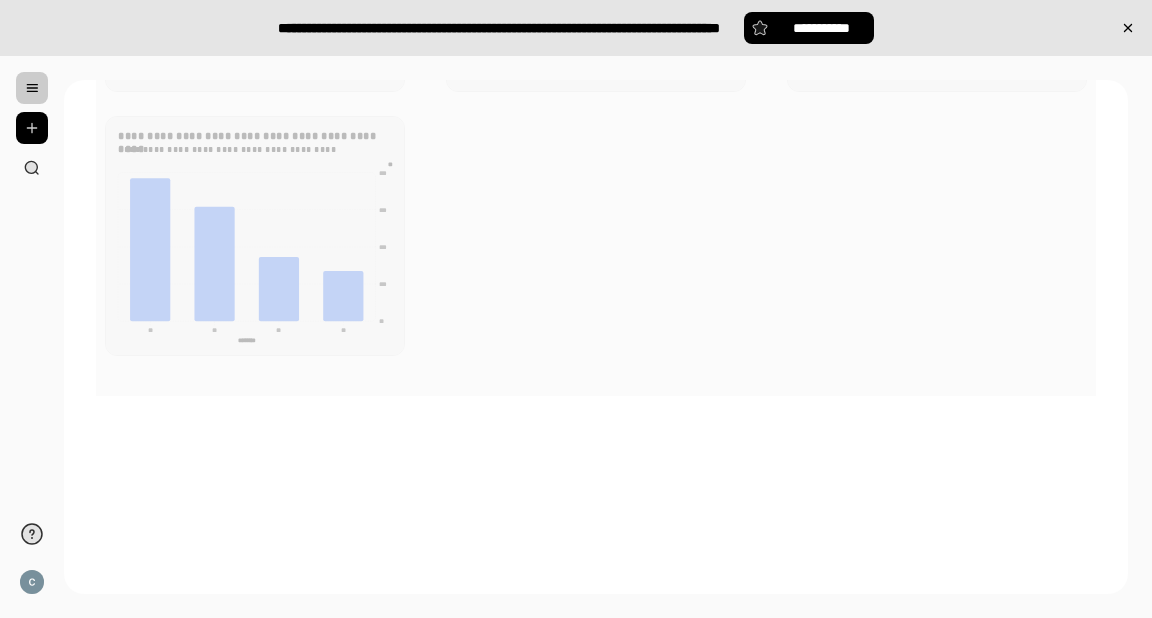 click on "**********" at bounding box center (596, 104) 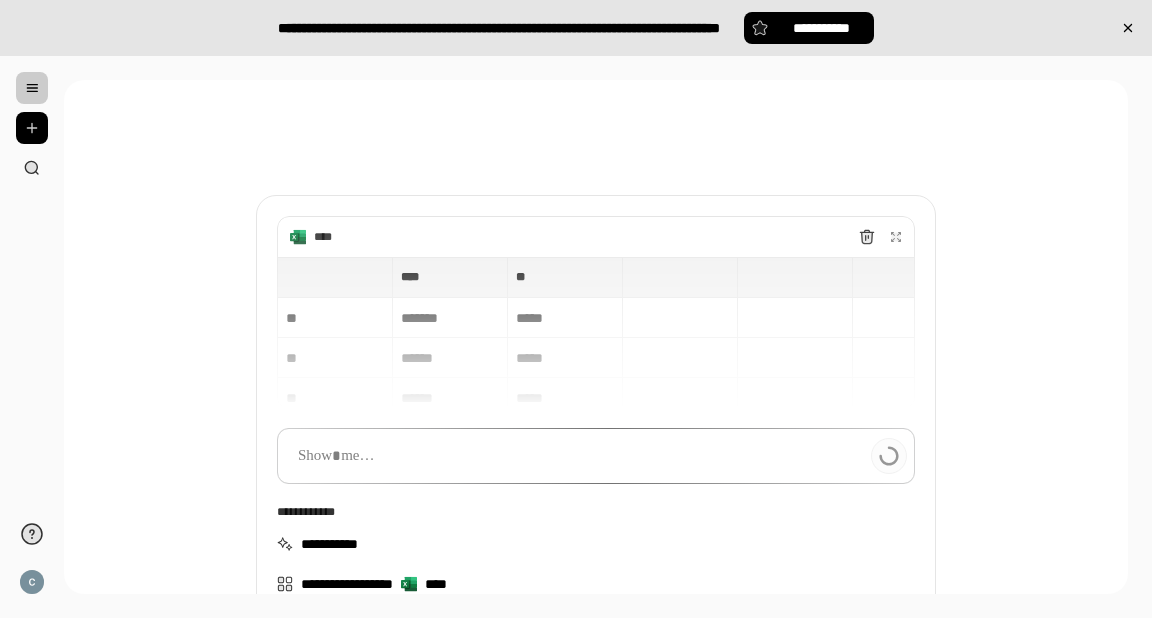 click on "**********" at bounding box center (596, 389) 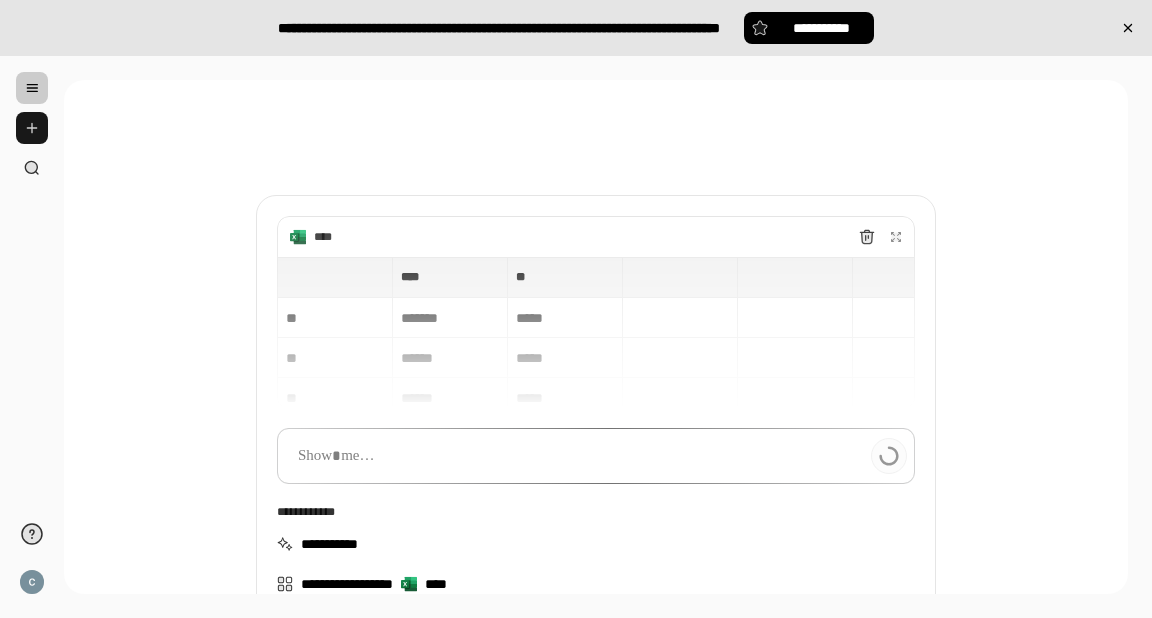 click at bounding box center (32, 128) 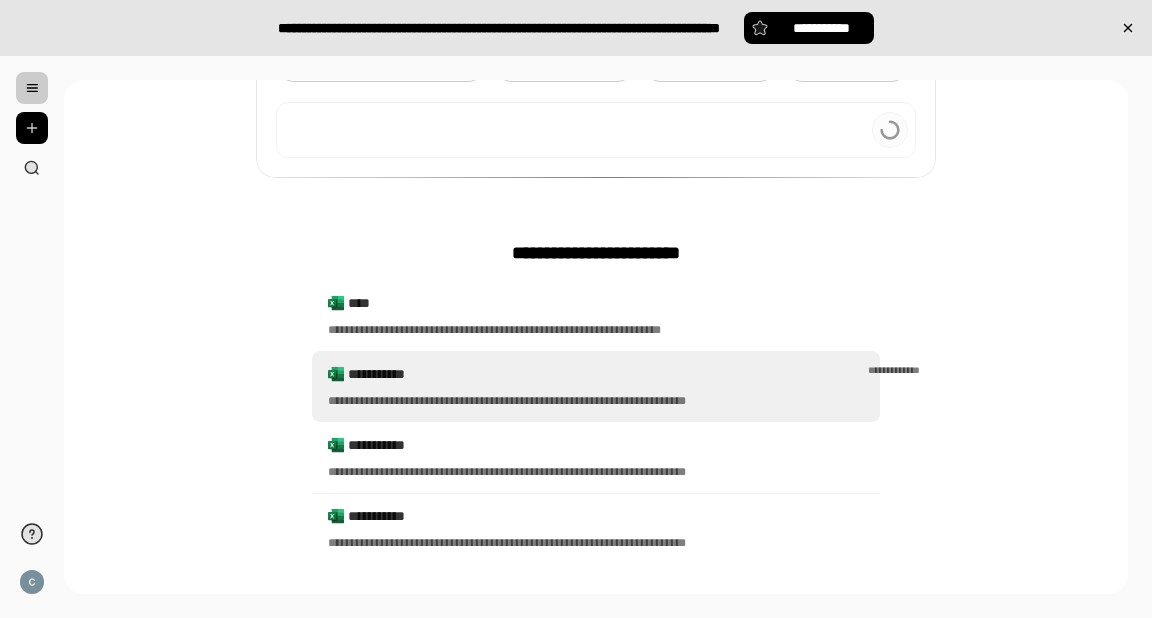scroll, scrollTop: 320, scrollLeft: 0, axis: vertical 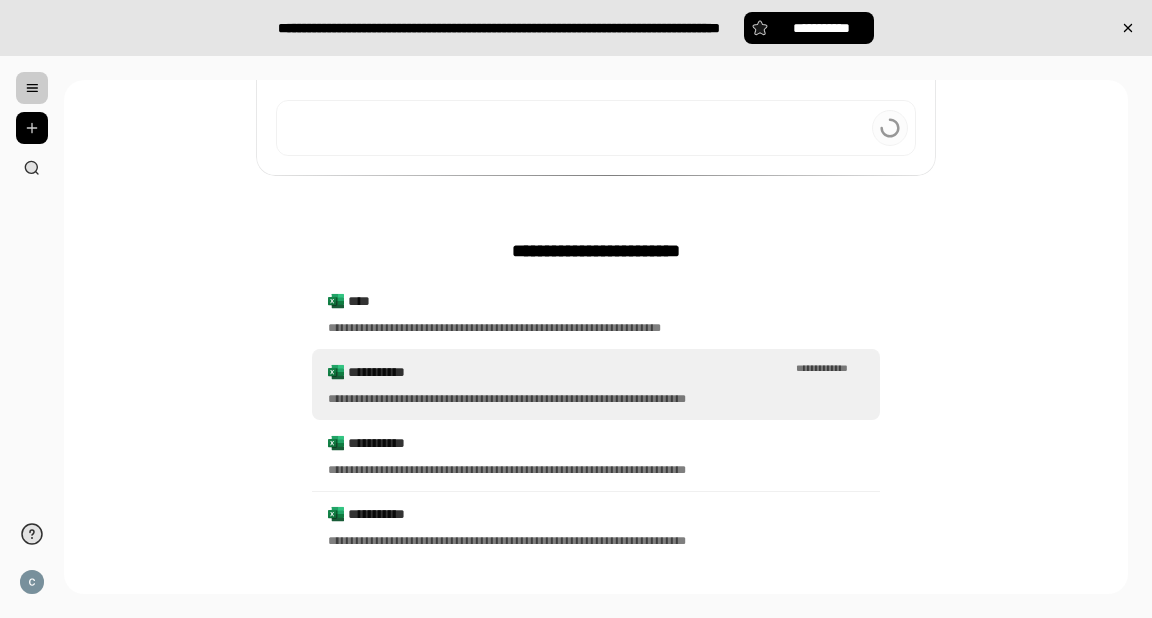 click on "**********" at bounding box center (570, 372) 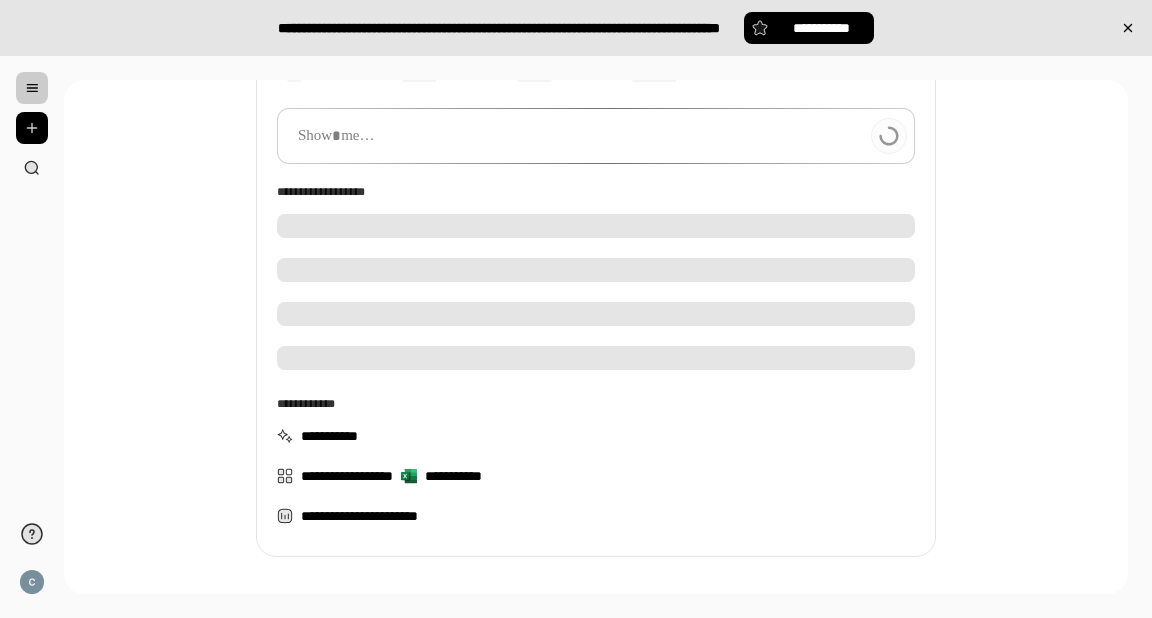 scroll, scrollTop: 171, scrollLeft: 0, axis: vertical 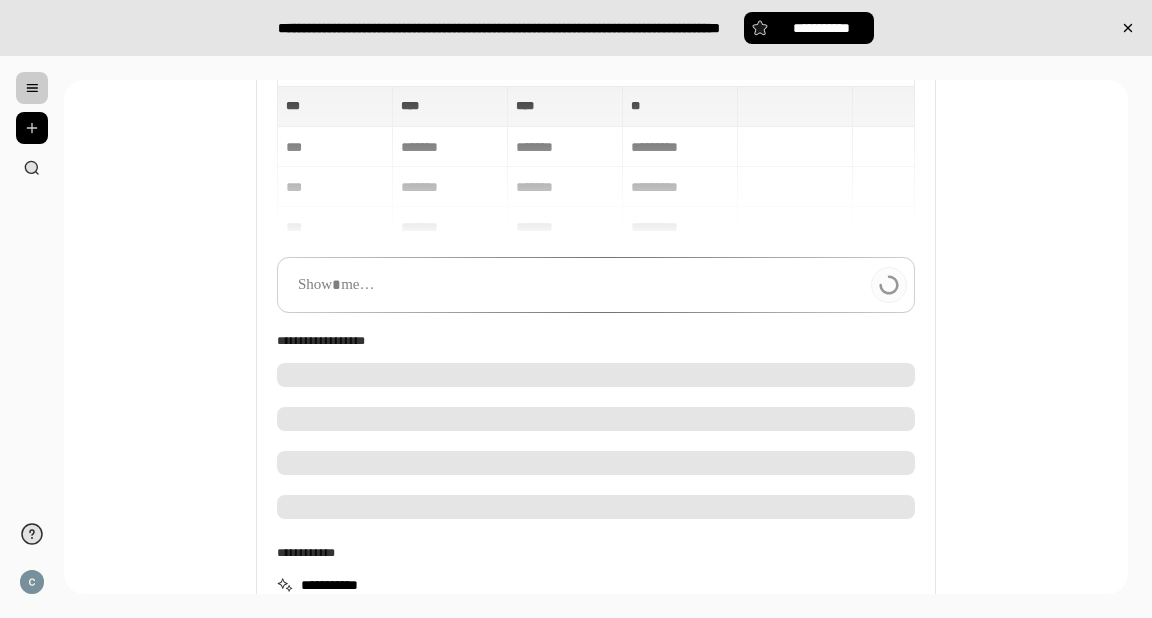 click at bounding box center (596, 375) 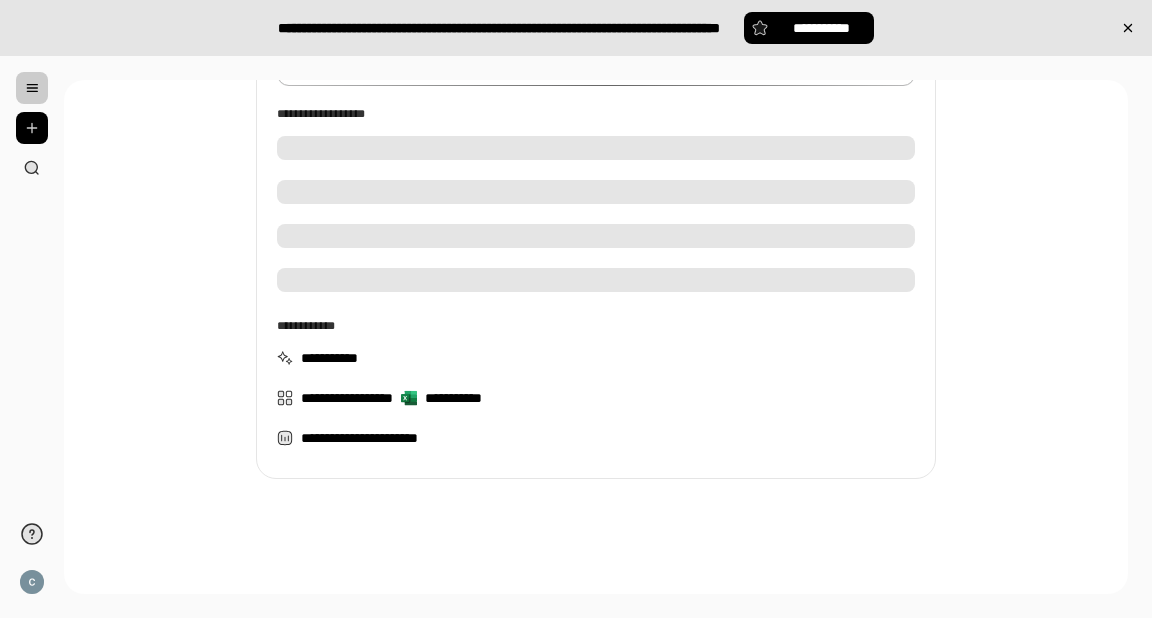 scroll, scrollTop: 401, scrollLeft: 0, axis: vertical 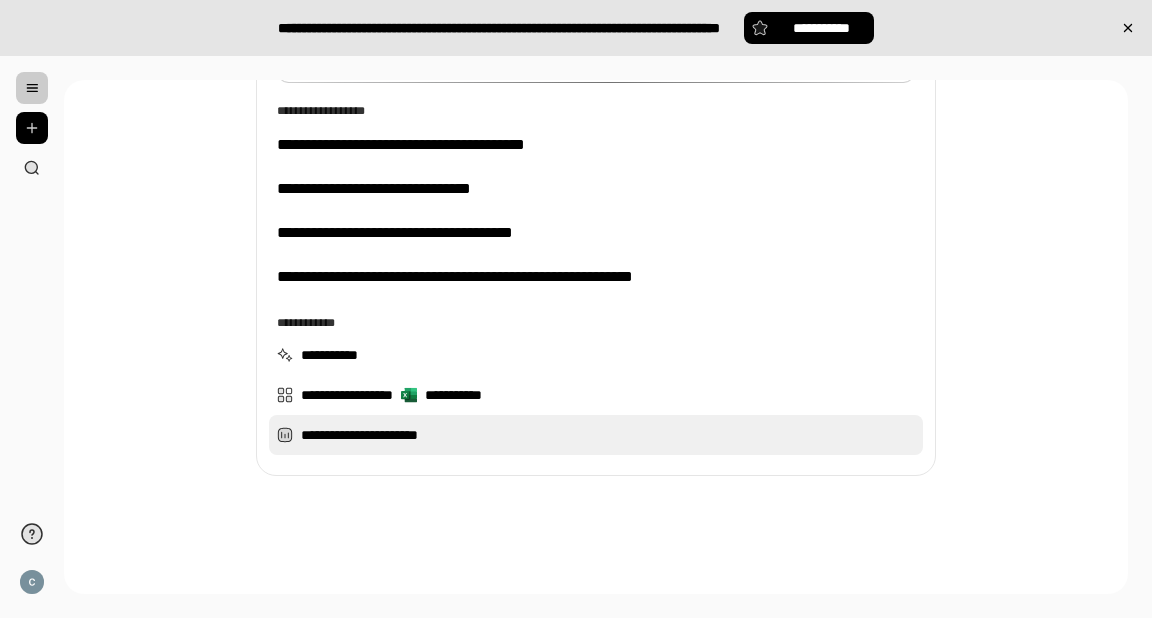 click on "**********" at bounding box center (596, 435) 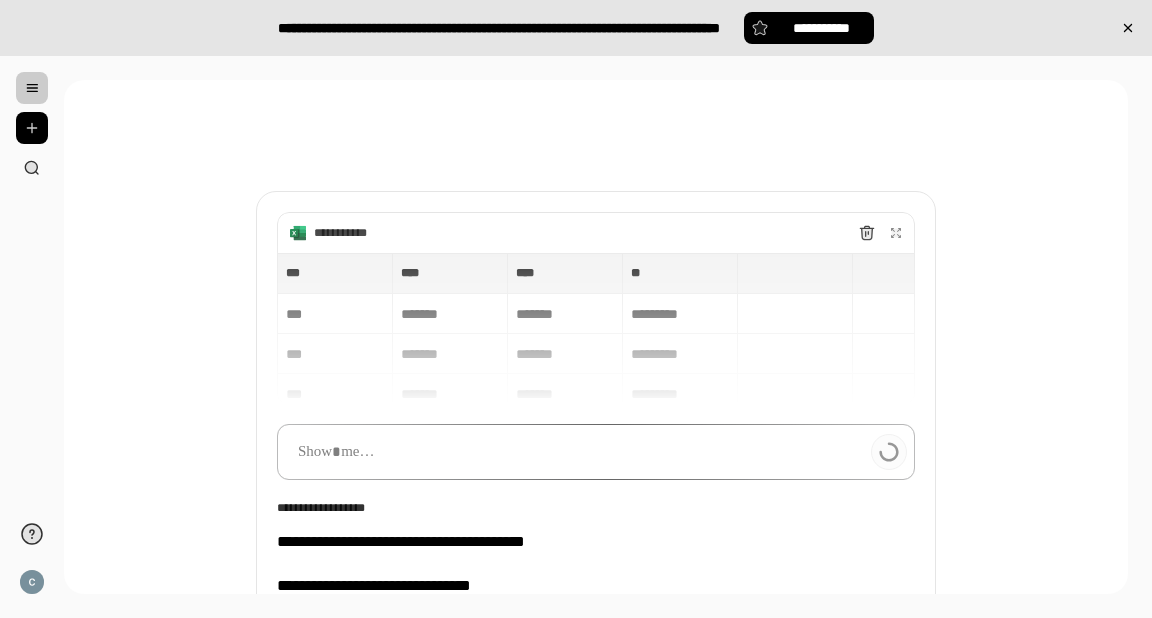 scroll, scrollTop: 2, scrollLeft: 0, axis: vertical 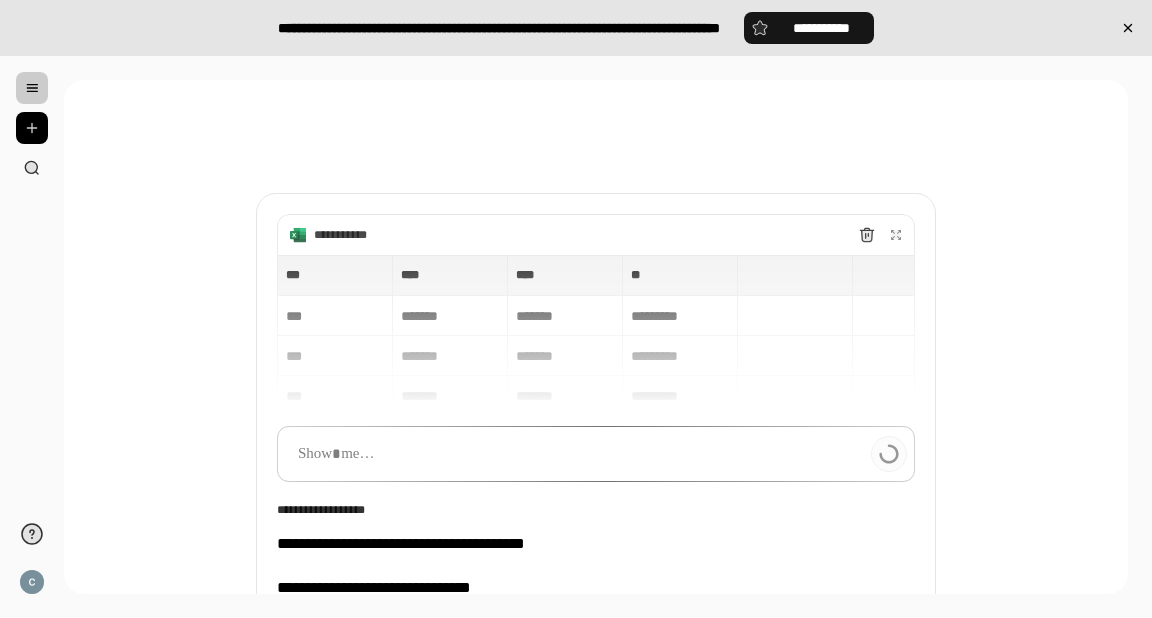 click on "**********" at bounding box center (821, 28) 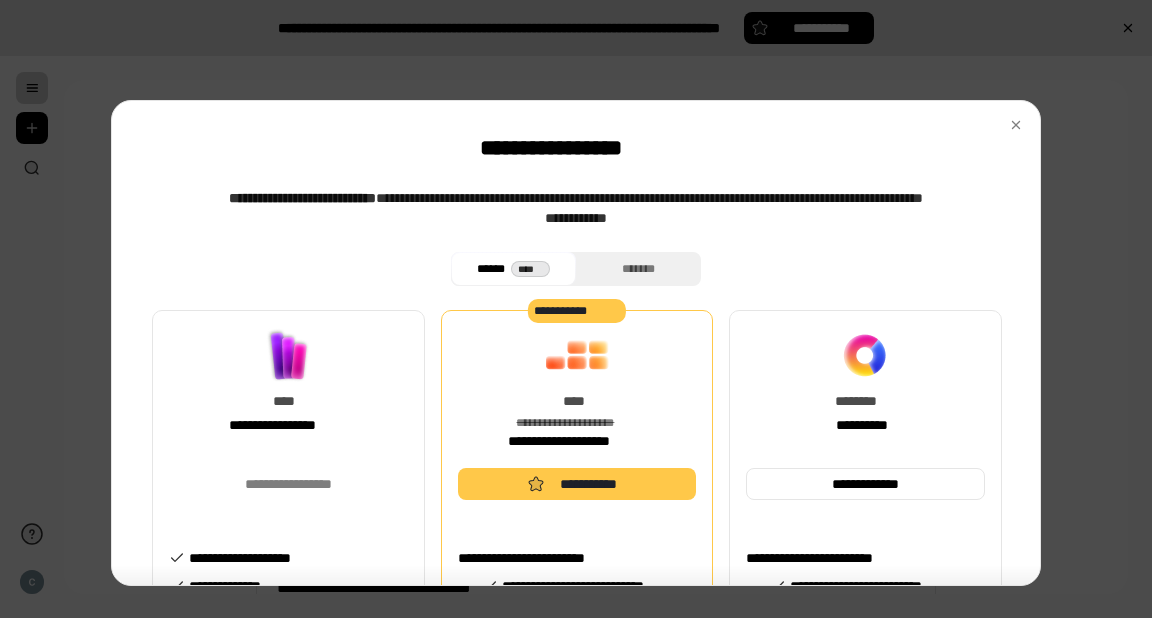 drag, startPoint x: 227, startPoint y: 397, endPoint x: 258, endPoint y: 396, distance: 31.016125 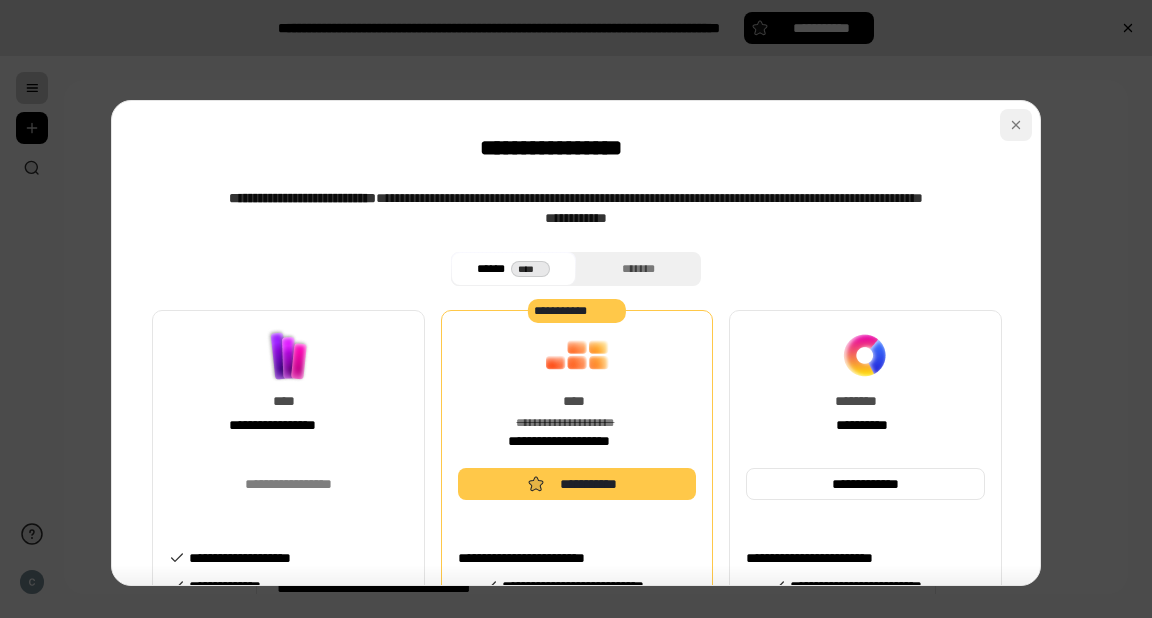 click at bounding box center (1016, 125) 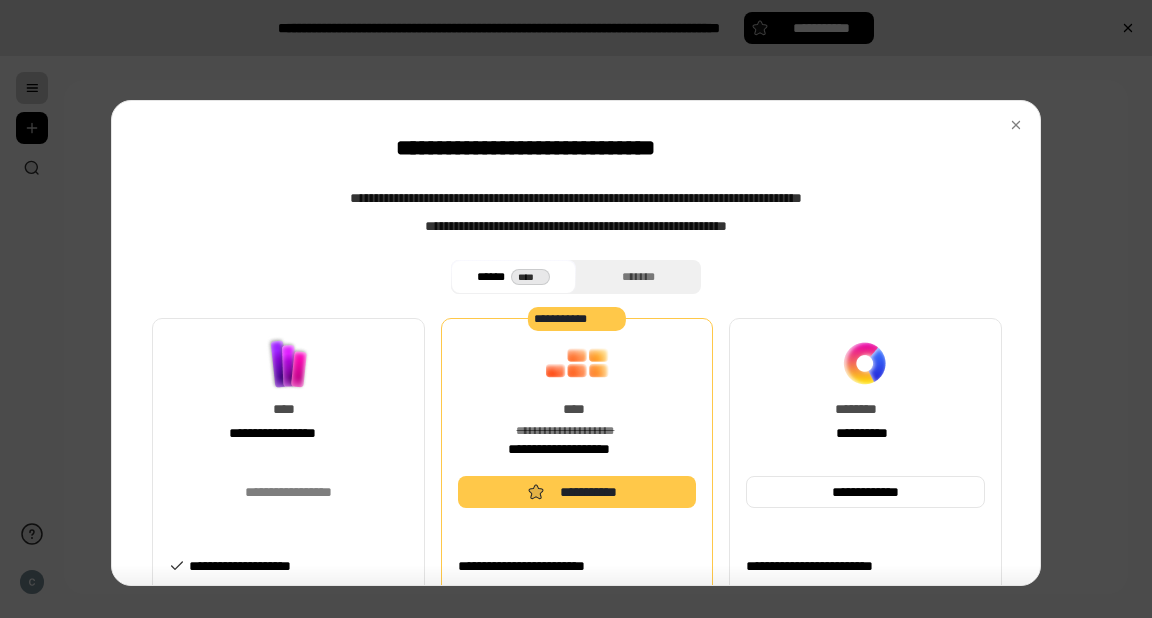 scroll, scrollTop: 0, scrollLeft: 0, axis: both 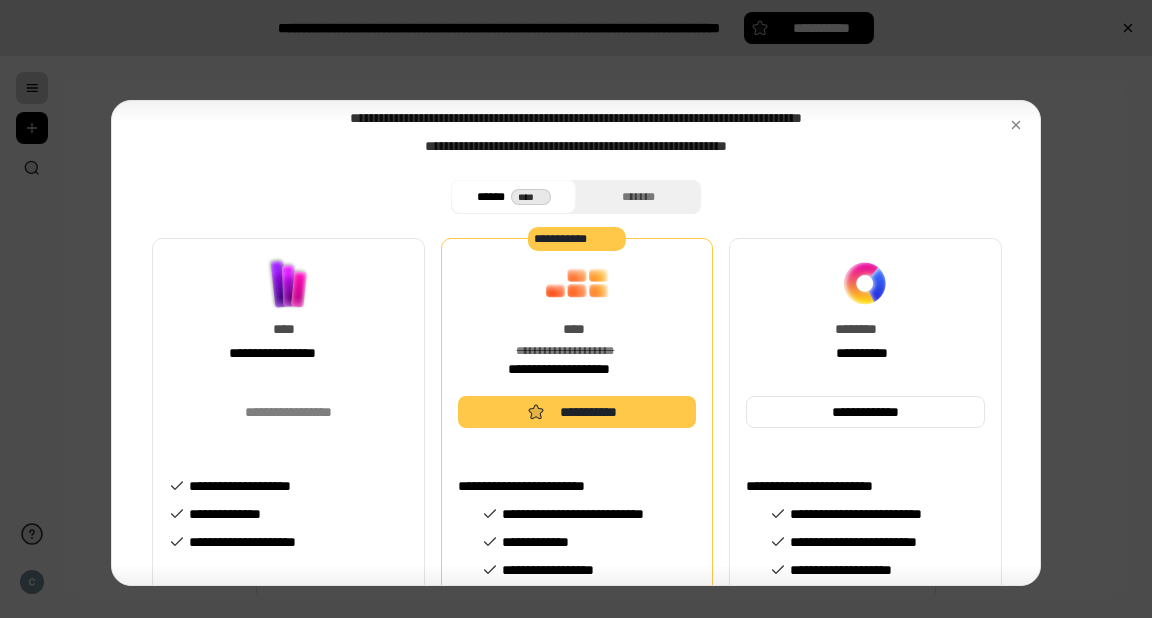click on "**********" at bounding box center (288, 353) 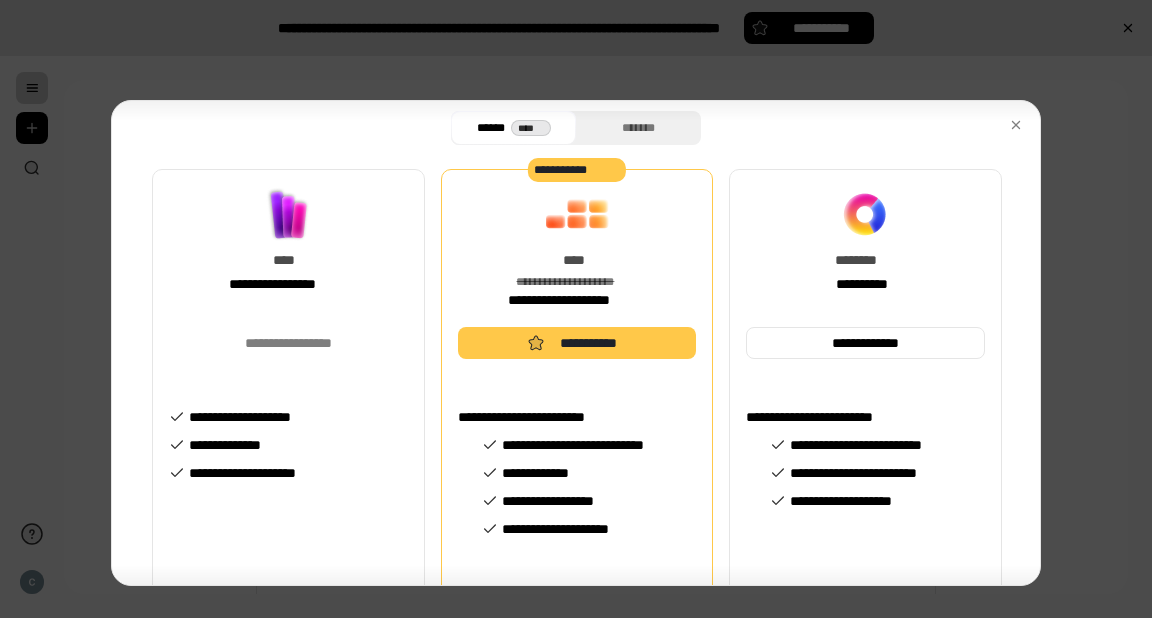 scroll, scrollTop: 214, scrollLeft: 0, axis: vertical 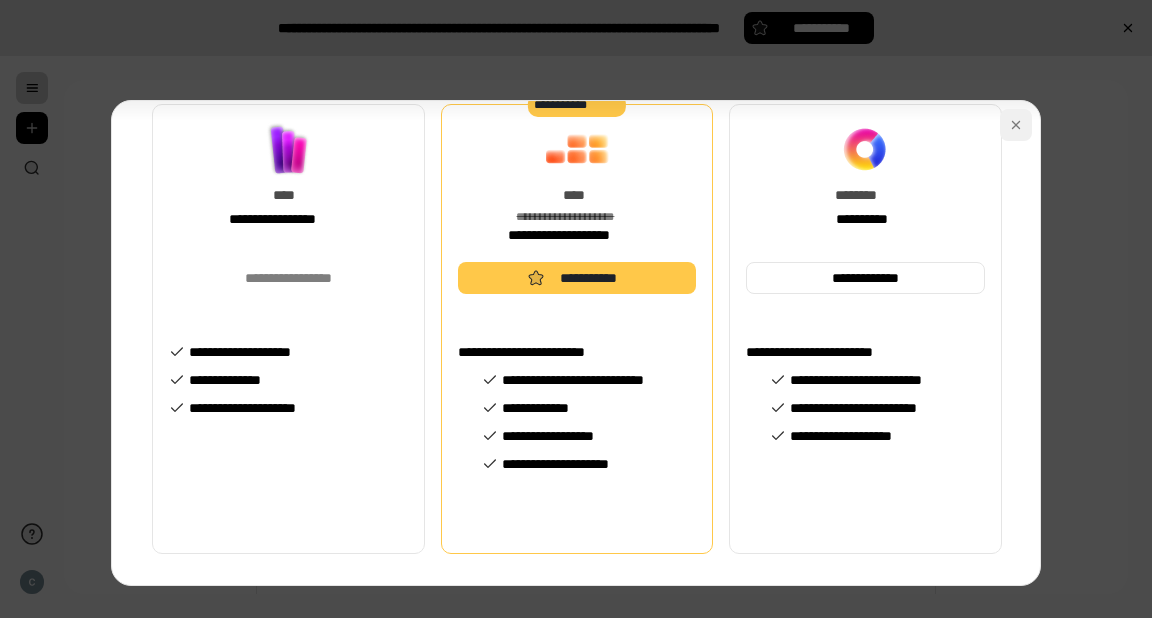 click at bounding box center (1016, 125) 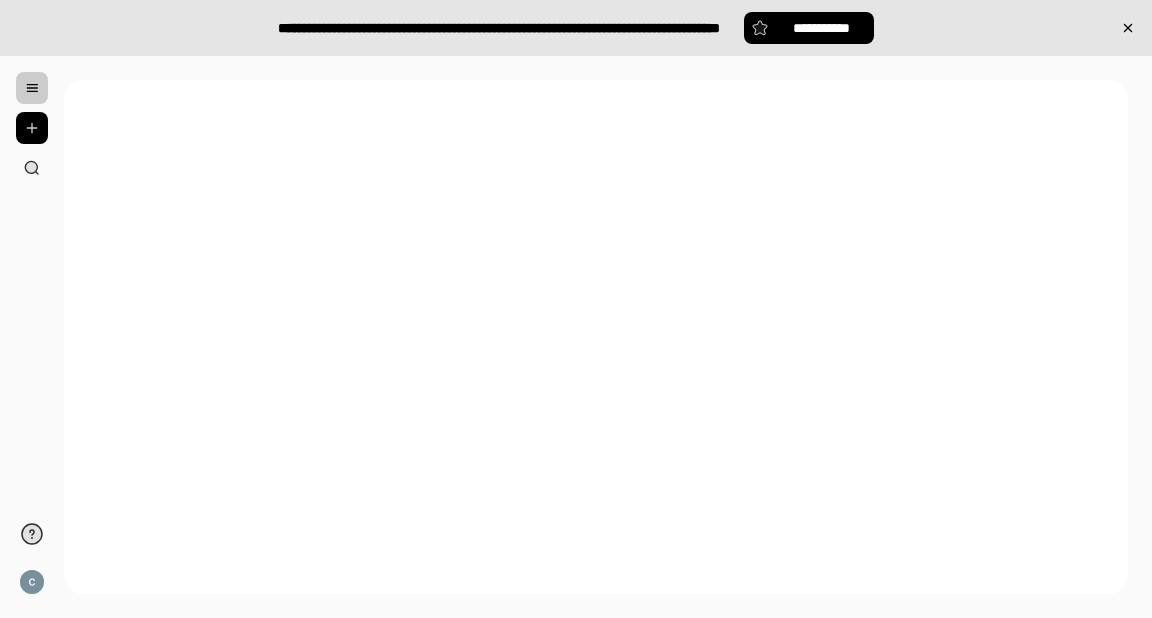 scroll, scrollTop: 0, scrollLeft: 0, axis: both 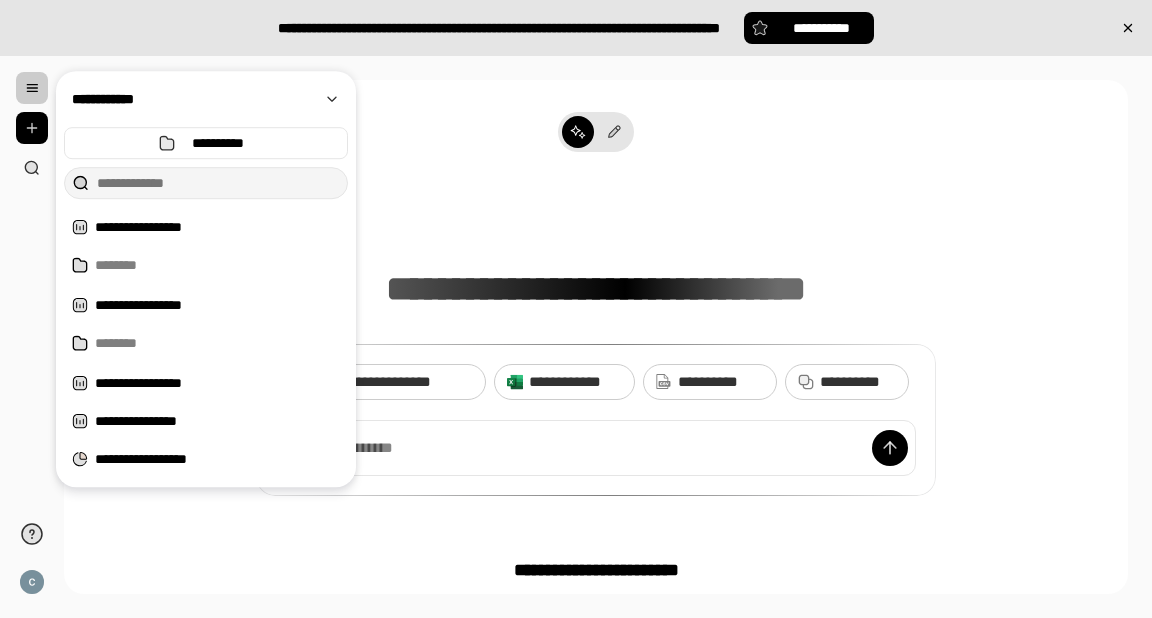 click at bounding box center (32, 88) 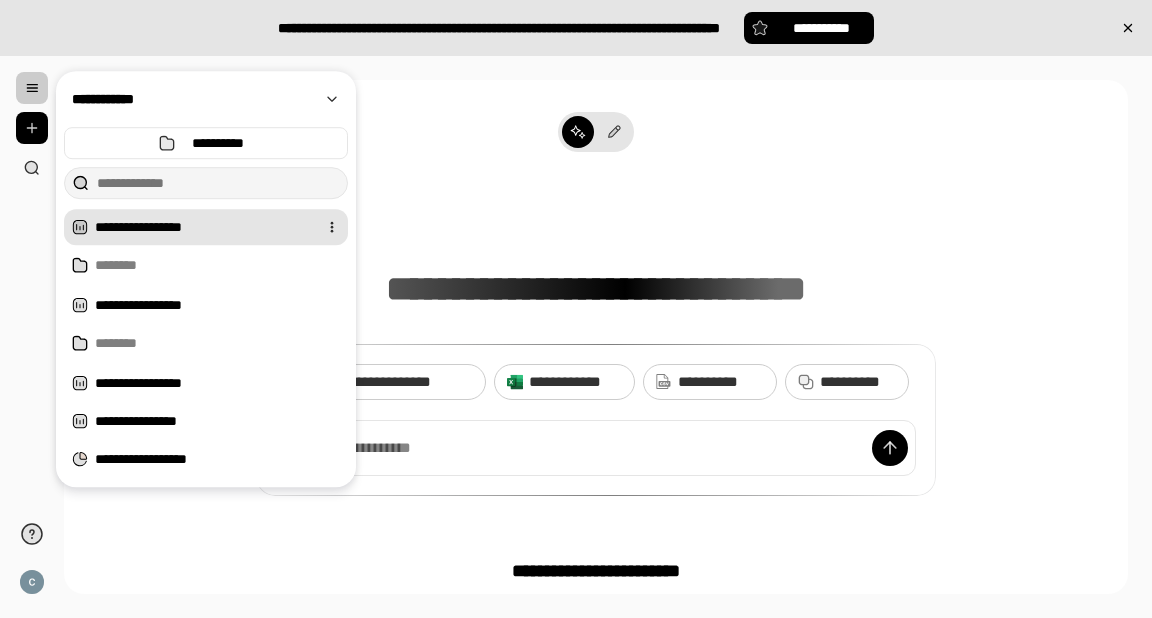 click on "**********" at bounding box center (202, 227) 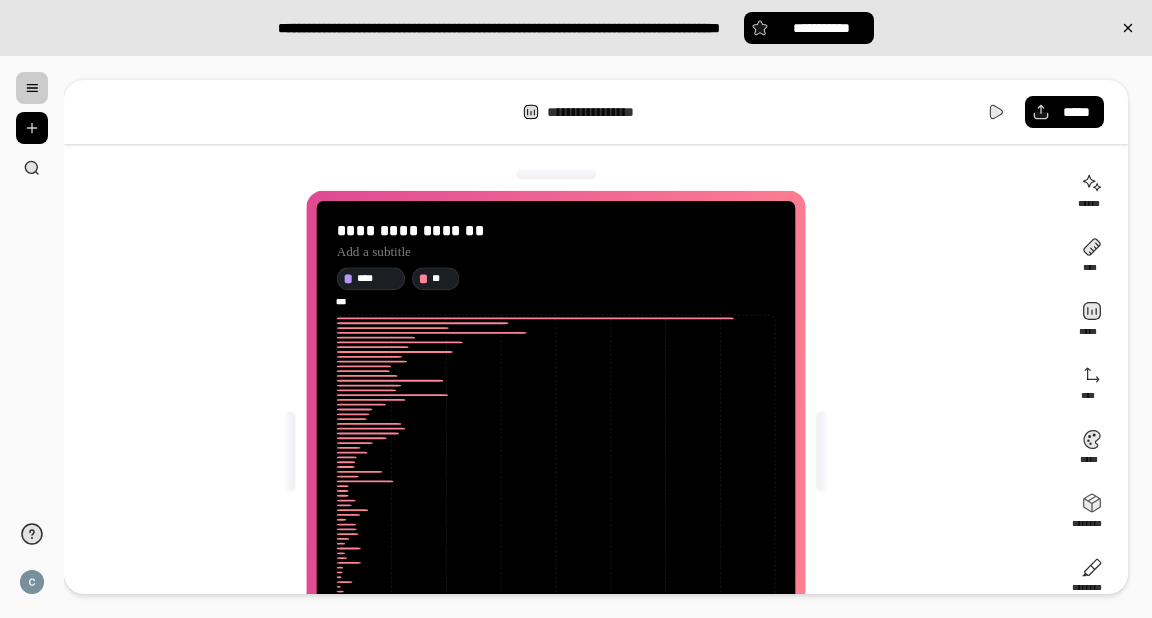 drag, startPoint x: 990, startPoint y: 339, endPoint x: 727, endPoint y: 300, distance: 265.87592 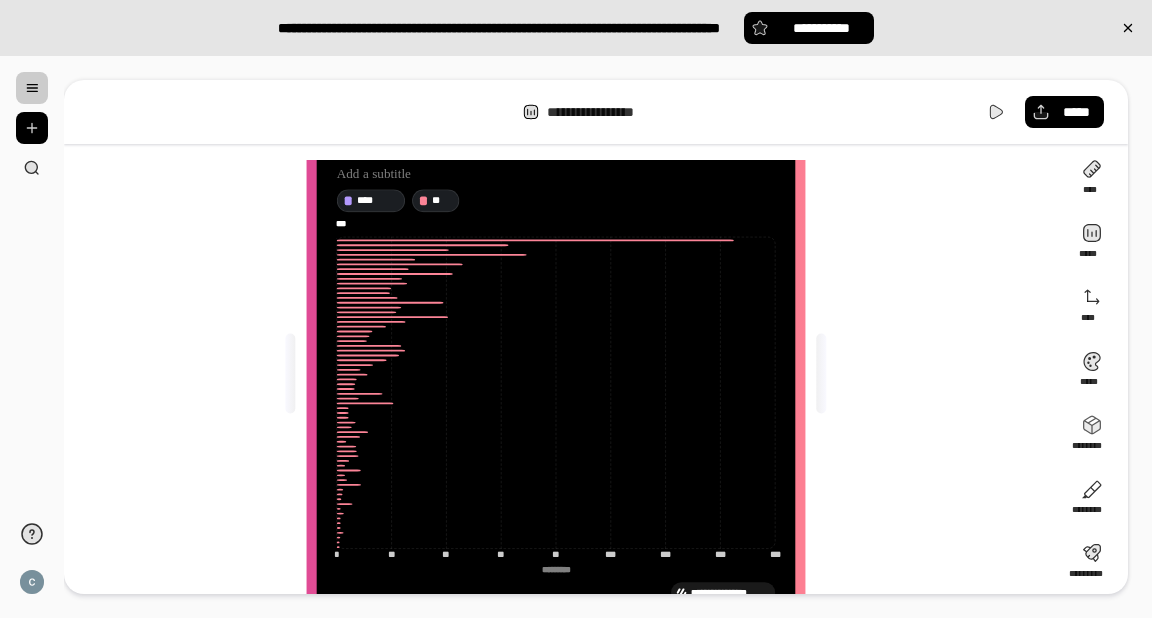 scroll, scrollTop: 154, scrollLeft: 0, axis: vertical 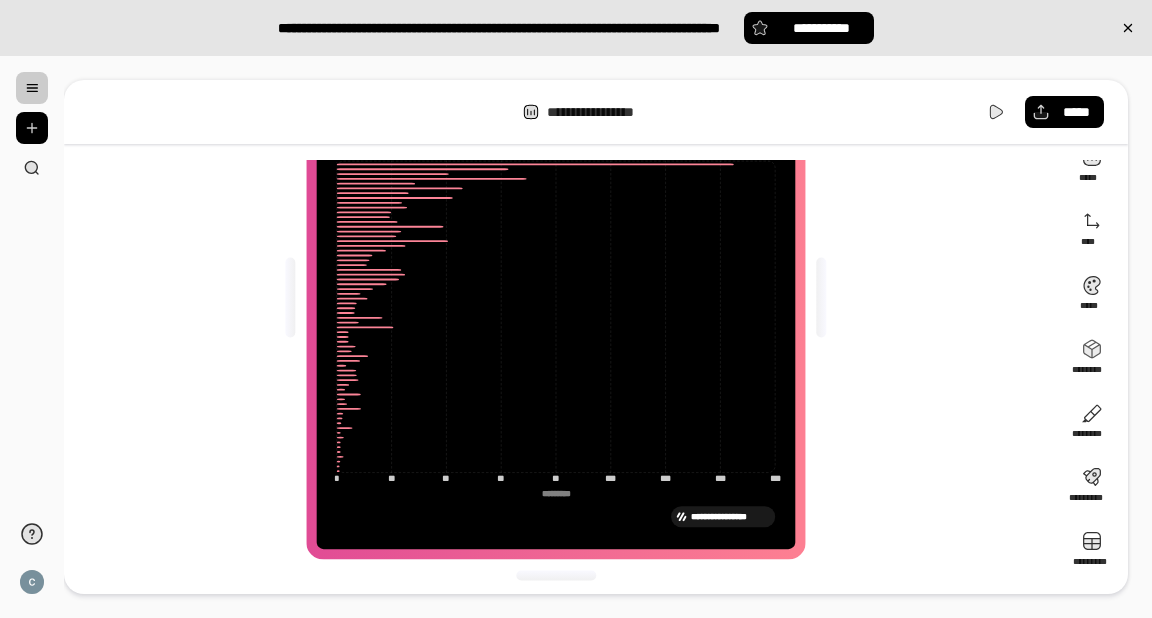 click on "**********" at bounding box center (608, 112) 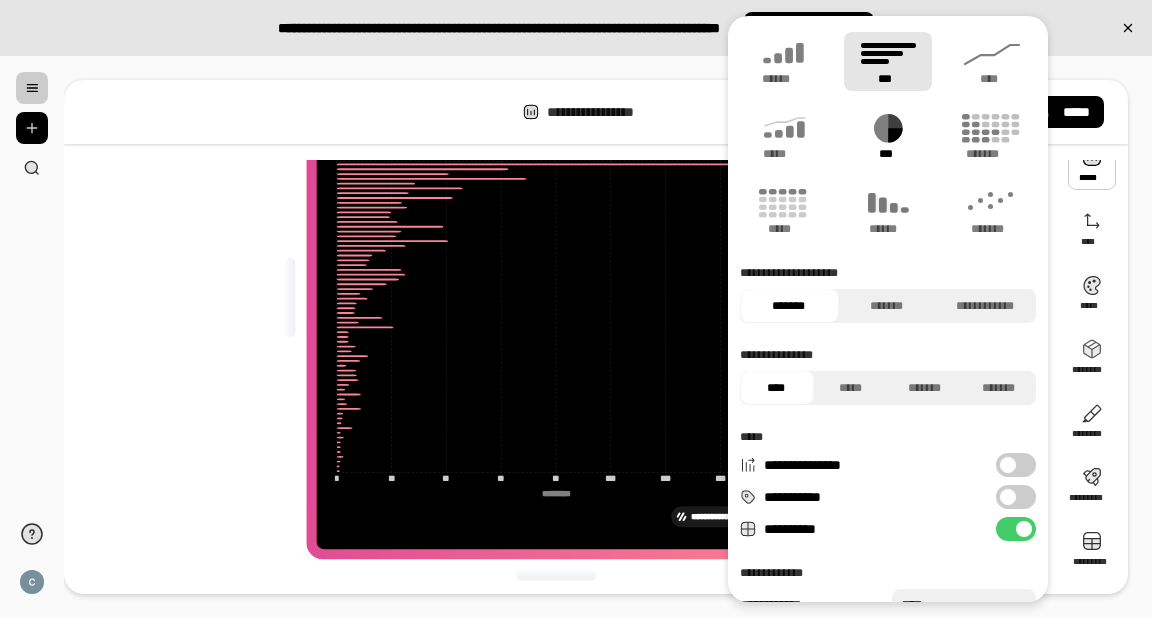 click 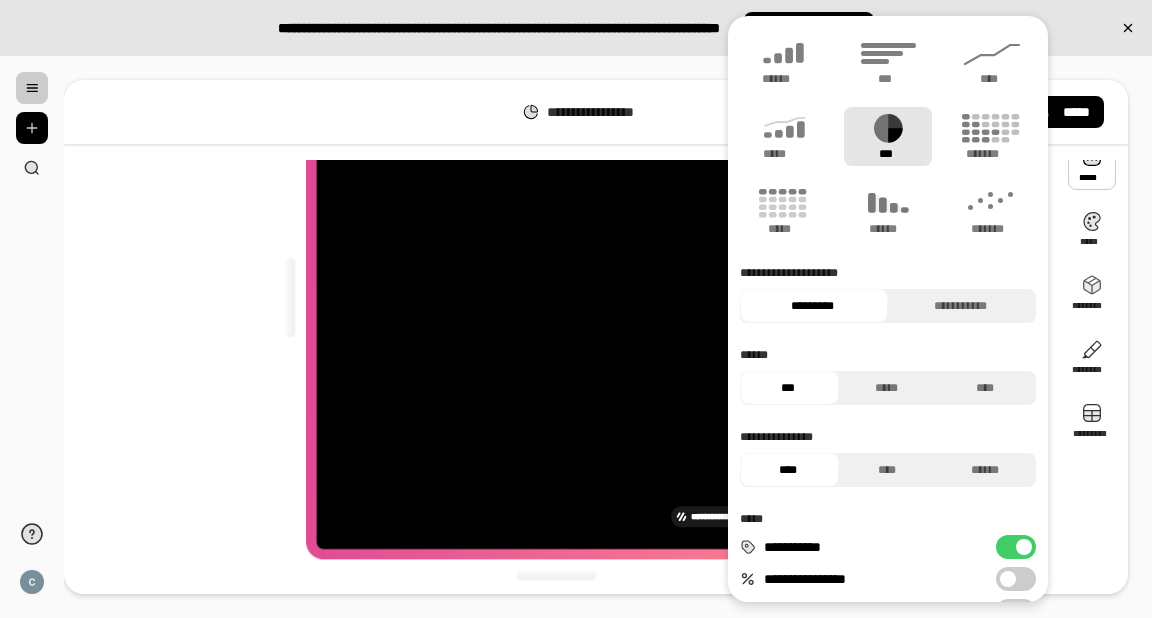 scroll, scrollTop: 24, scrollLeft: 0, axis: vertical 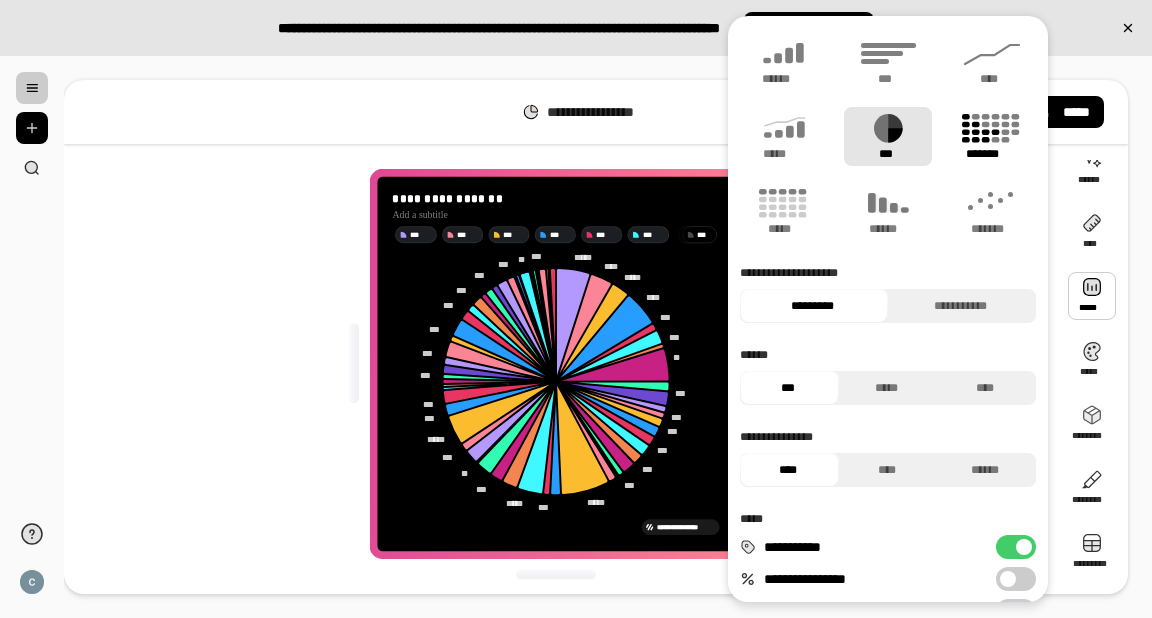 click 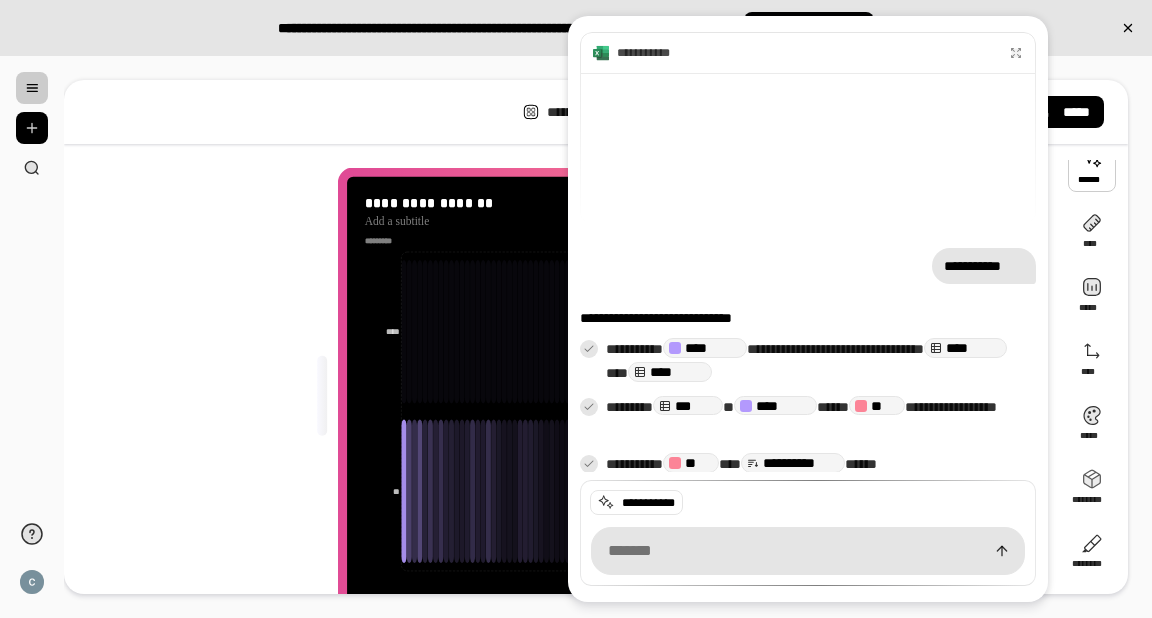 scroll, scrollTop: 43, scrollLeft: 0, axis: vertical 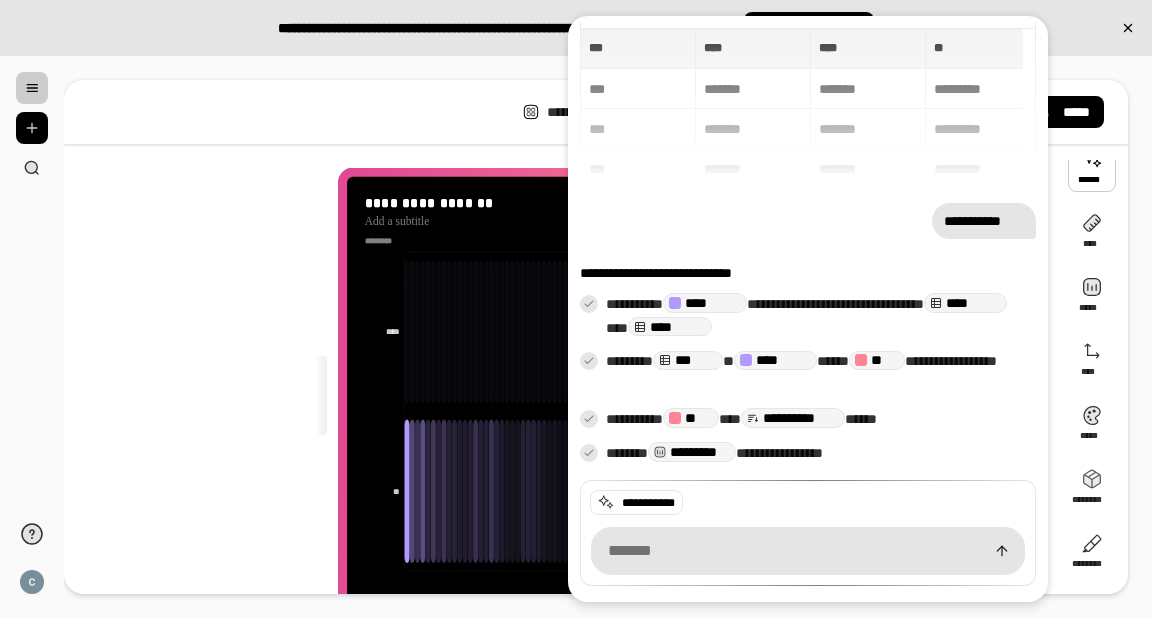 click on "**********" at bounding box center [608, 337] 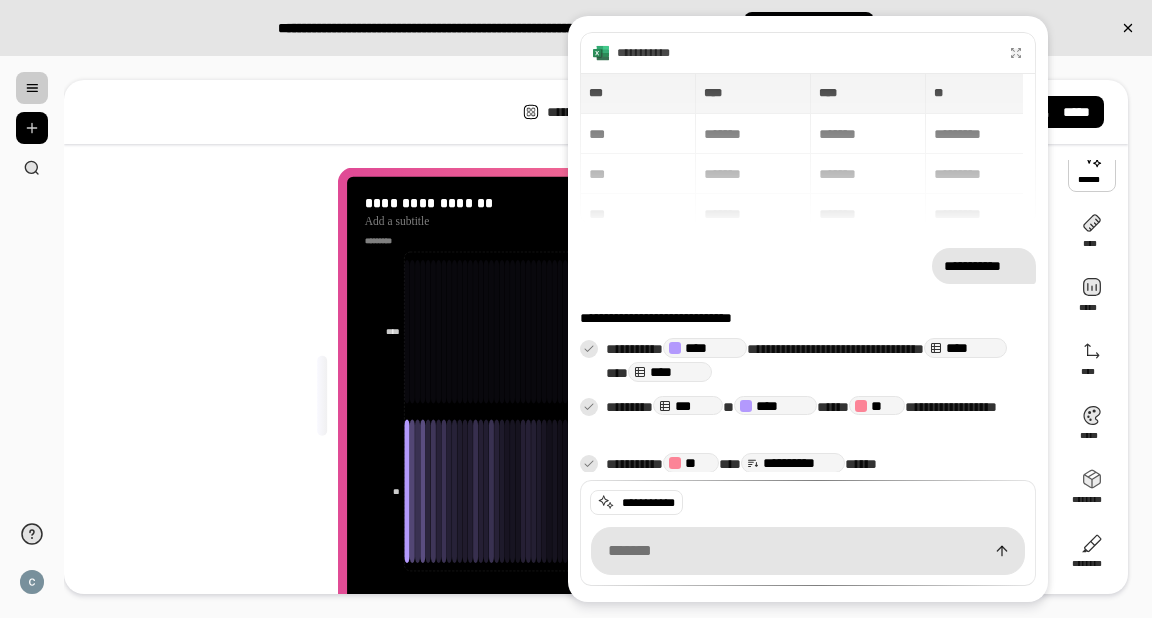 scroll, scrollTop: 43, scrollLeft: 0, axis: vertical 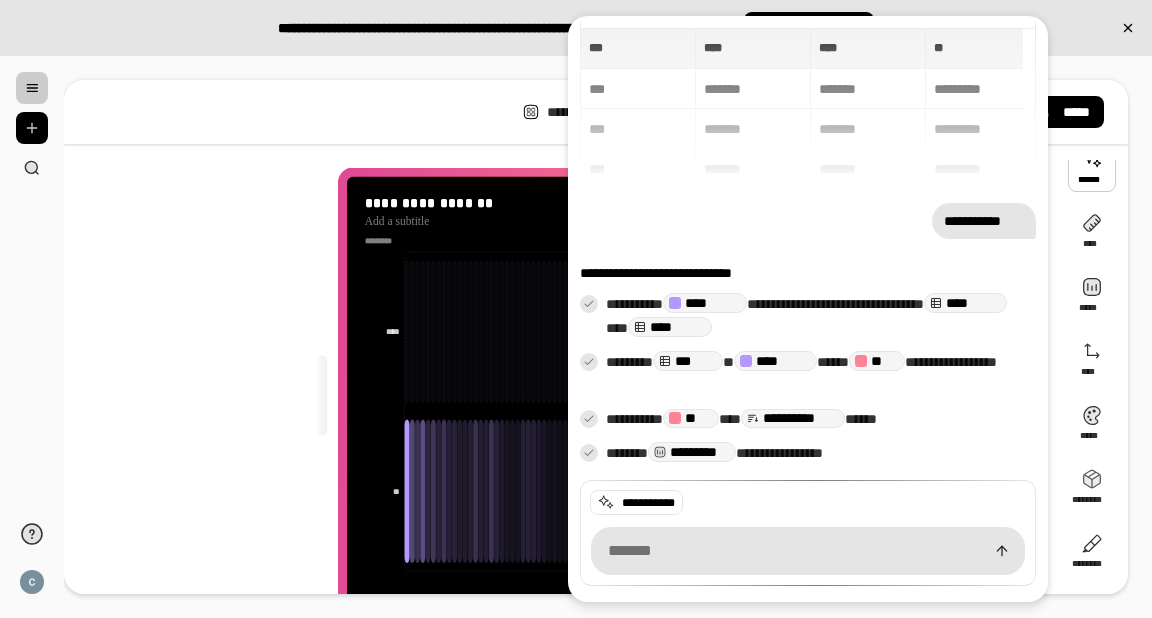 drag, startPoint x: 1101, startPoint y: 160, endPoint x: 11, endPoint y: 218, distance: 1091.542 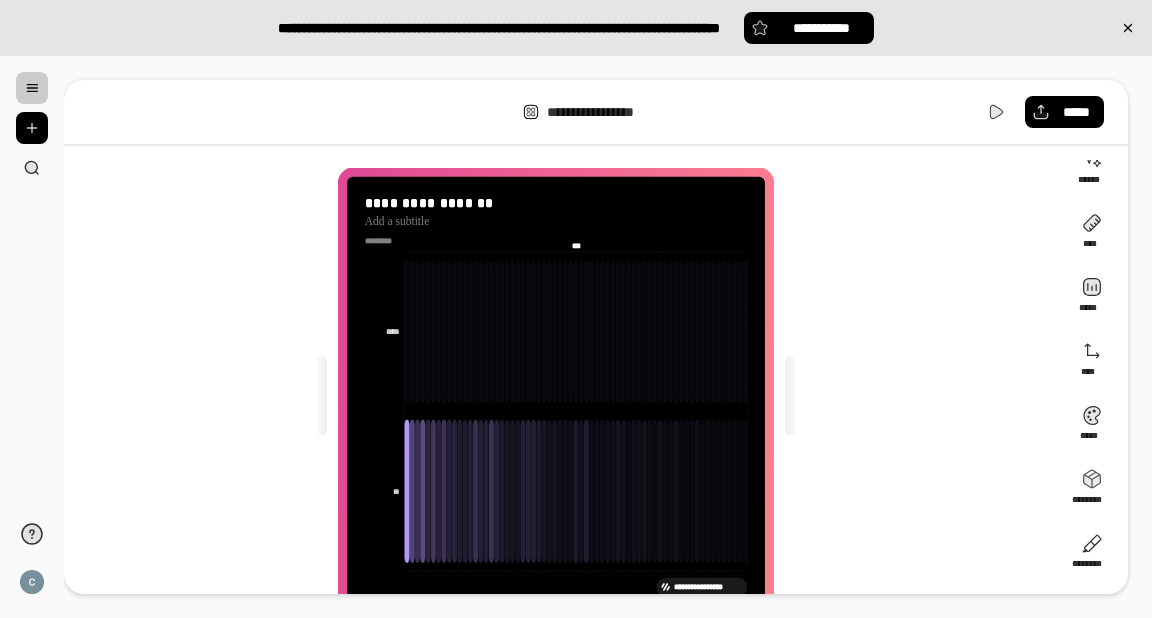 click on "**" at bounding box center [32, 337] 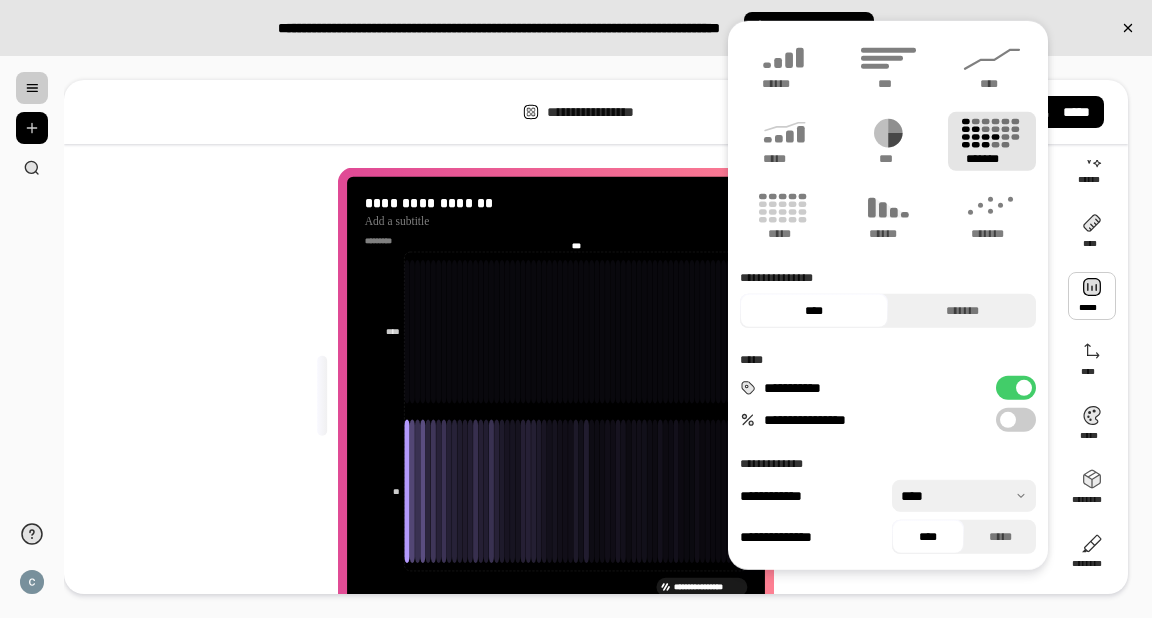 click at bounding box center (1092, 296) 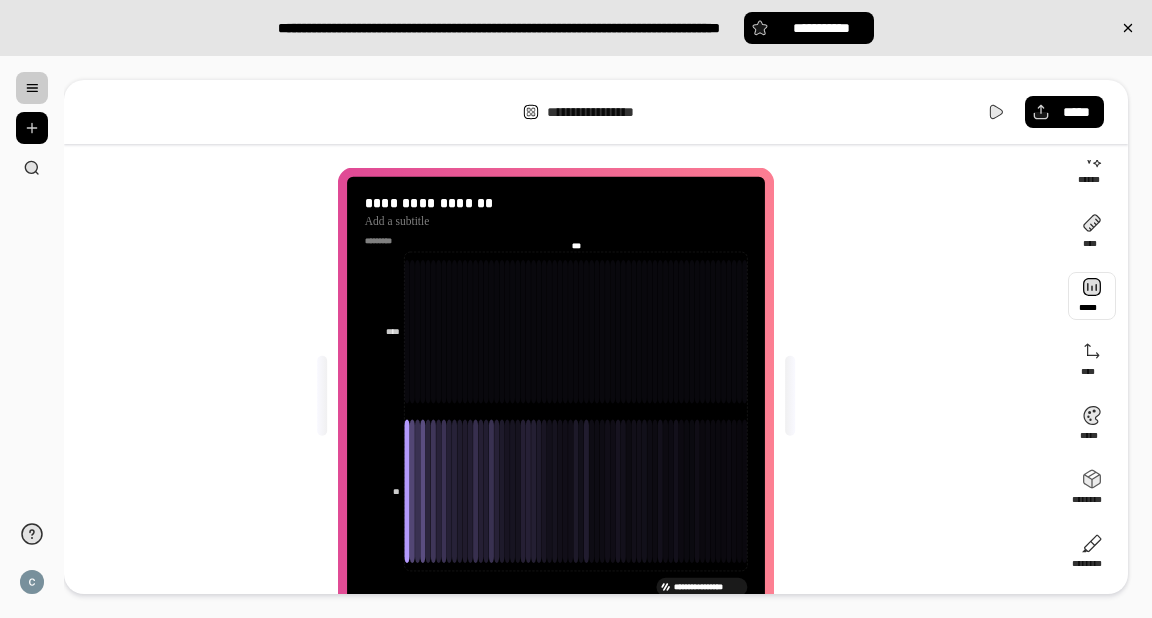 click at bounding box center (1092, 296) 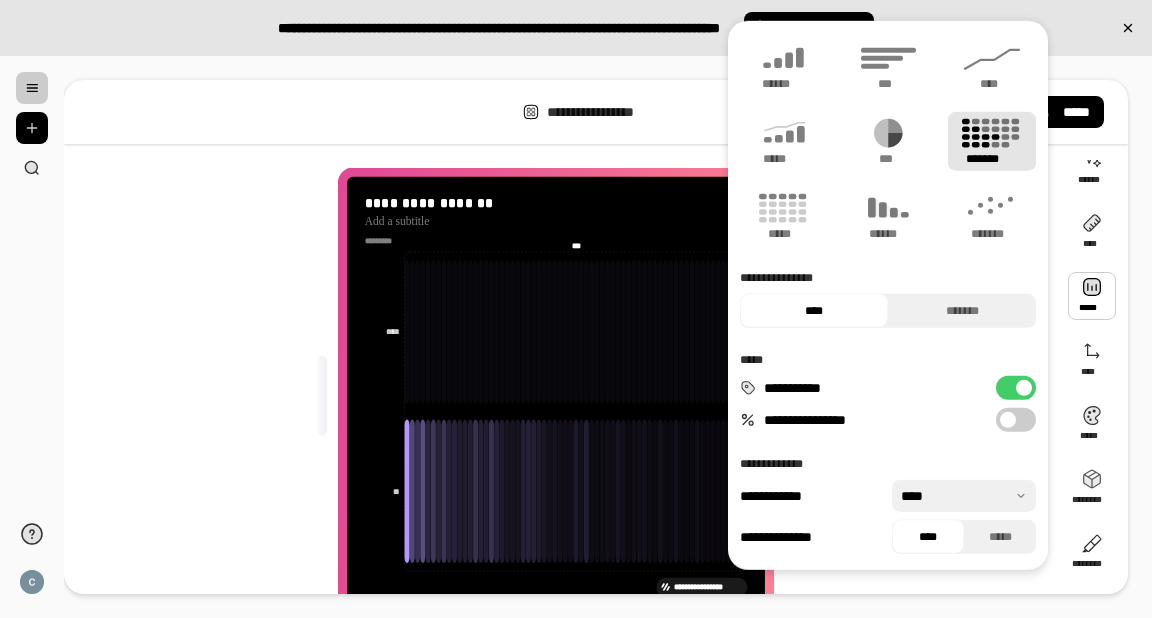 click at bounding box center [1008, 420] 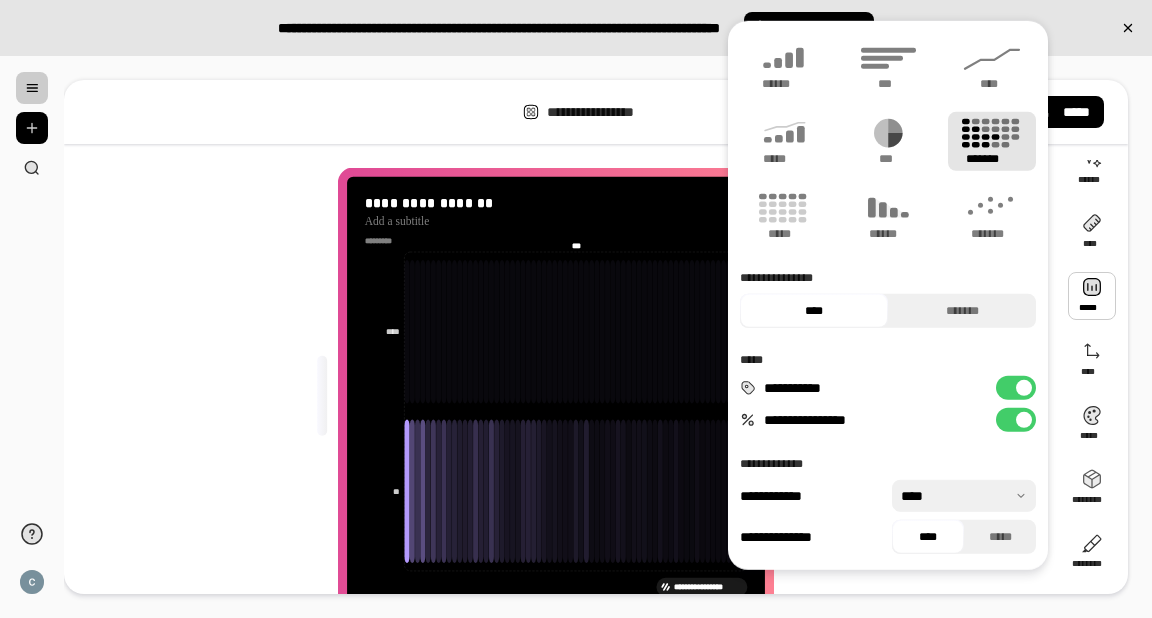 click on "**********" at bounding box center (888, 295) 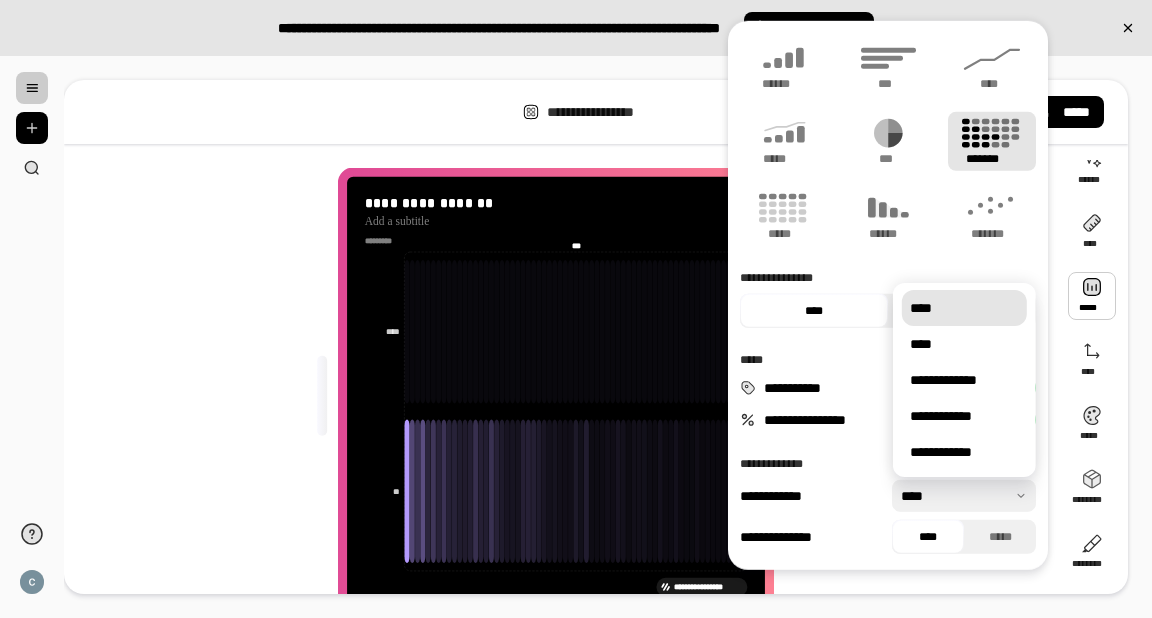 drag, startPoint x: 963, startPoint y: 346, endPoint x: 976, endPoint y: 294, distance: 53.600372 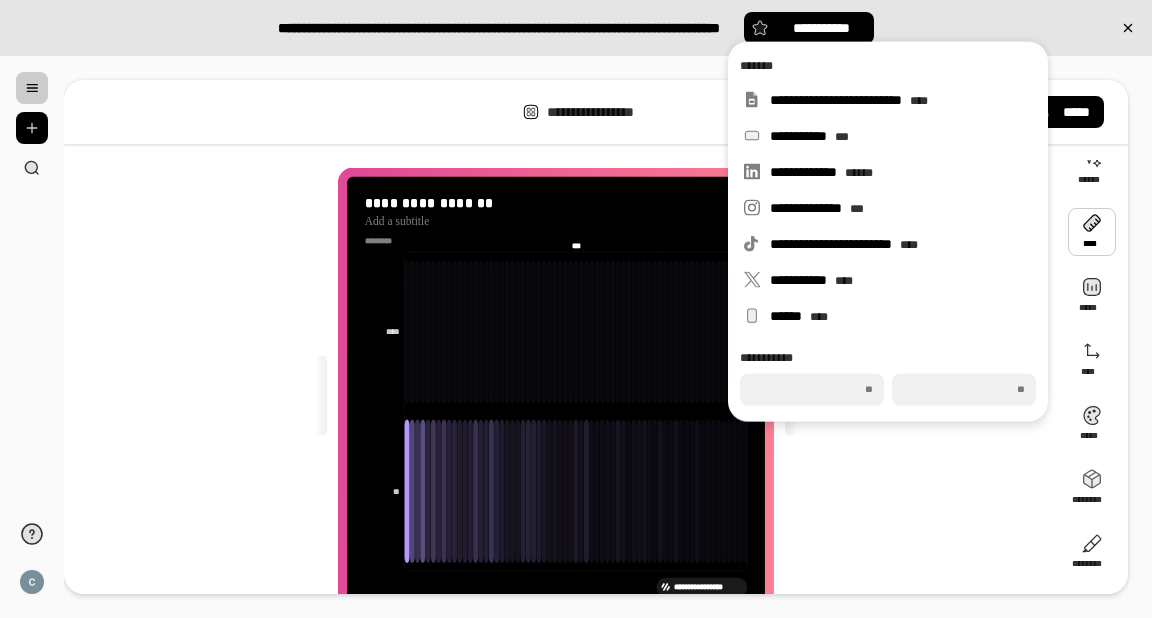 click on "**********" at bounding box center [608, 337] 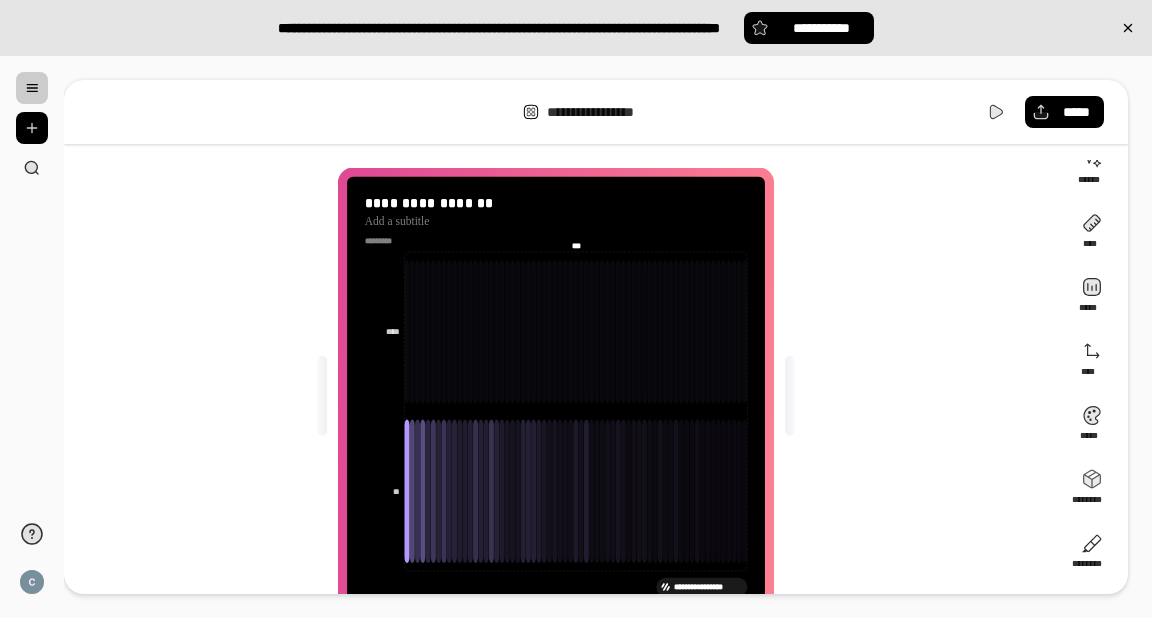 scroll, scrollTop: 0, scrollLeft: 0, axis: both 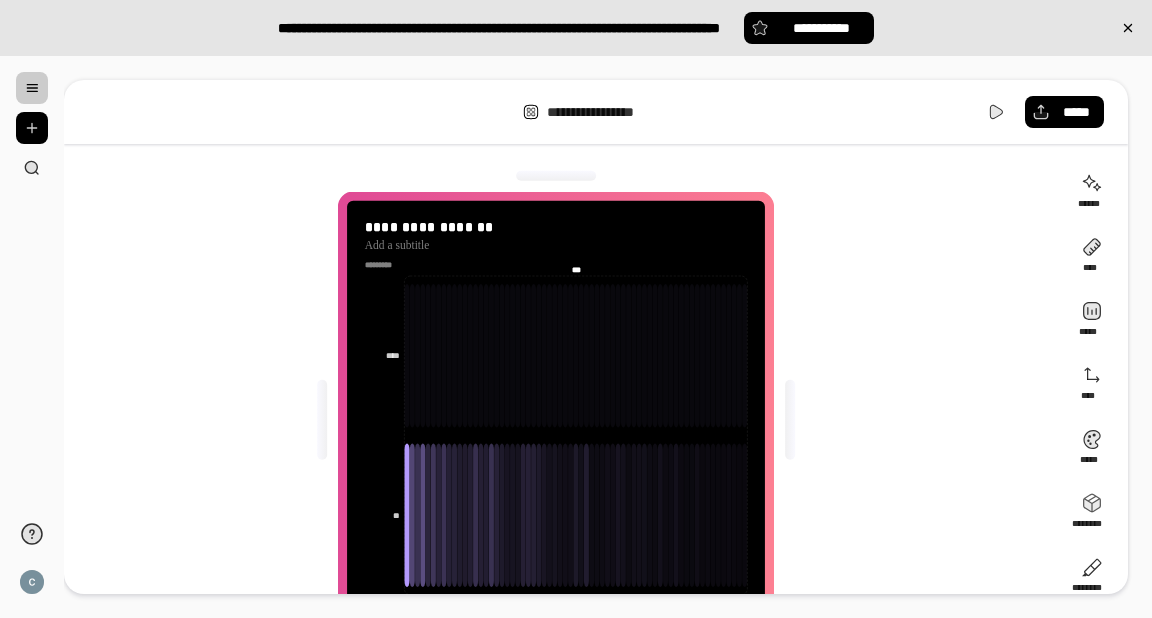 click on "**" at bounding box center (32, 337) 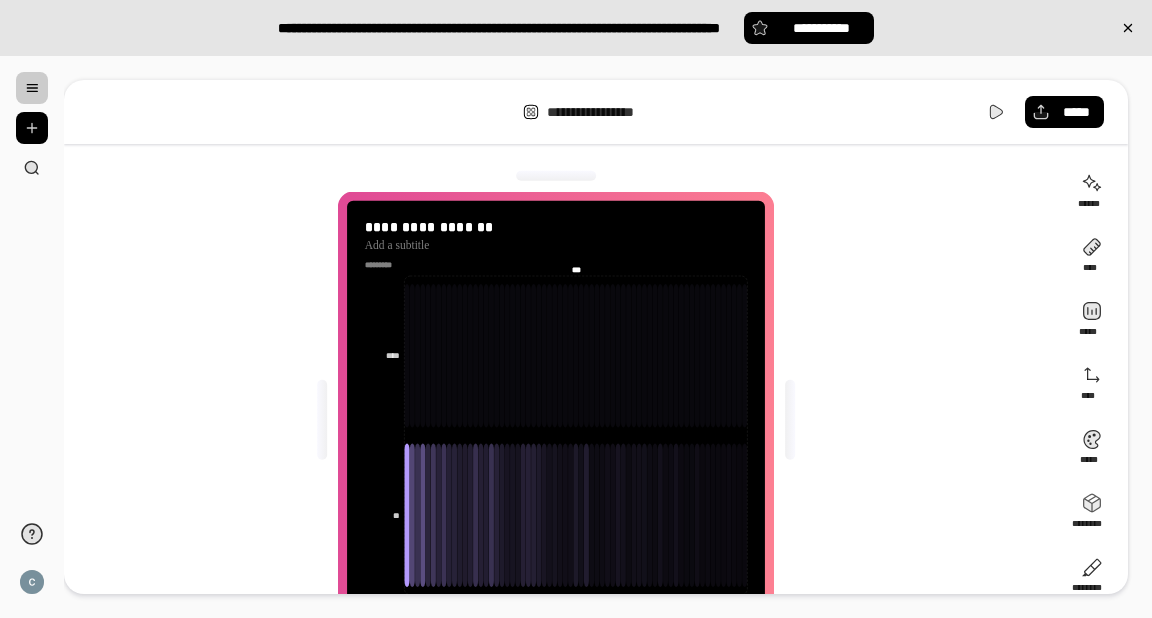 click on "**" at bounding box center [32, 337] 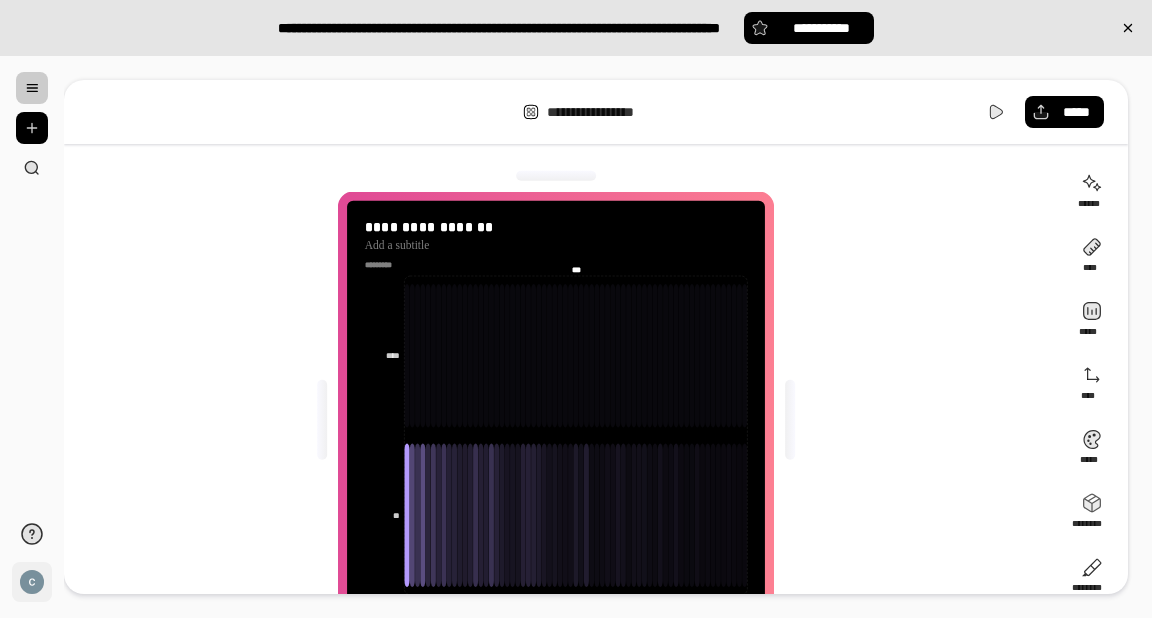 click on "**" at bounding box center [32, 582] 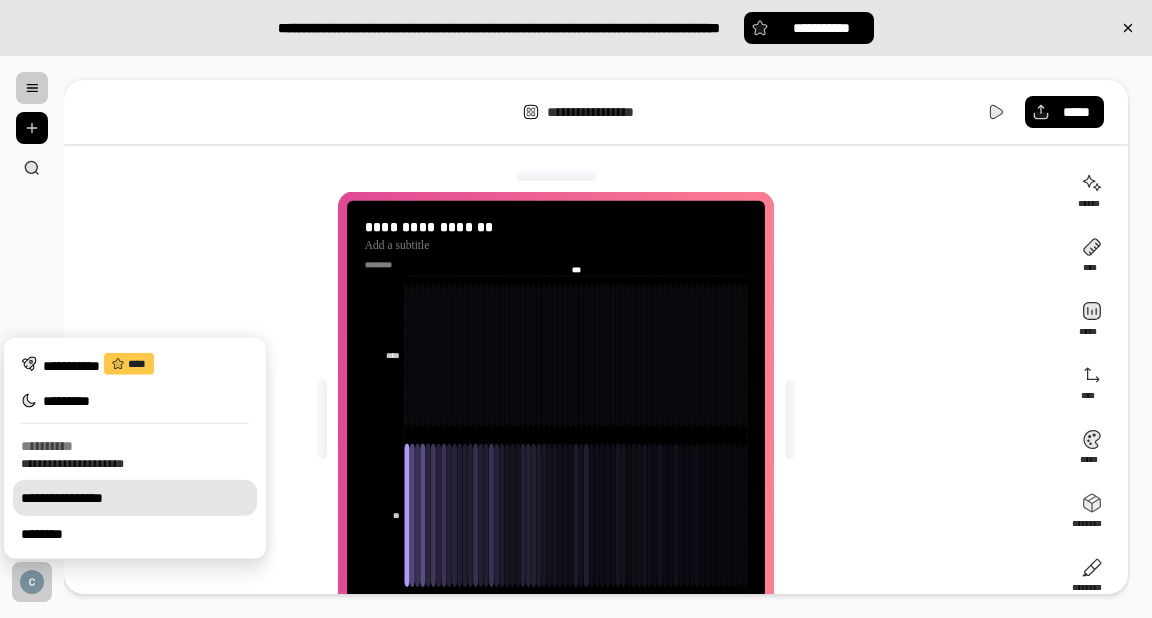click on "**********" at bounding box center (135, 498) 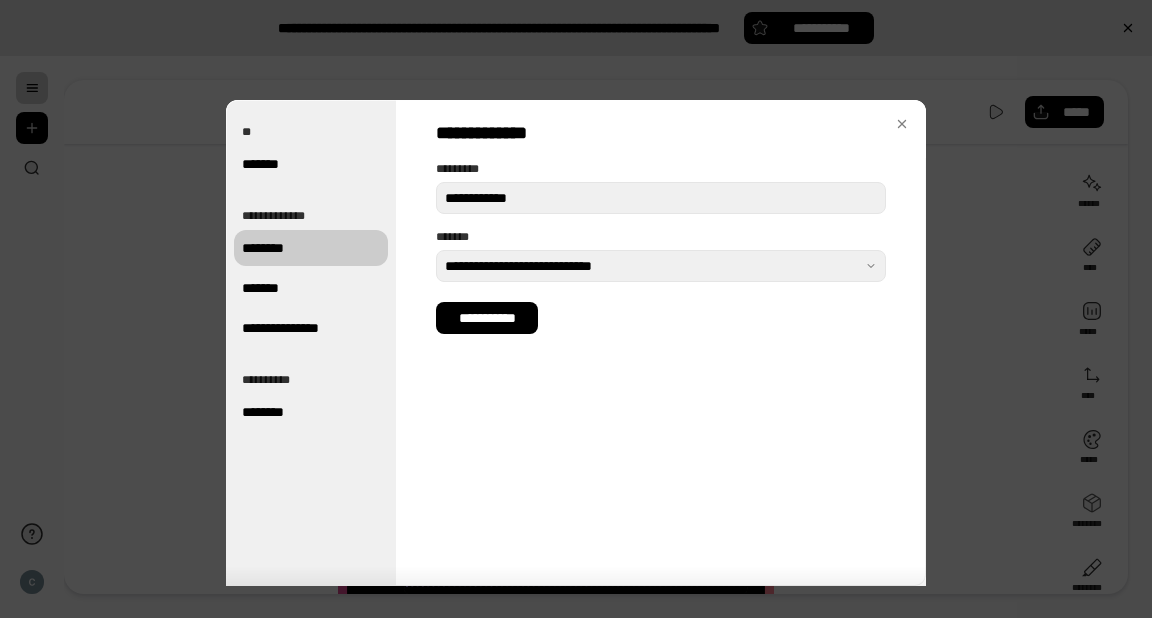 click on "********" at bounding box center [311, 248] 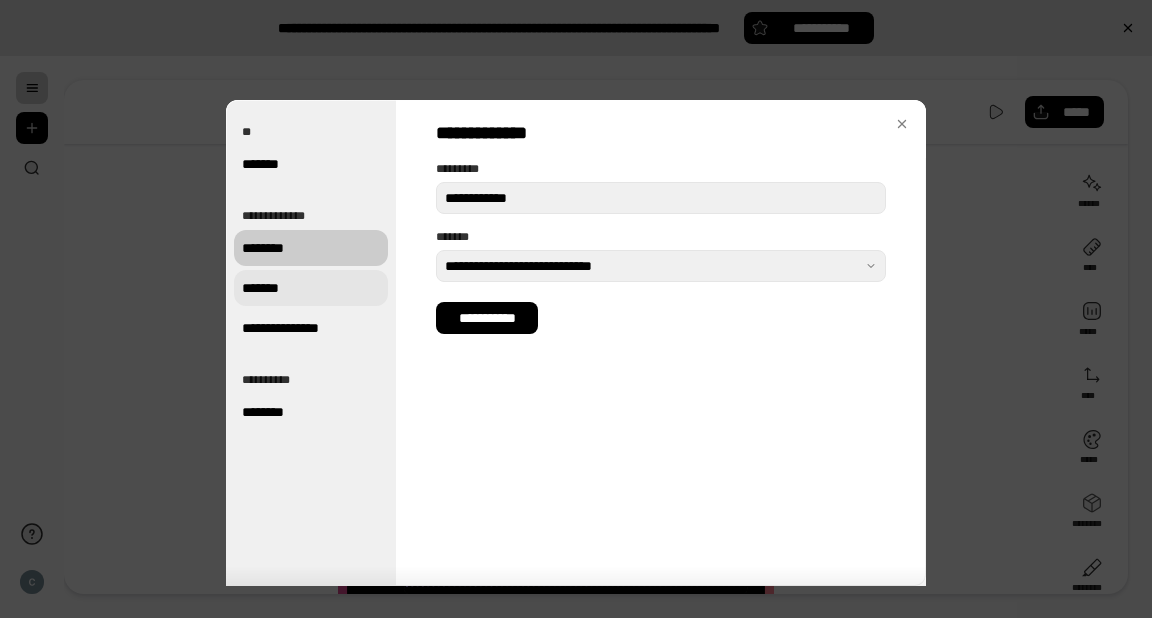 click on "*******" at bounding box center (311, 288) 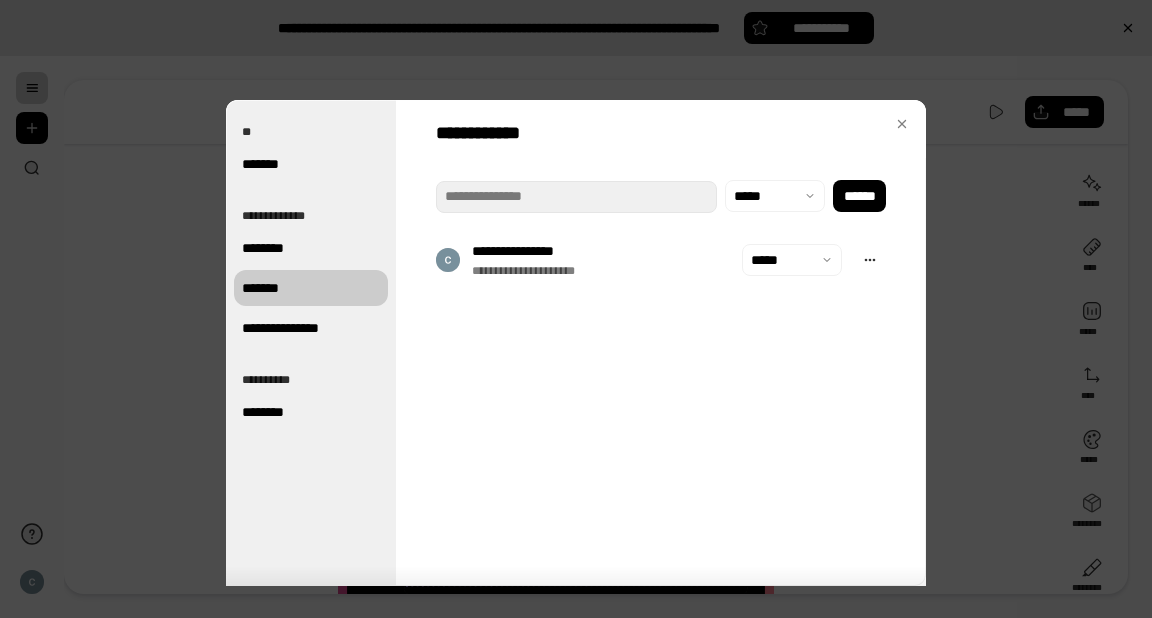 click on "**********" at bounding box center [311, 274] 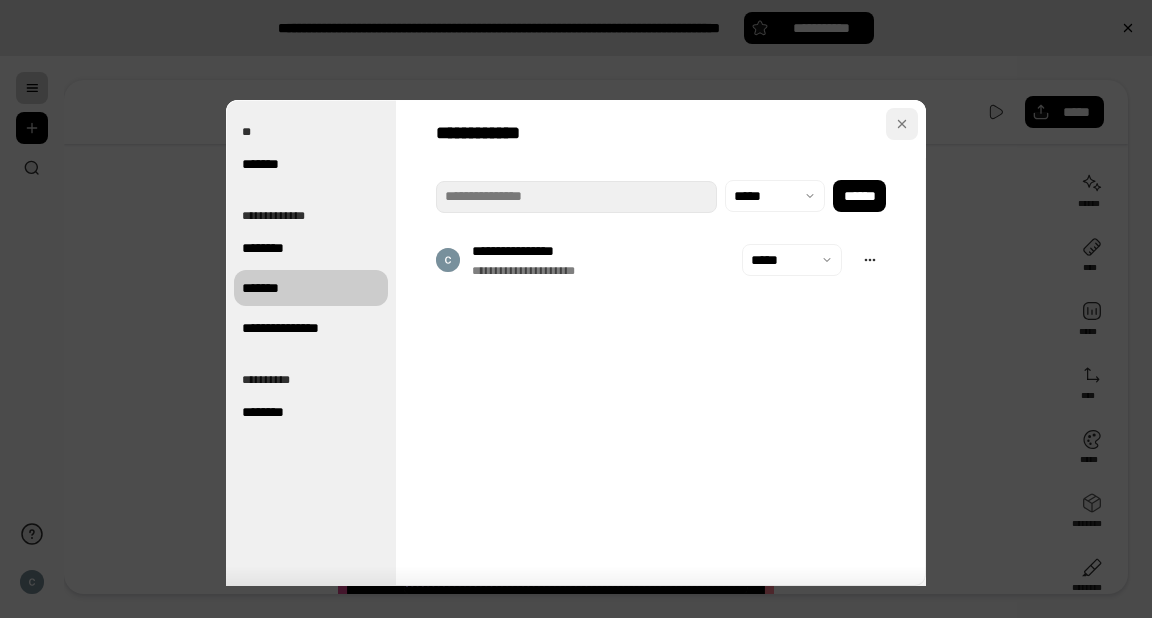 click at bounding box center [902, 124] 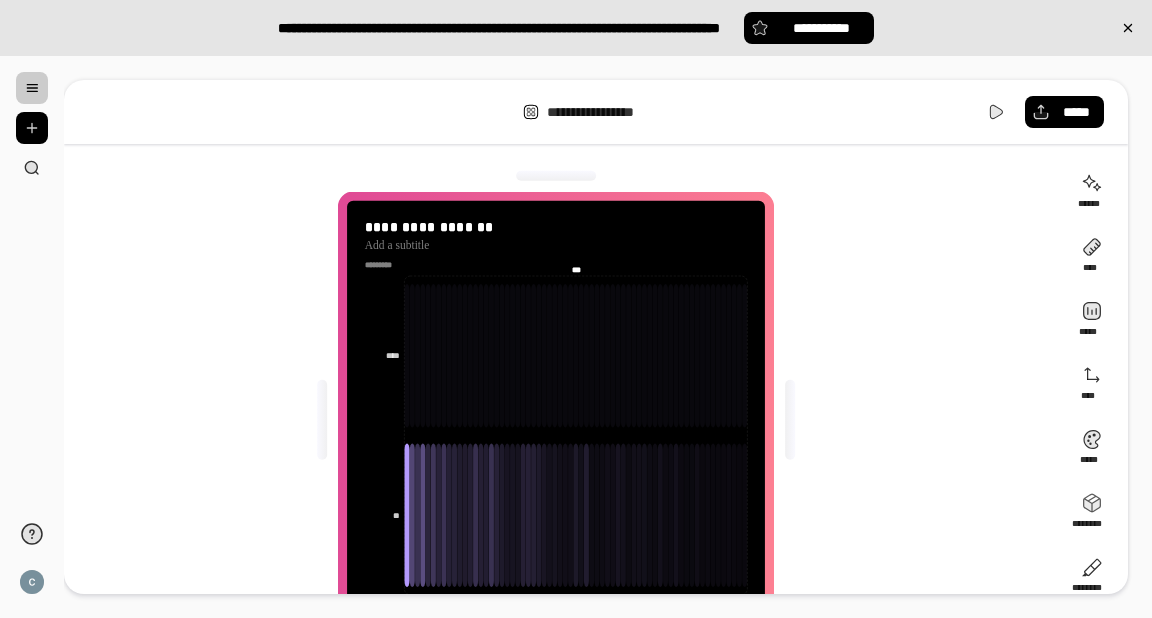 drag, startPoint x: 74, startPoint y: 216, endPoint x: 364, endPoint y: 208, distance: 290.11032 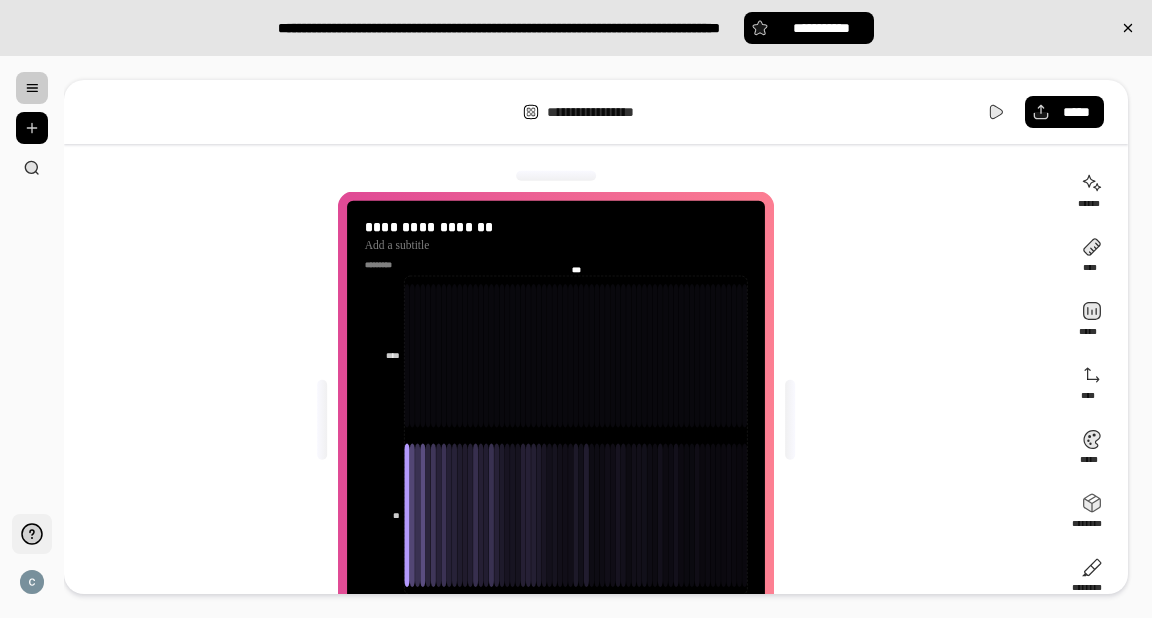 drag, startPoint x: 29, startPoint y: 463, endPoint x: 44, endPoint y: 528, distance: 66.70832 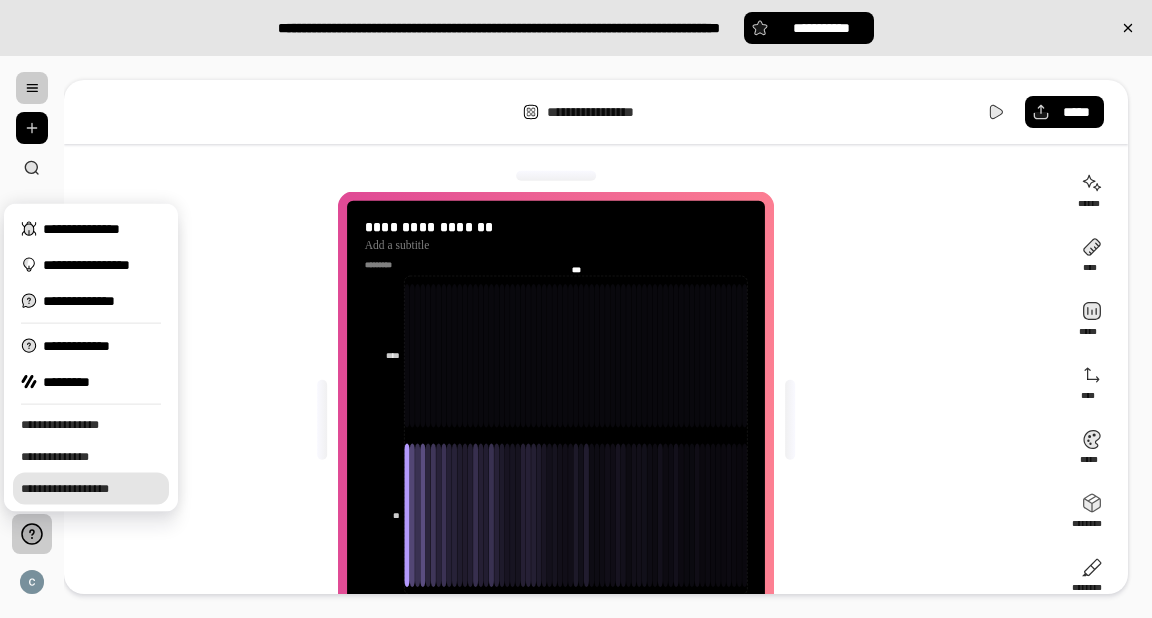click on "**********" at bounding box center [91, 489] 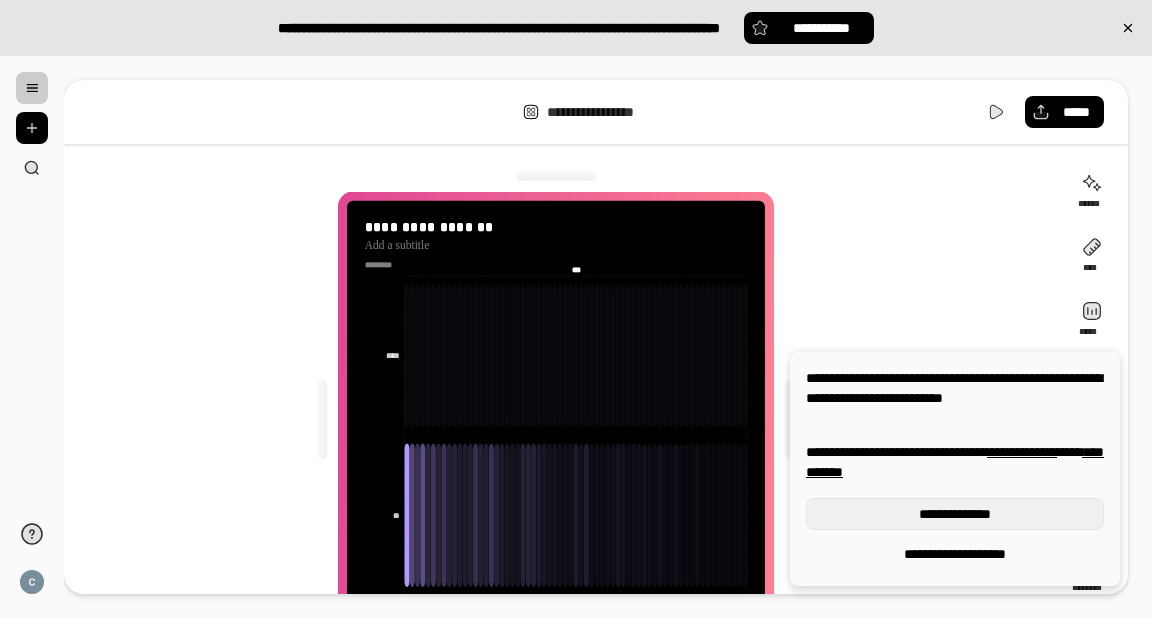 click on "**********" at bounding box center (954, 514) 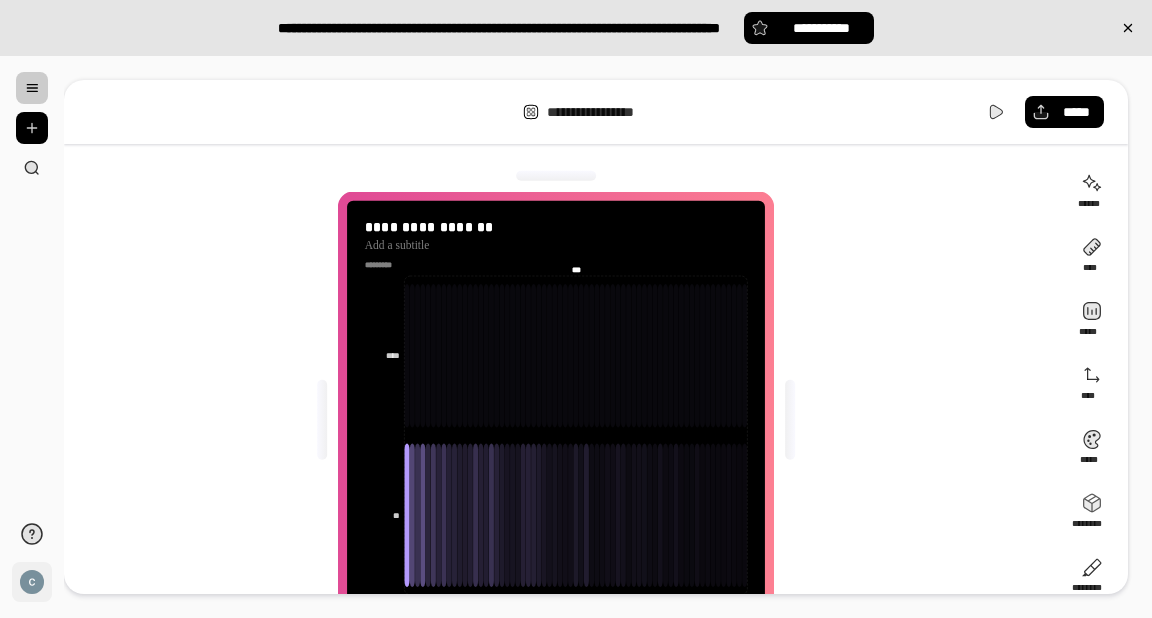 click on "**" at bounding box center [32, 582] 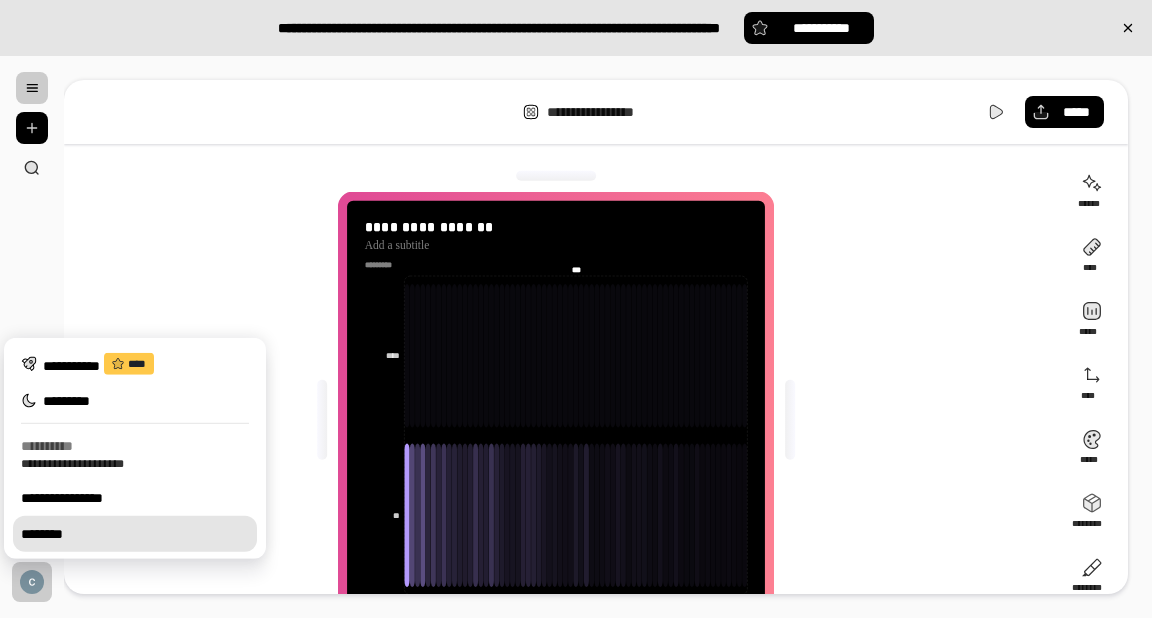 drag, startPoint x: 22, startPoint y: 535, endPoint x: 18, endPoint y: 549, distance: 14.56022 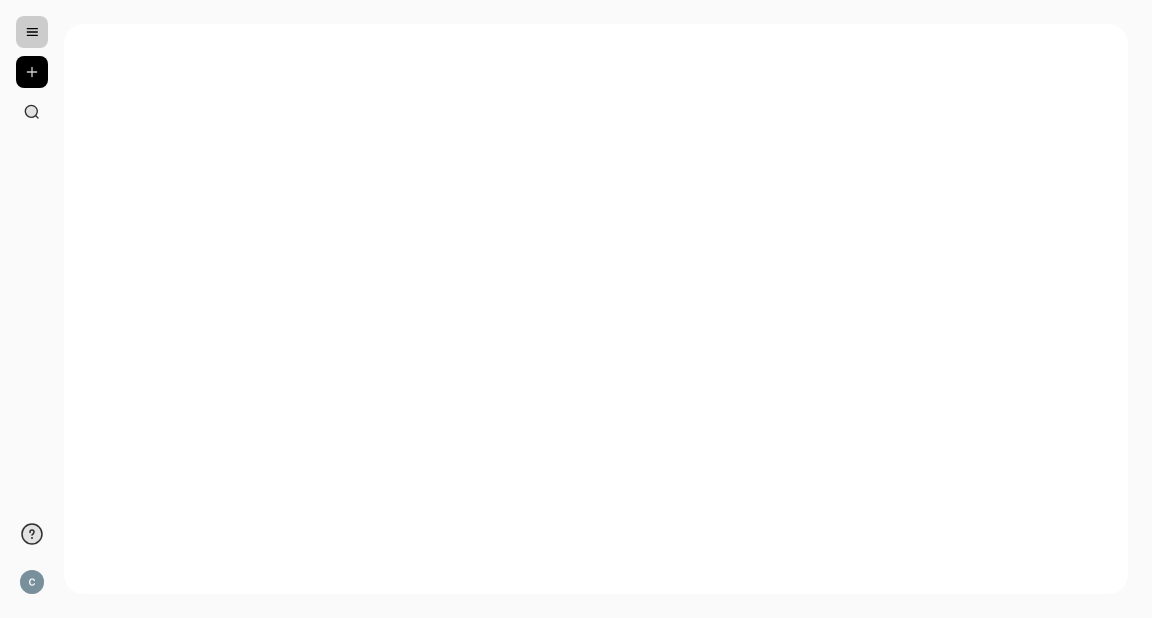 scroll, scrollTop: 0, scrollLeft: 0, axis: both 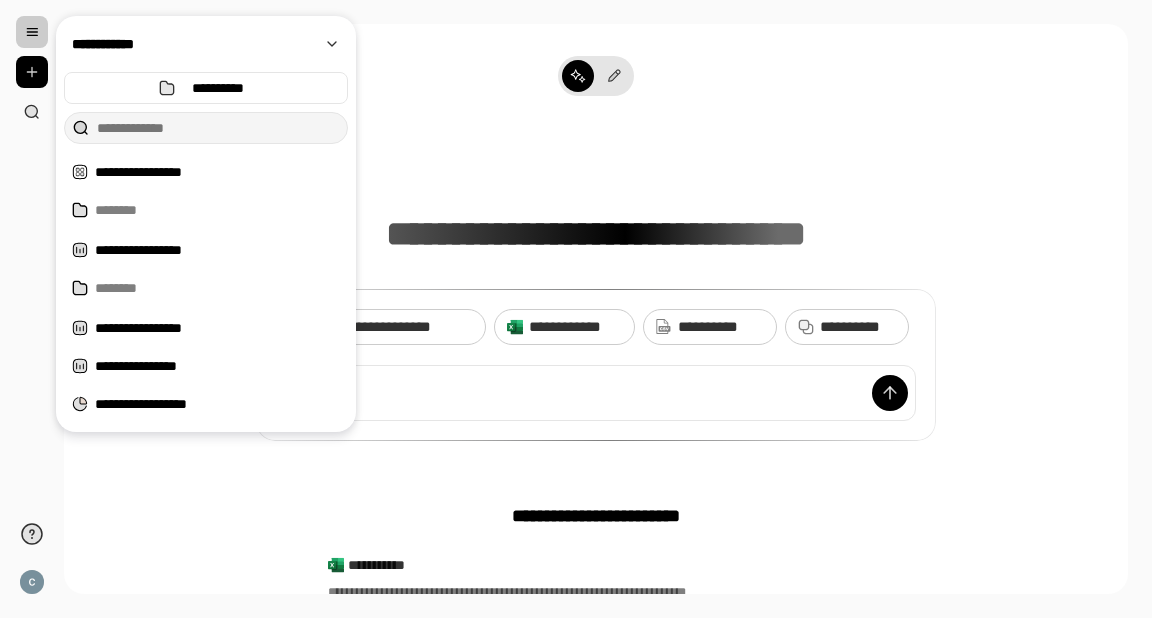 click at bounding box center (32, 32) 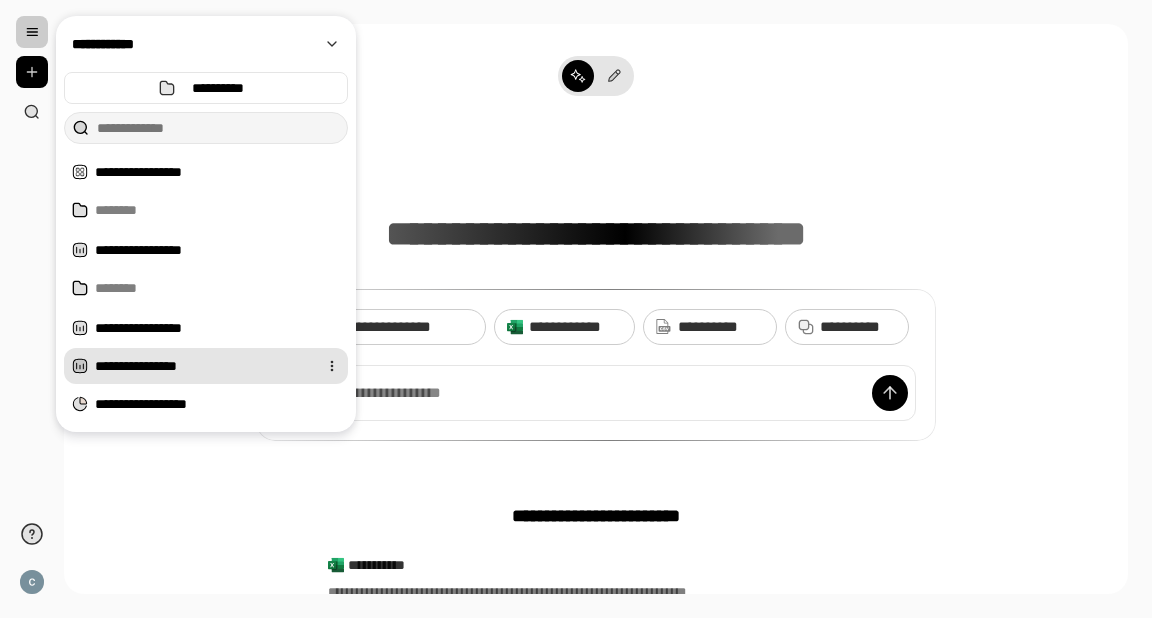 click on "**********" at bounding box center (202, 366) 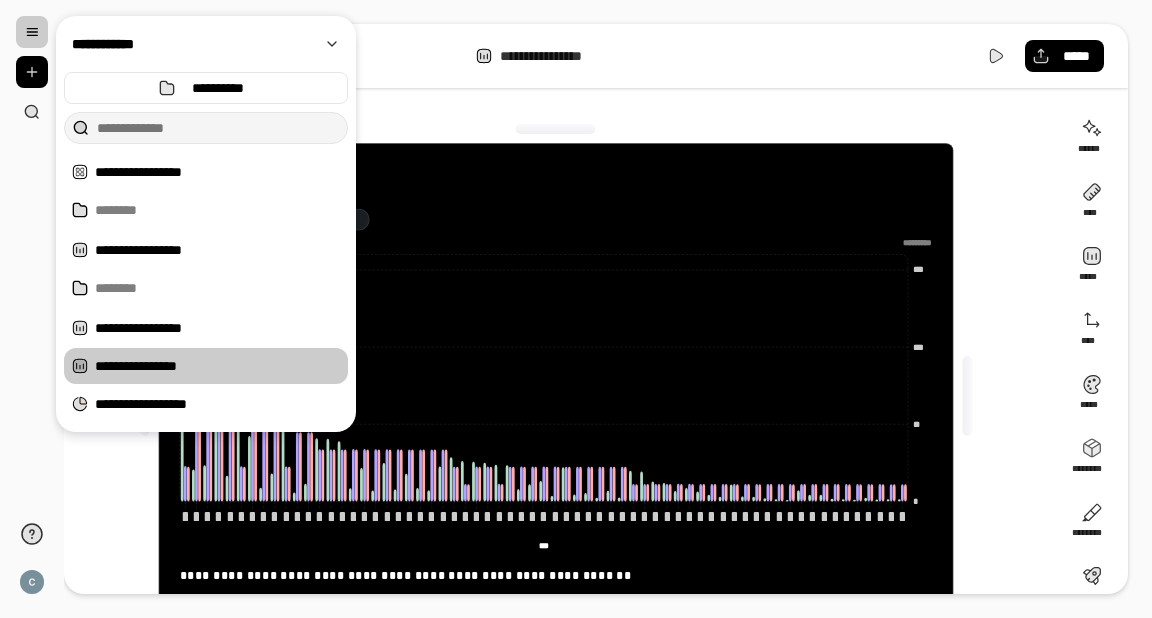 click on "**********" at bounding box center [562, 396] 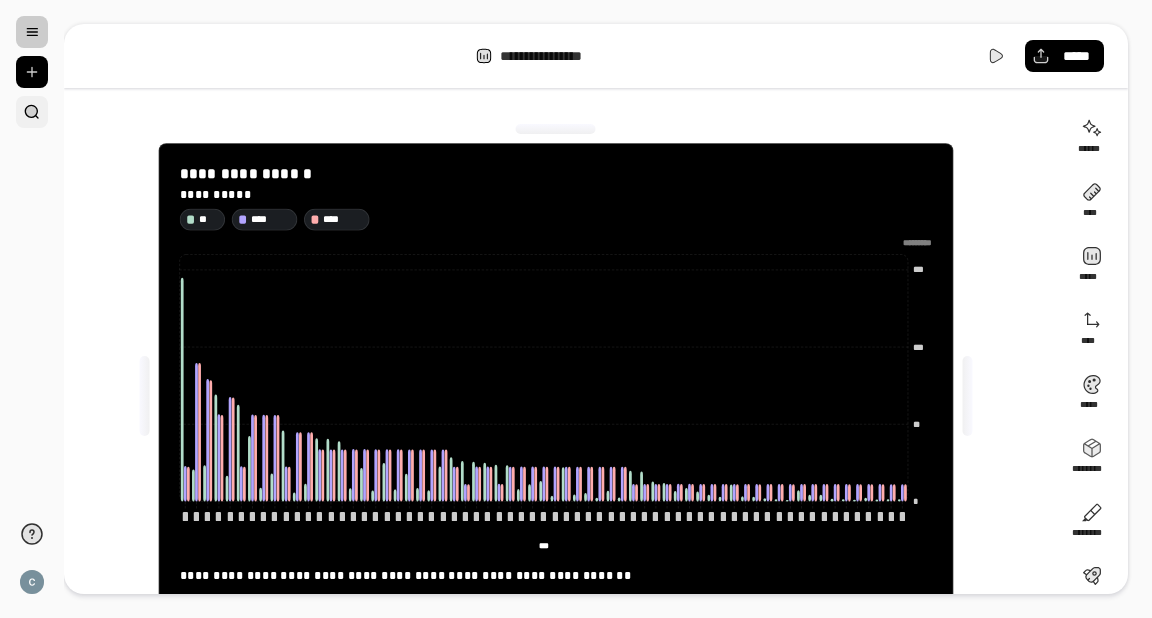 click at bounding box center [32, 112] 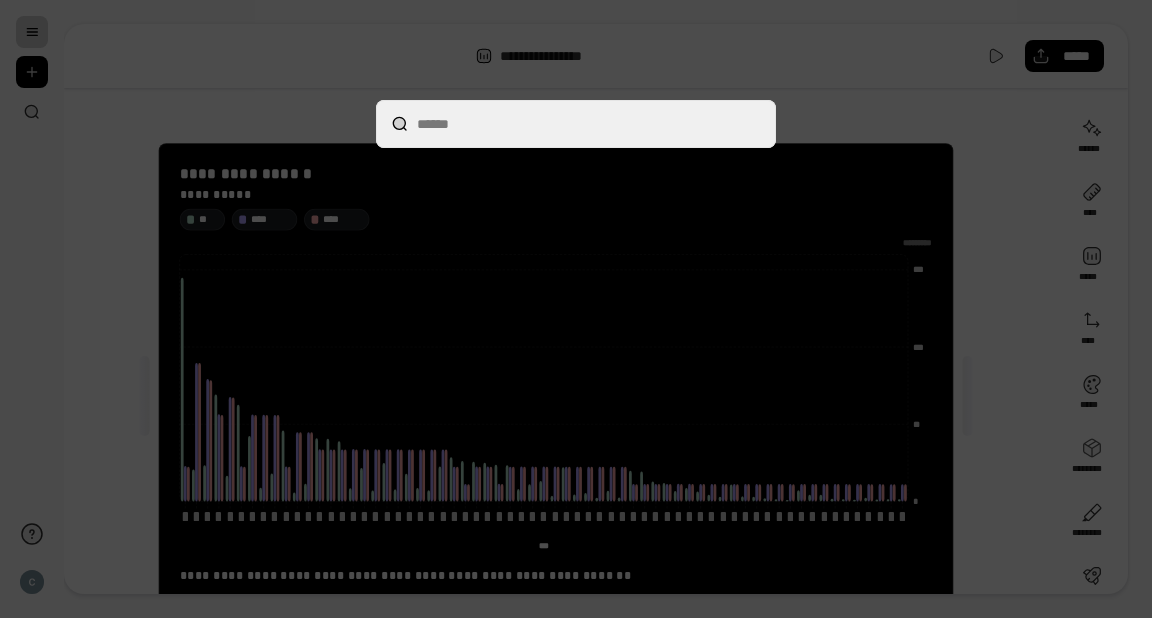 click at bounding box center (576, 124) 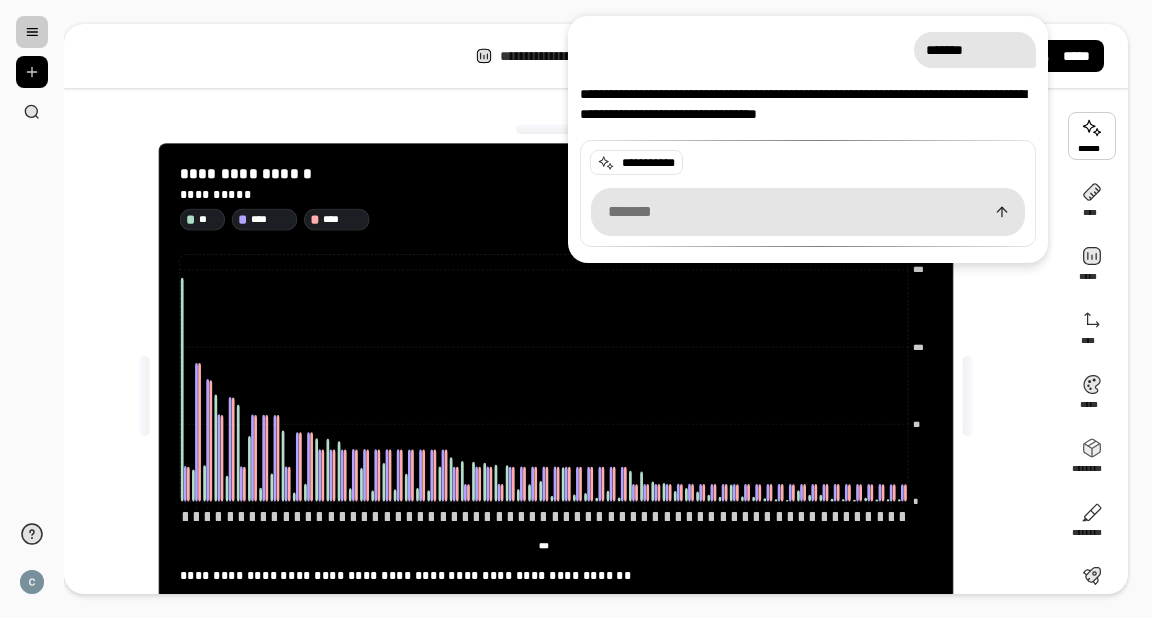 click at bounding box center (1092, 136) 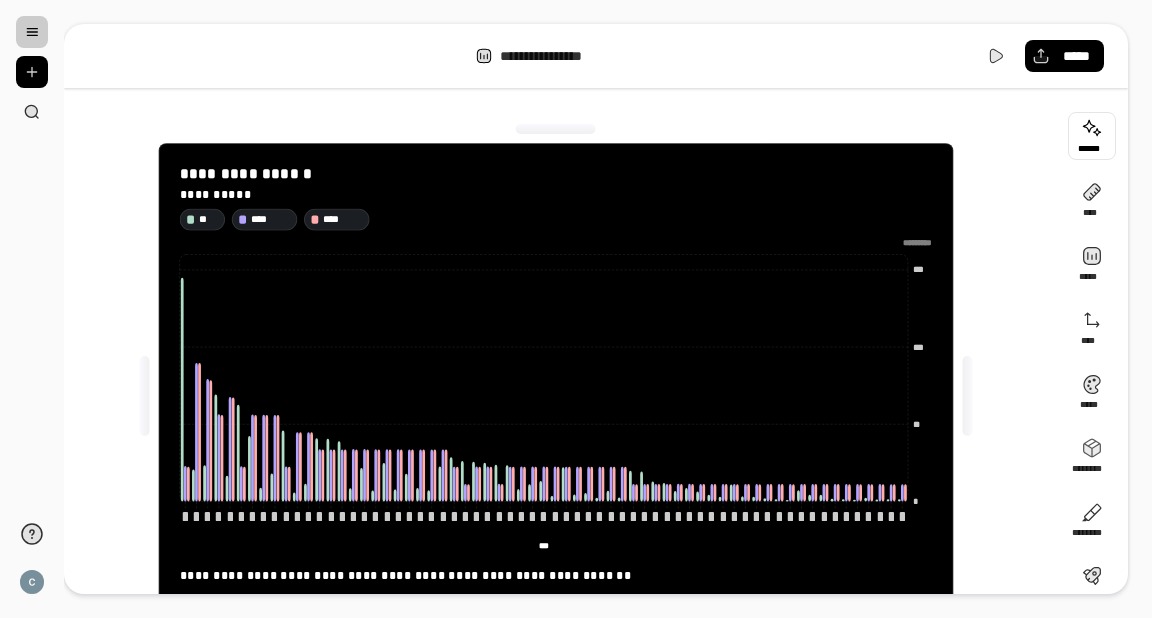 click at bounding box center [1092, 136] 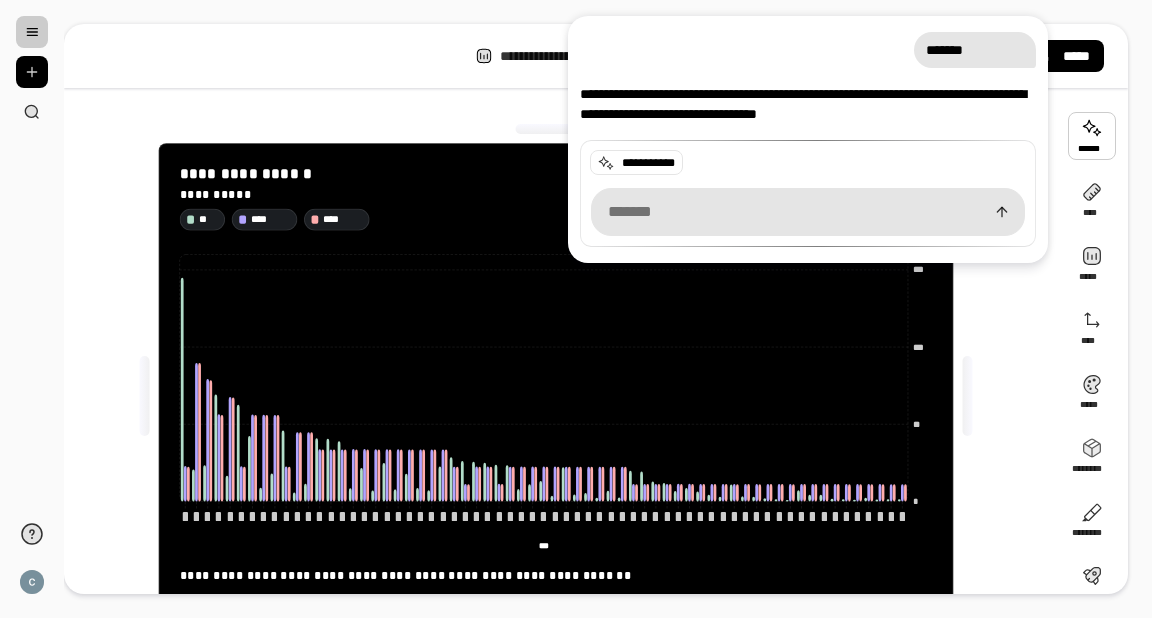 click at bounding box center [808, 212] 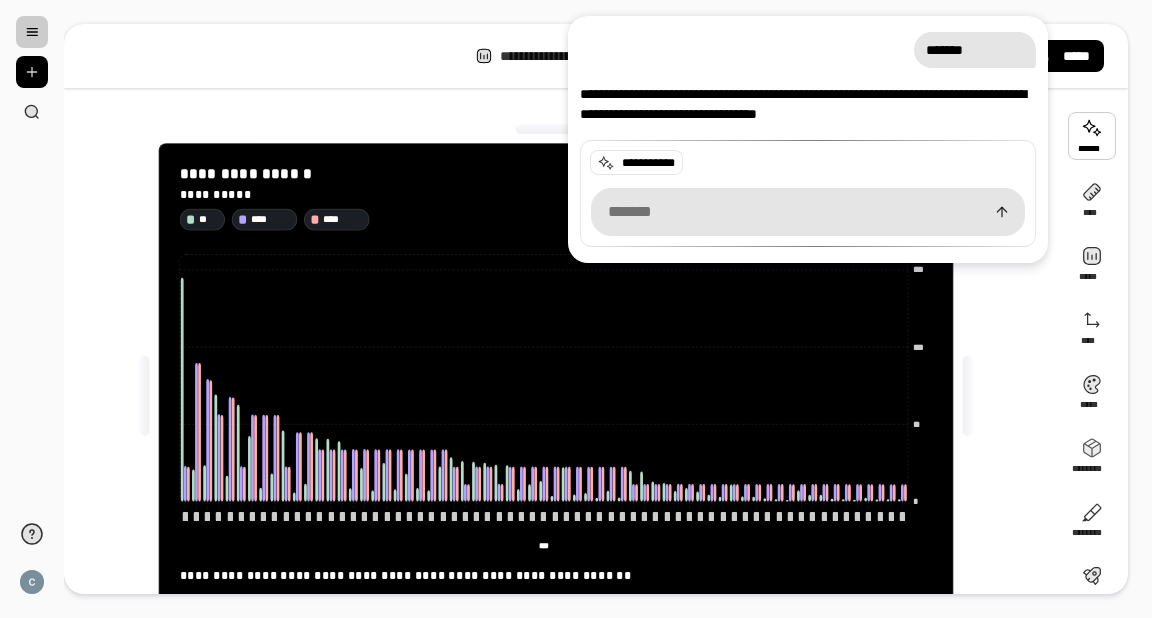 type on "*" 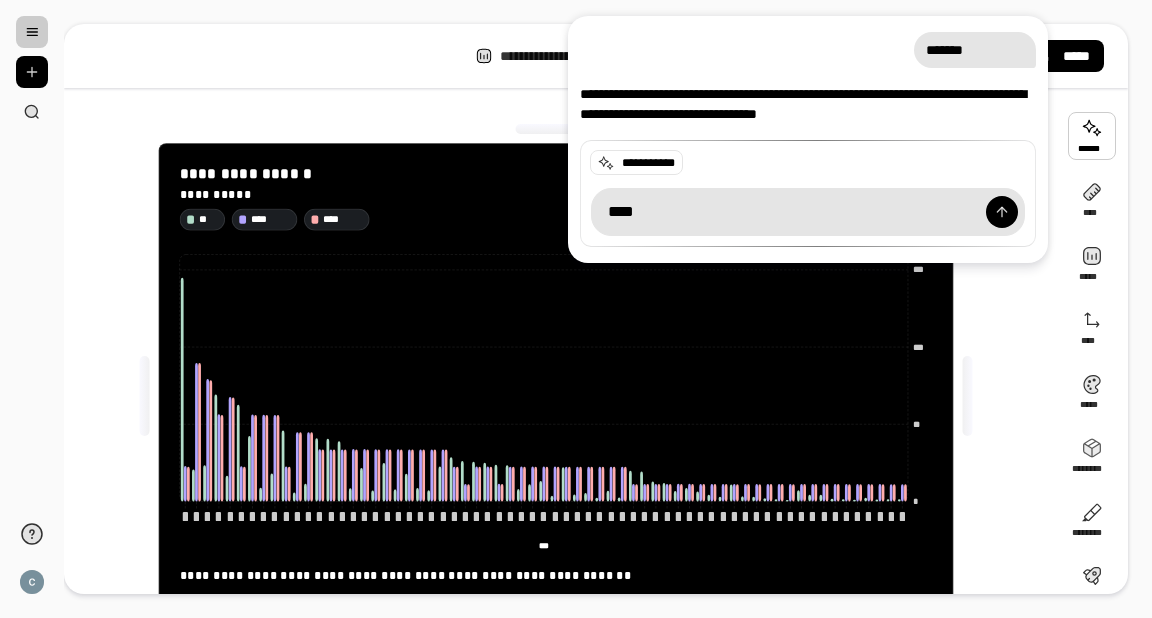 type on "*" 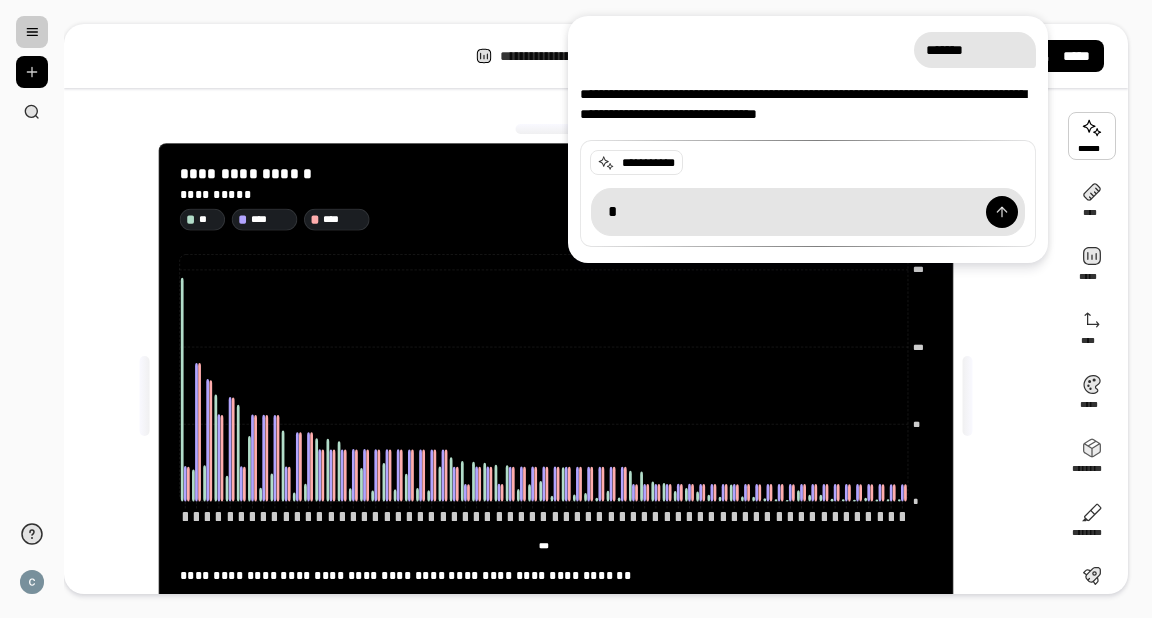 type 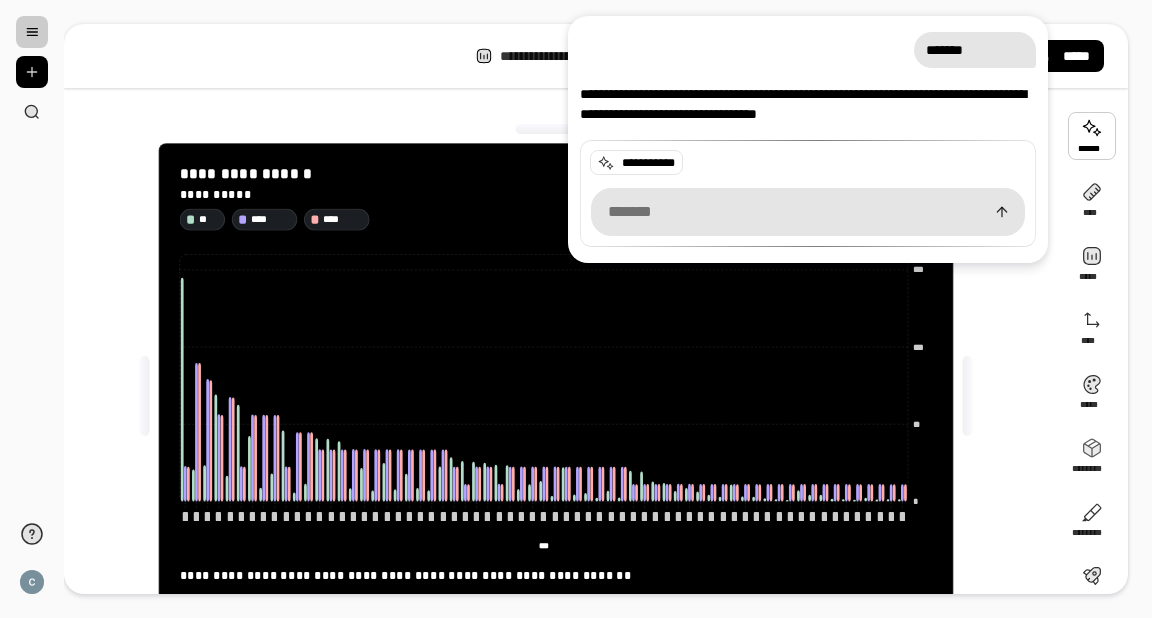 type 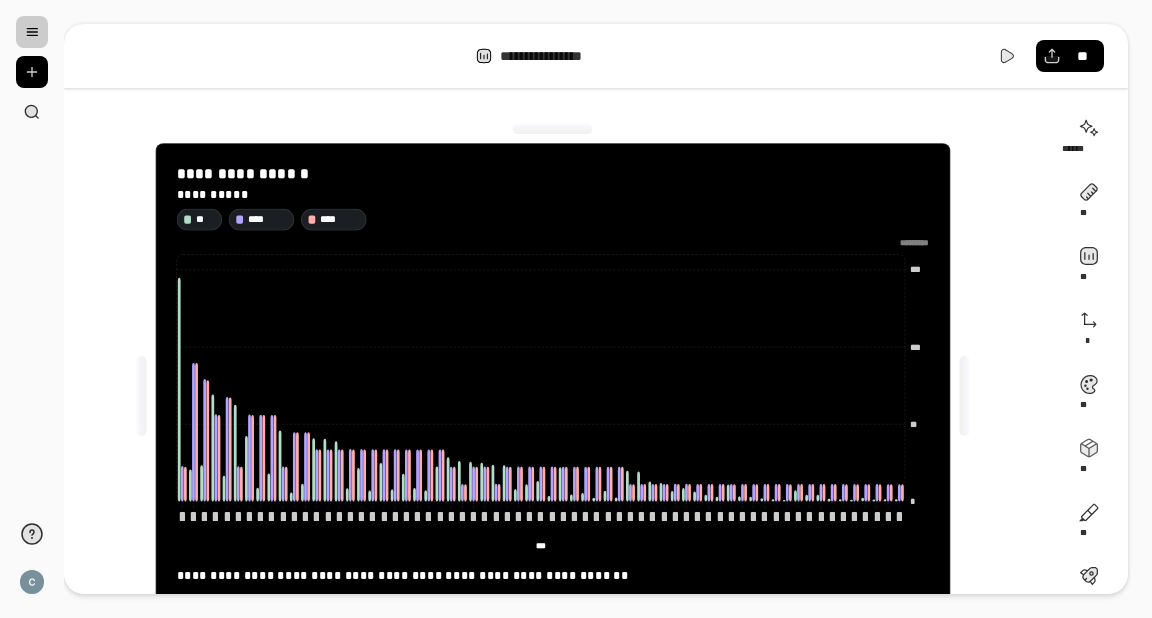 click on "**********" at bounding box center [559, 396] 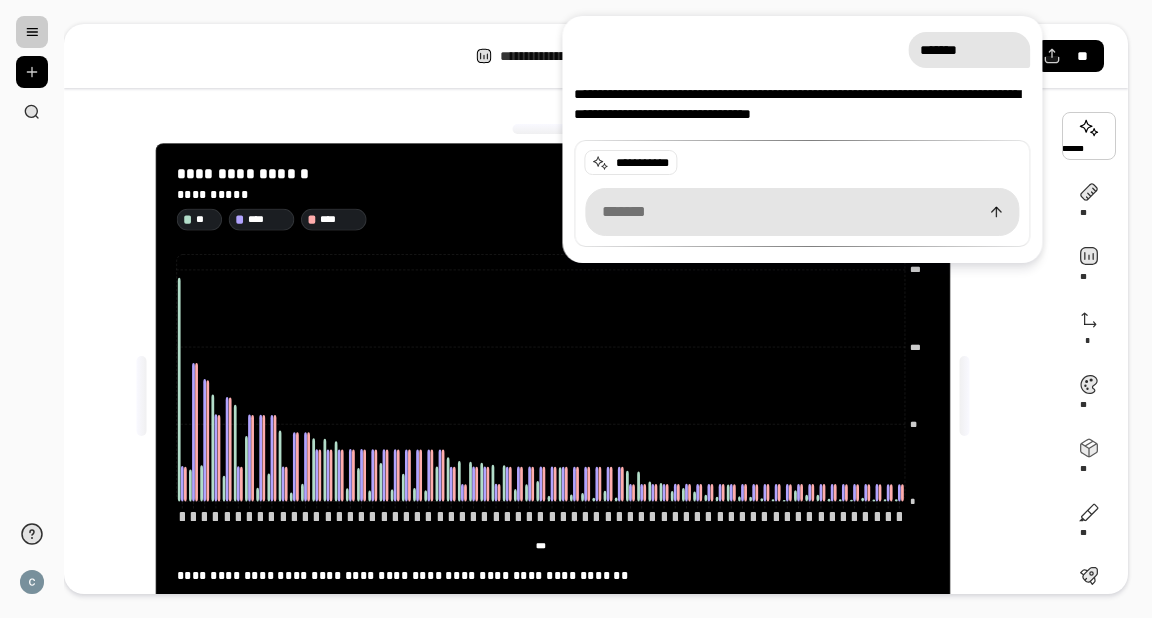 click at bounding box center [1089, 136] 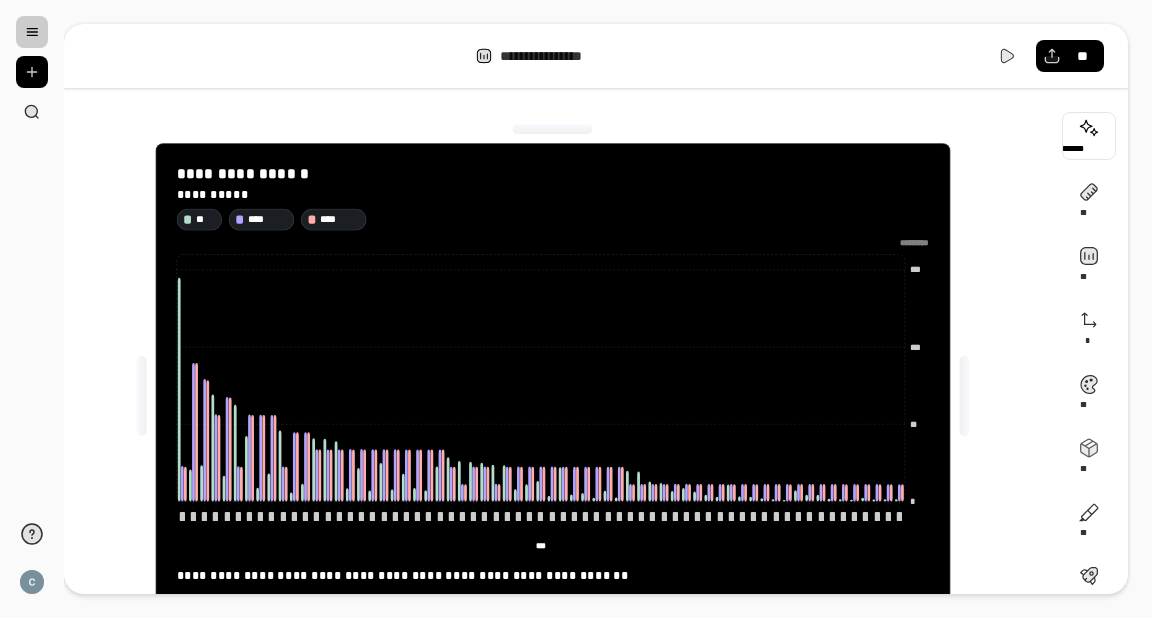 click at bounding box center (1089, 136) 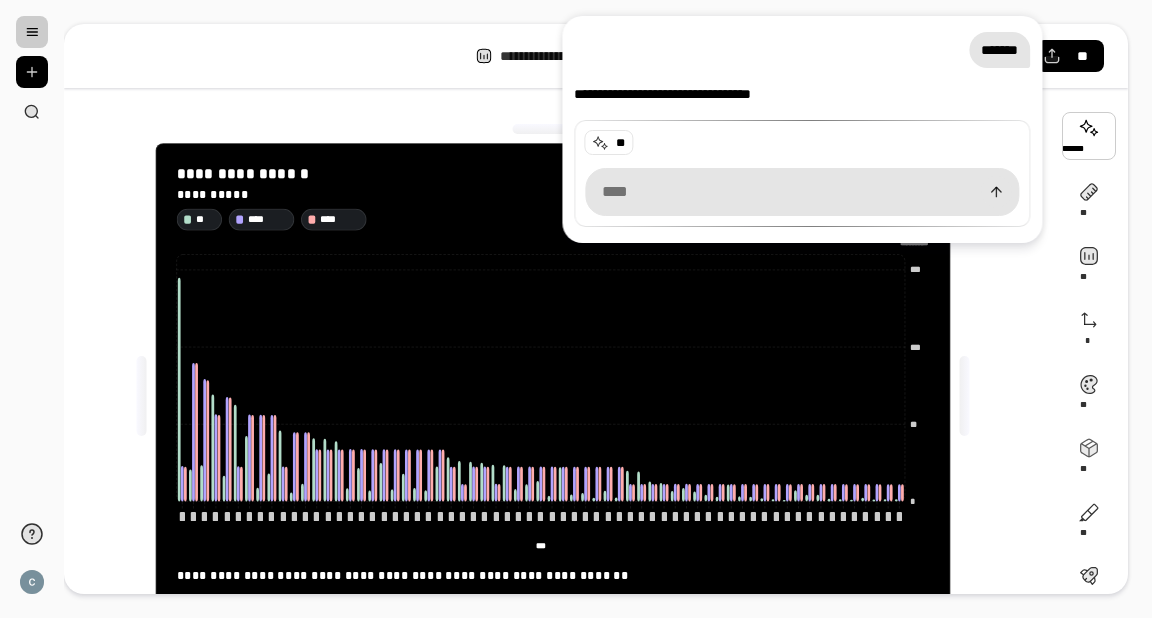 click at bounding box center [802, 192] 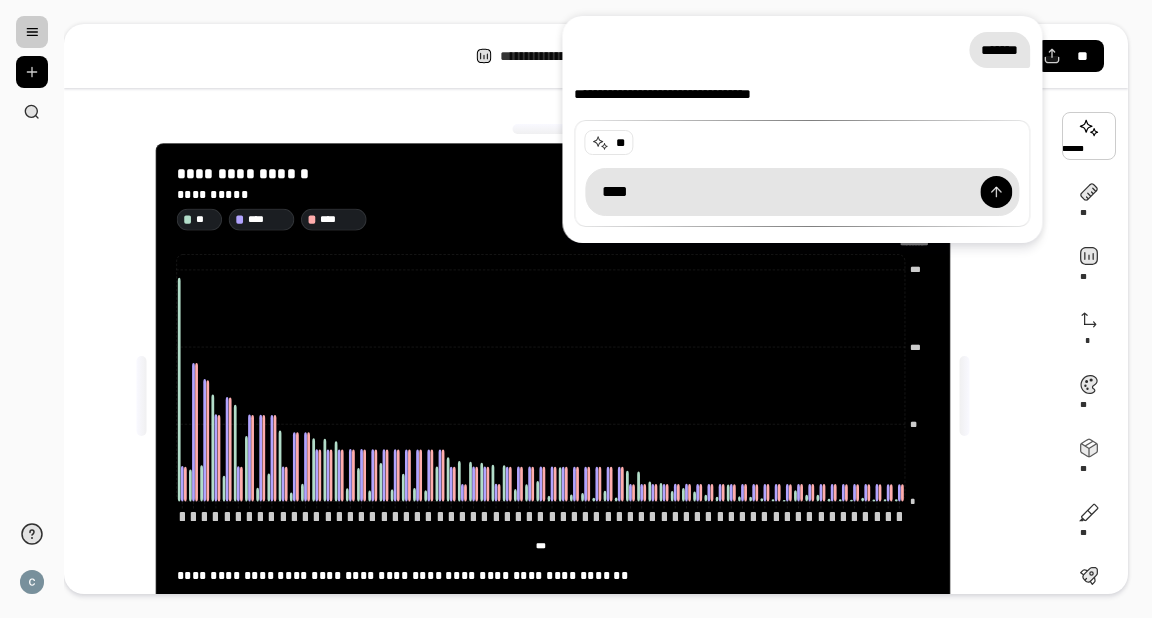 type on "****" 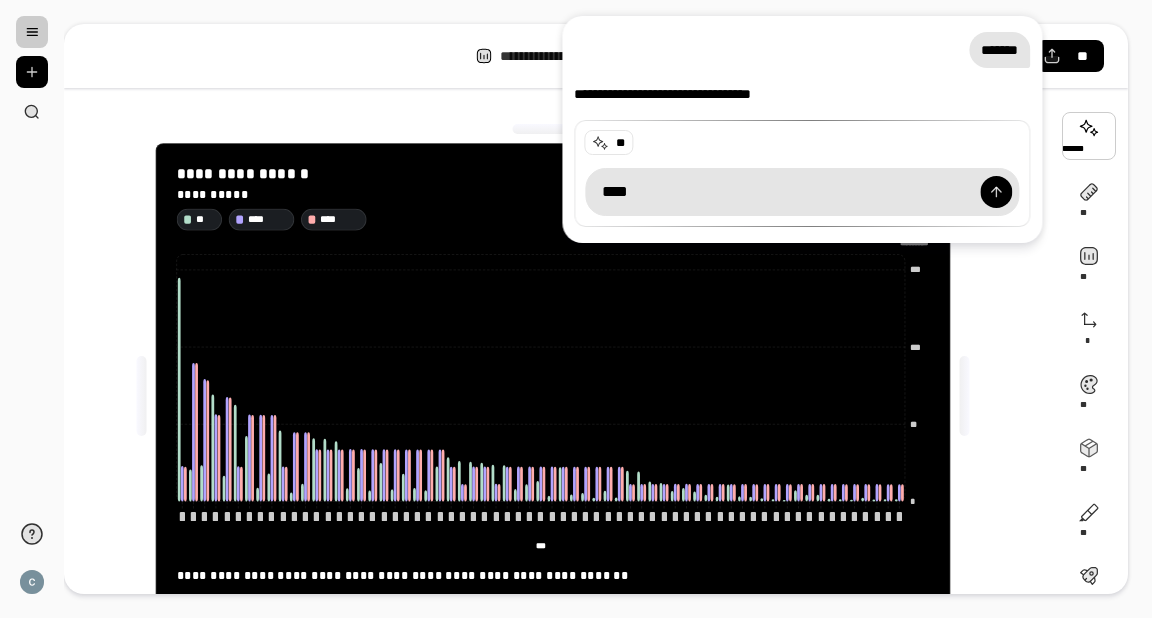 type 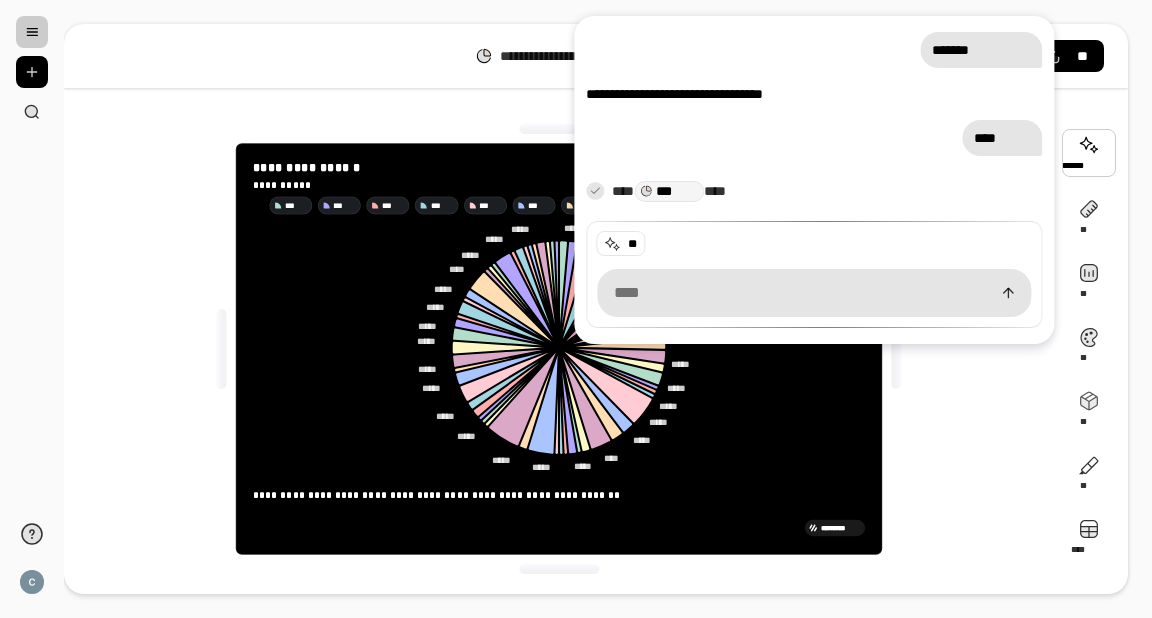 drag, startPoint x: 1122, startPoint y: 6, endPoint x: 136, endPoint y: 334, distance: 1039.1246 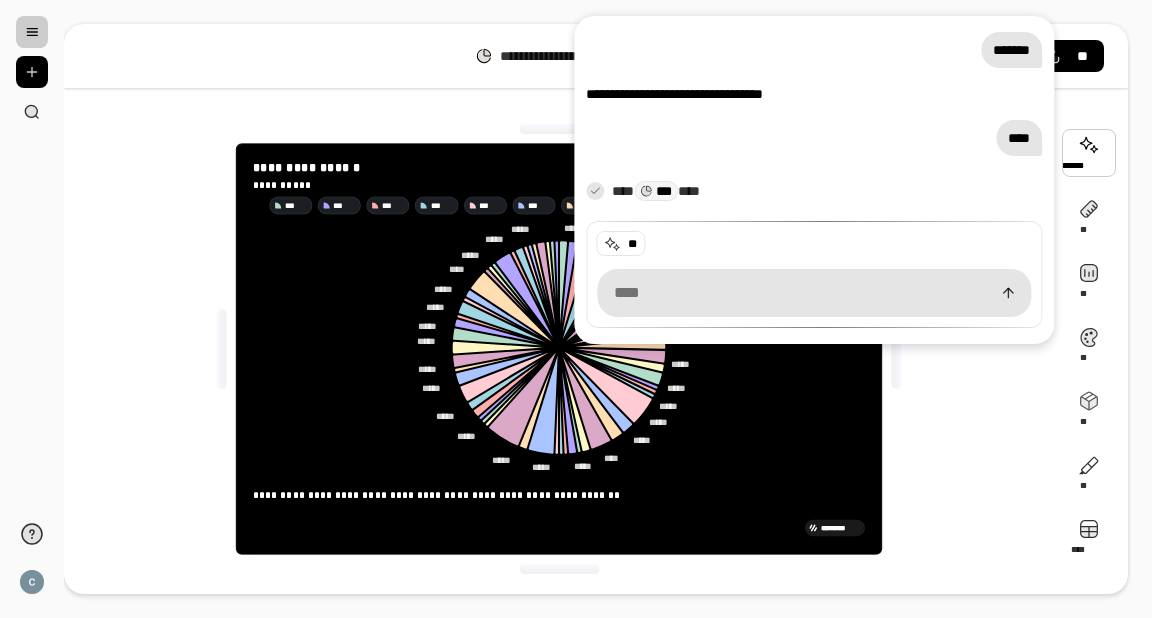 click on "**********" at bounding box center [596, 309] 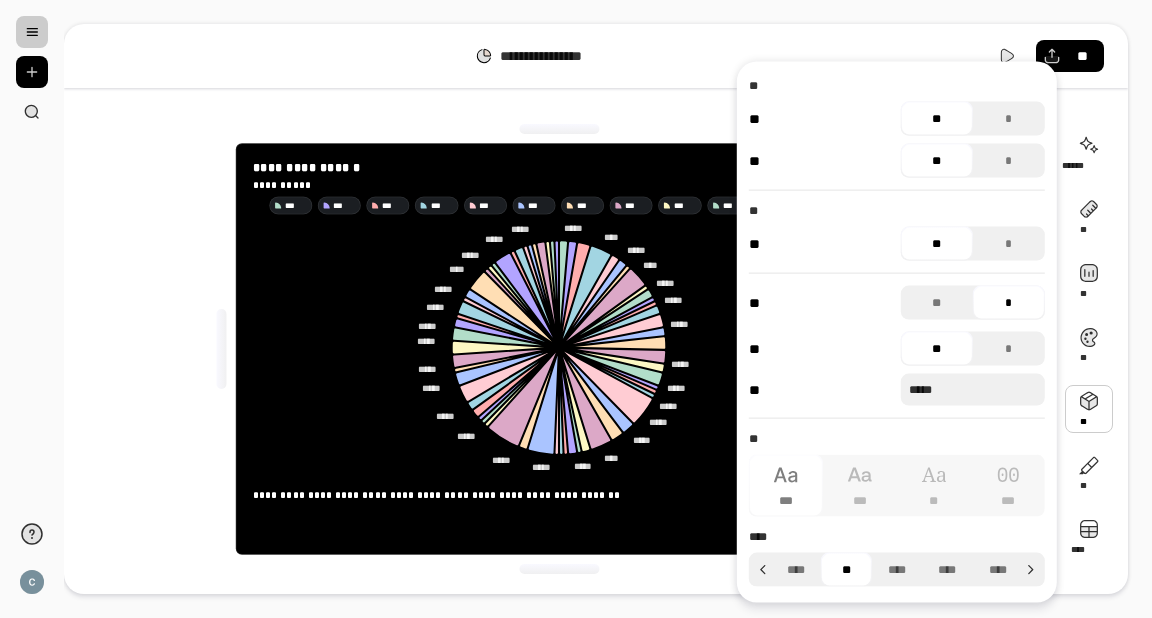 click on "**********" at bounding box center (596, 56) 